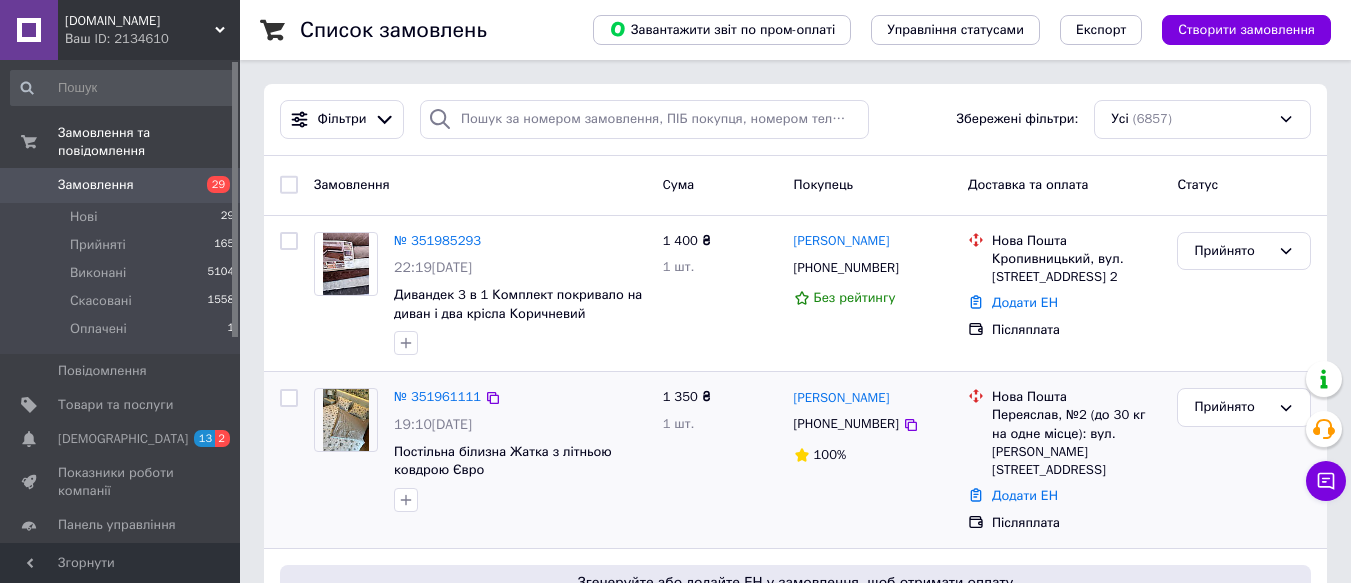 scroll, scrollTop: 300, scrollLeft: 0, axis: vertical 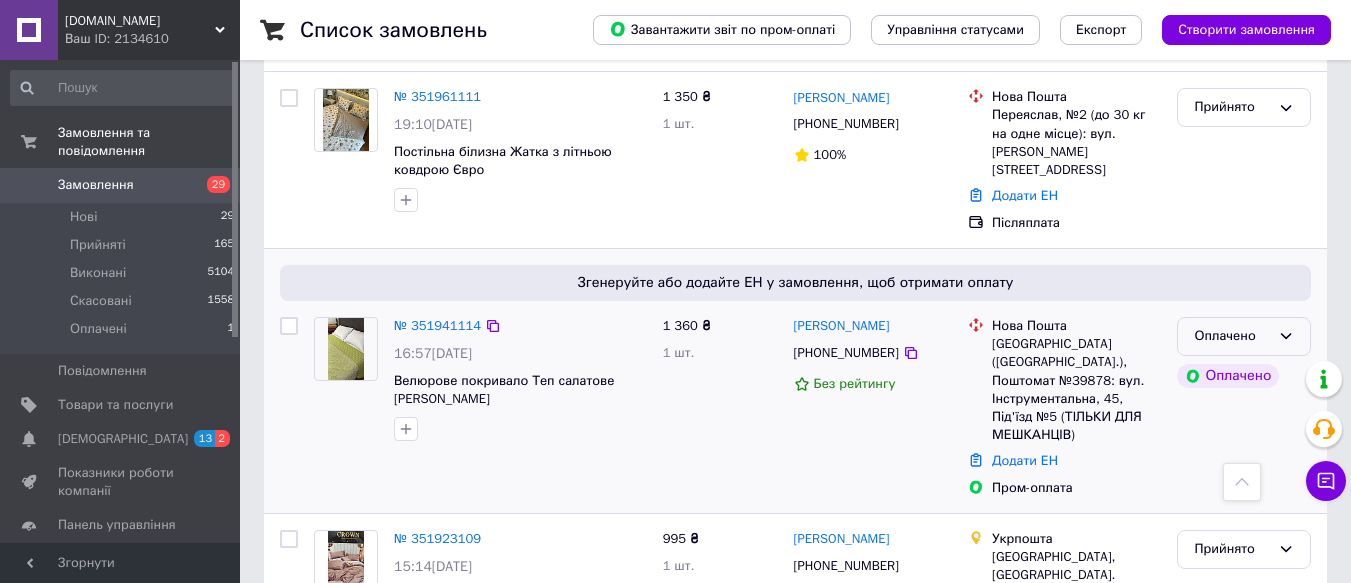 click on "Оплачено" at bounding box center [1232, 336] 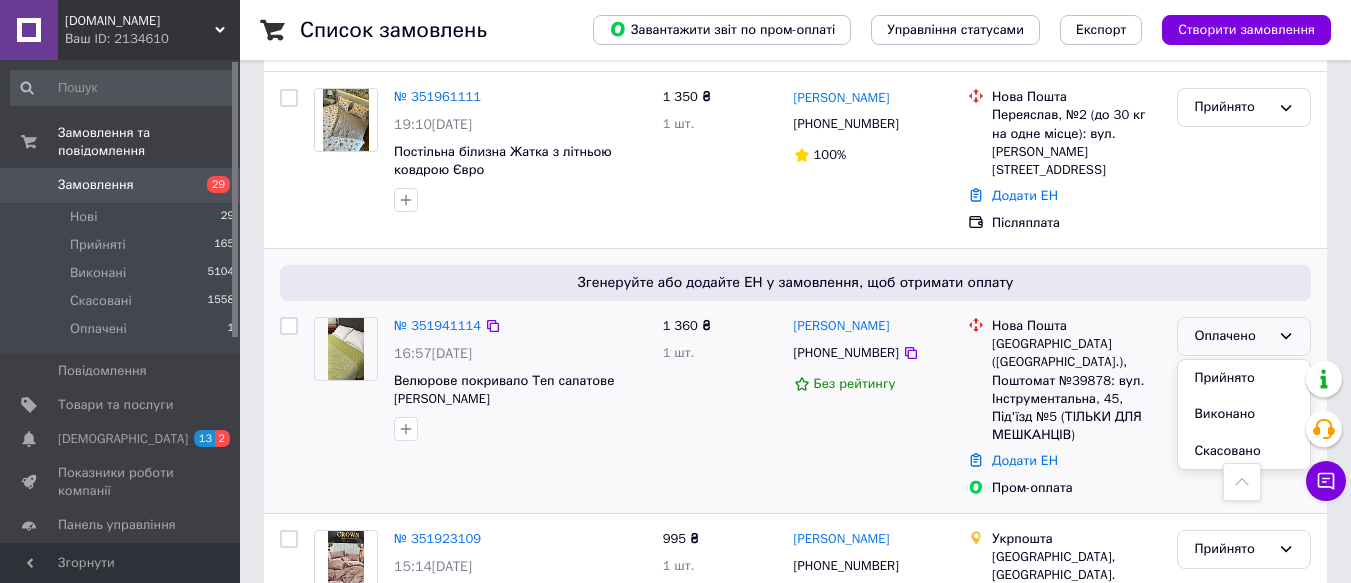 click on "Прийнято" at bounding box center (1244, 378) 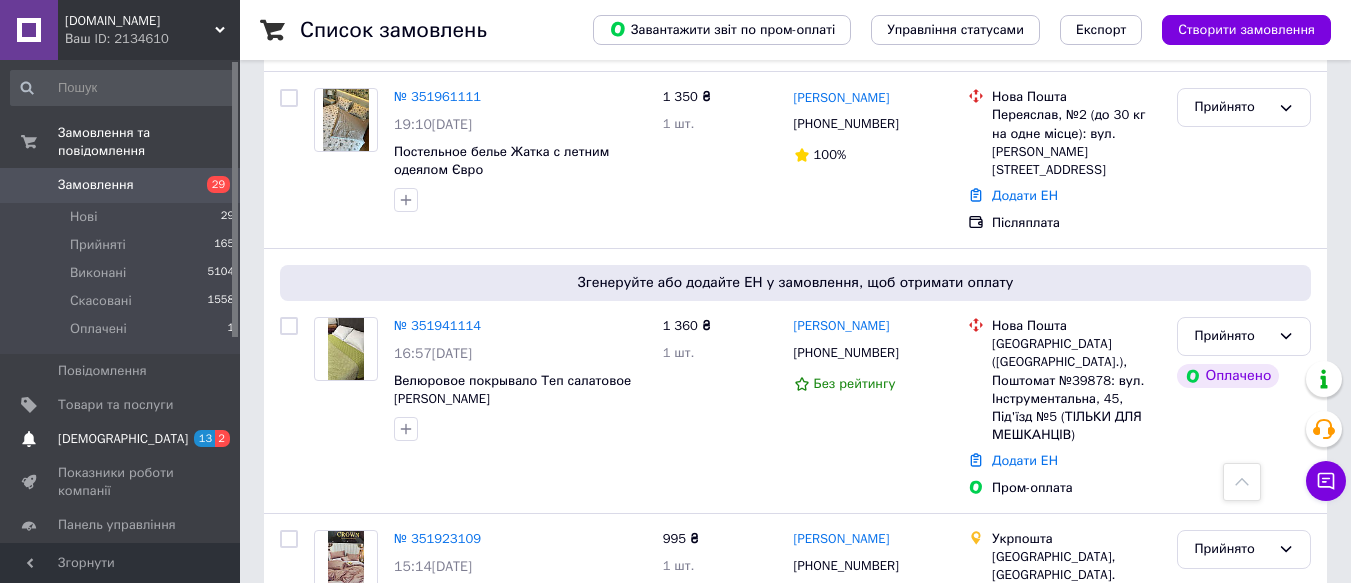 click on "[DEMOGRAPHIC_DATA]" at bounding box center [123, 439] 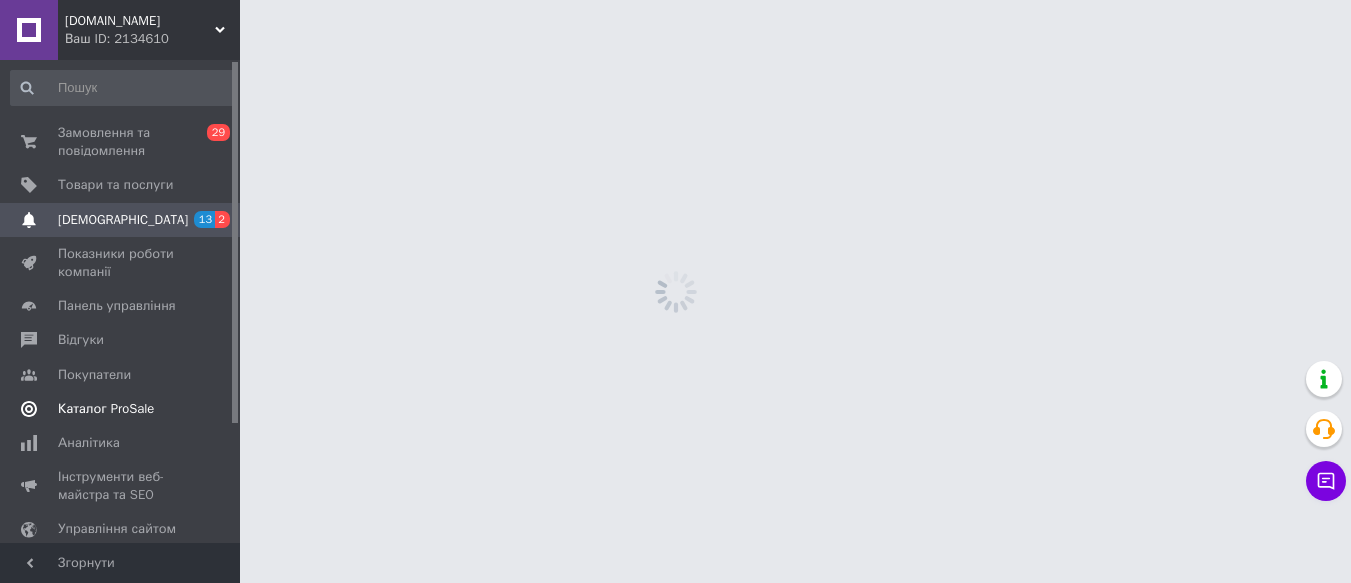 scroll, scrollTop: 0, scrollLeft: 0, axis: both 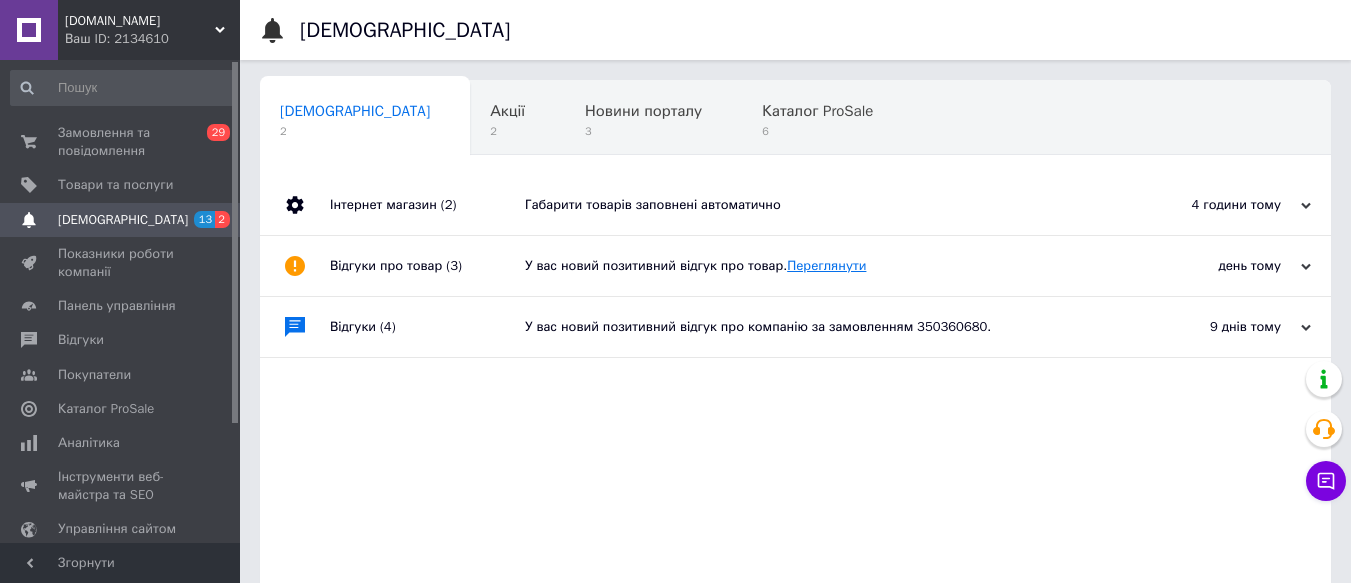 click on "Переглянути" at bounding box center [826, 265] 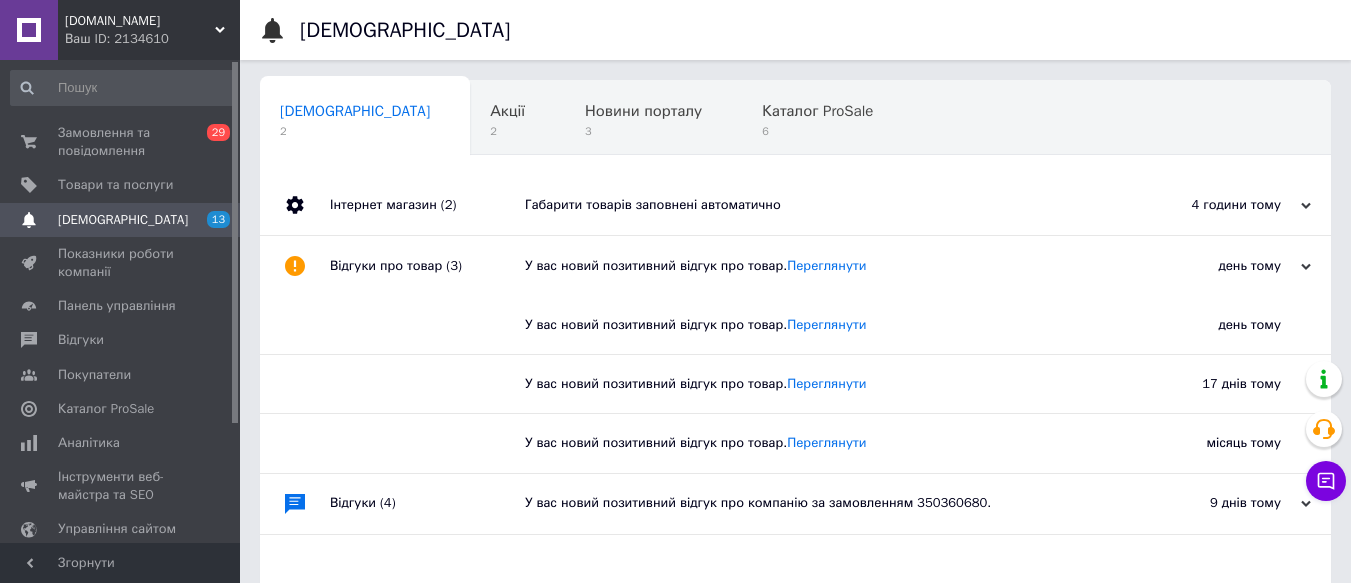 click on "Габарити товарів заповнені автоматично" at bounding box center [818, 205] 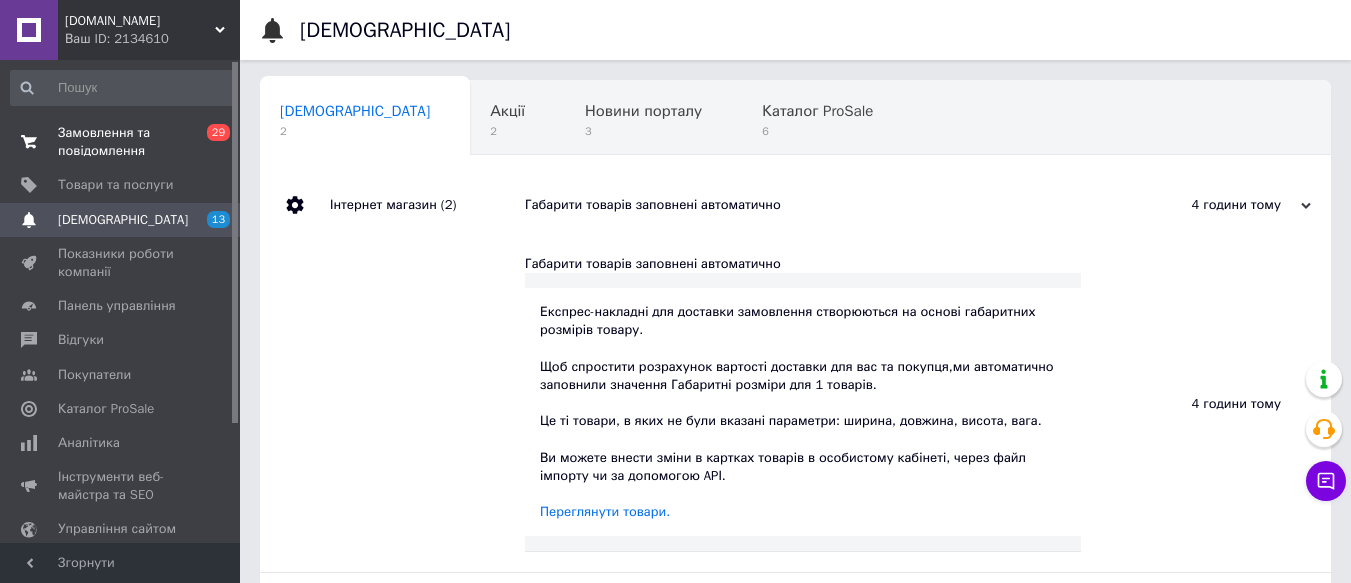click on "Замовлення та повідомлення" at bounding box center (121, 142) 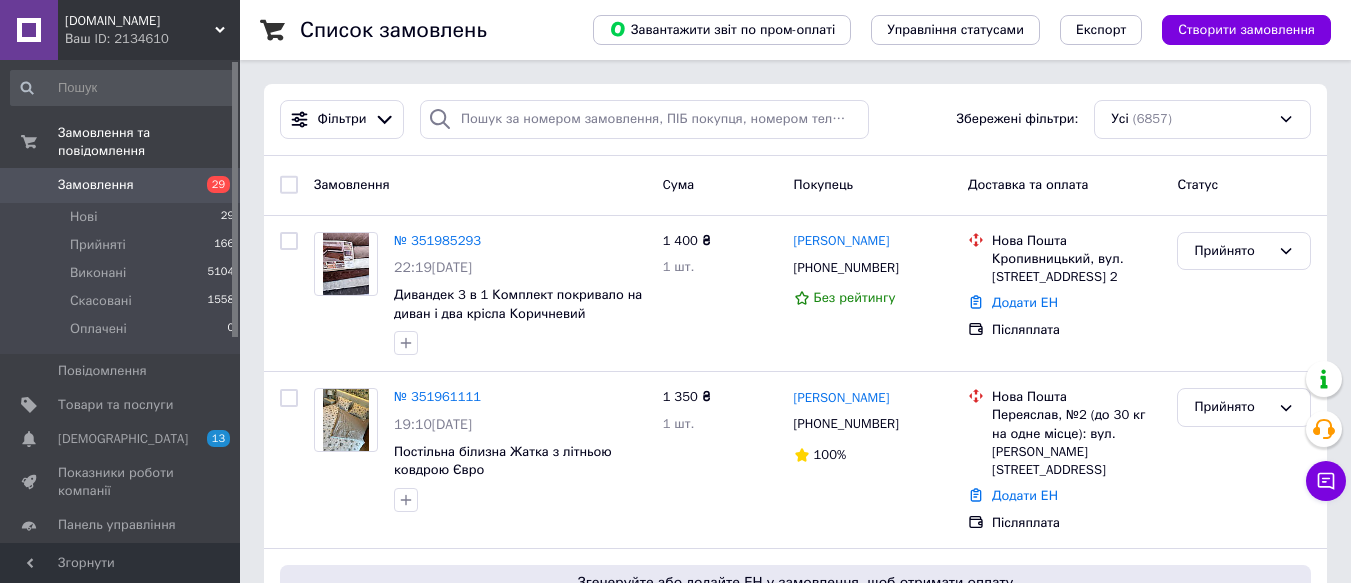 click on "Показники роботи компанії" at bounding box center [121, 482] 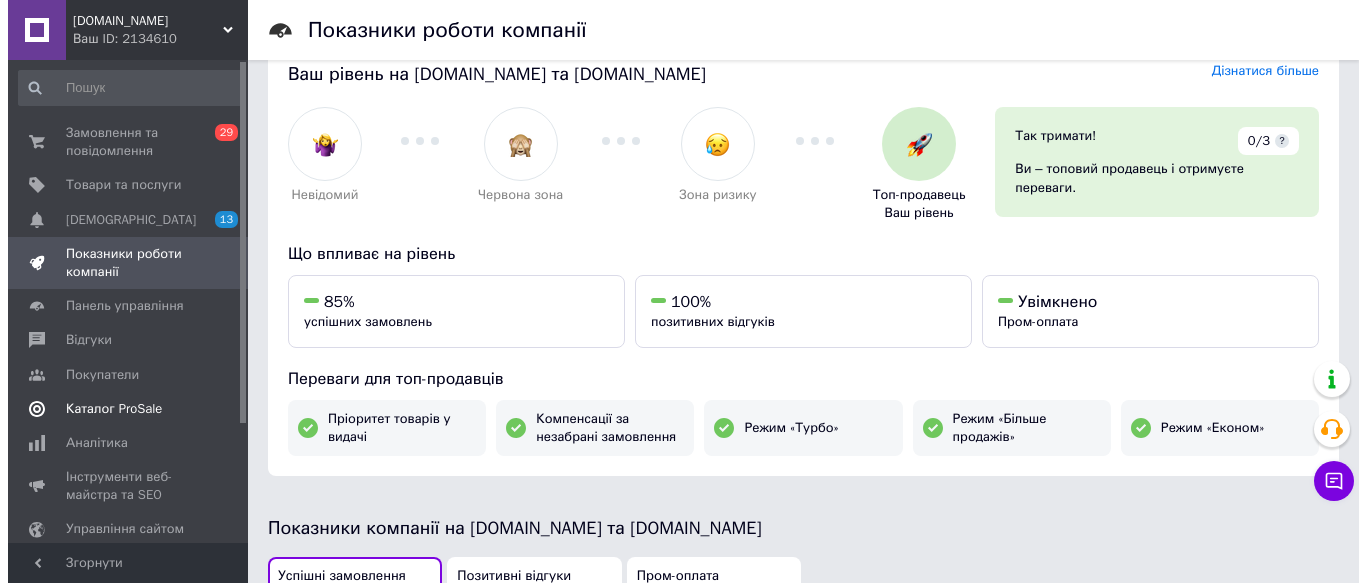 scroll, scrollTop: 0, scrollLeft: 0, axis: both 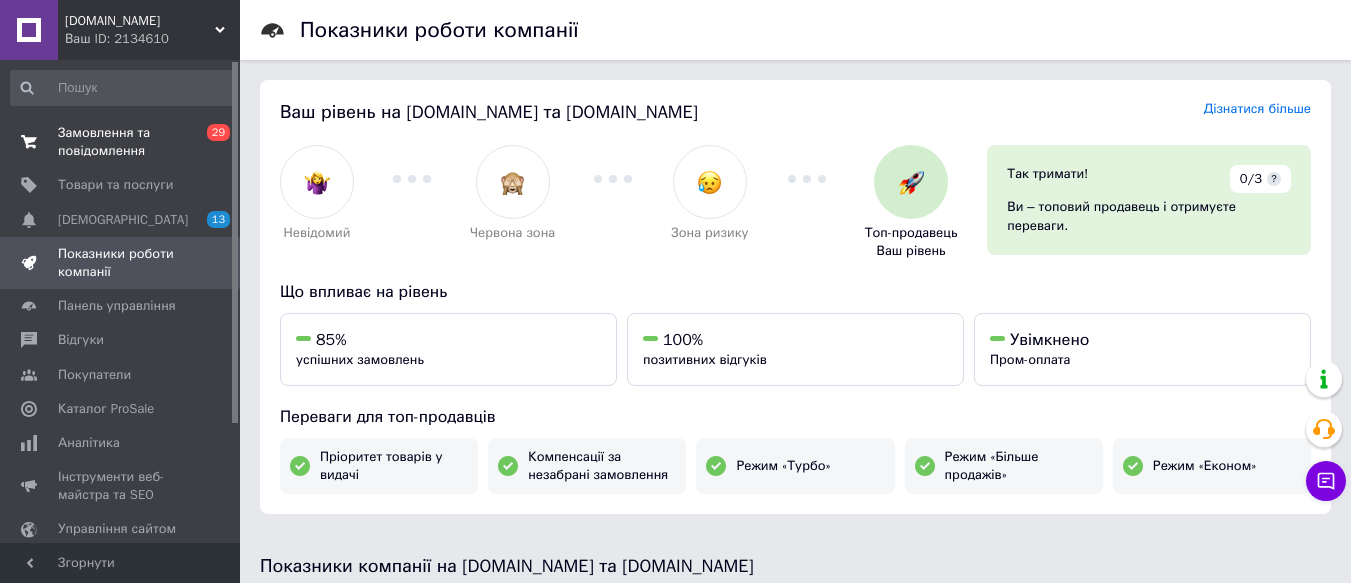 click on "Замовлення та повідомлення" at bounding box center [121, 142] 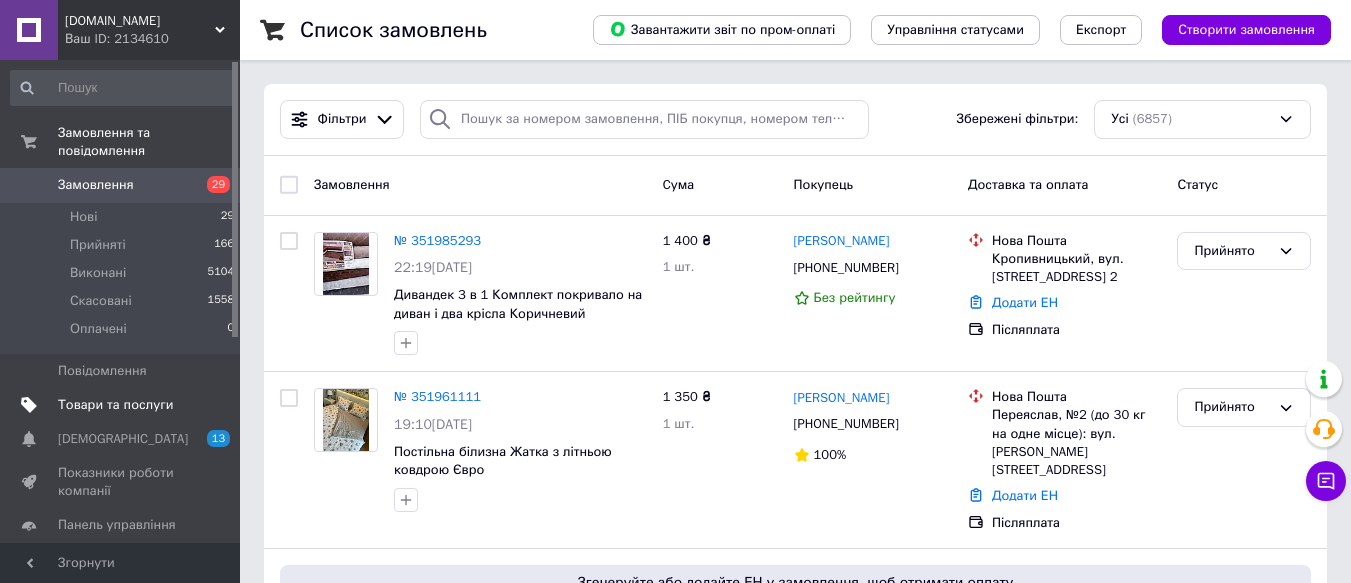 click on "Товари та послуги" at bounding box center (115, 405) 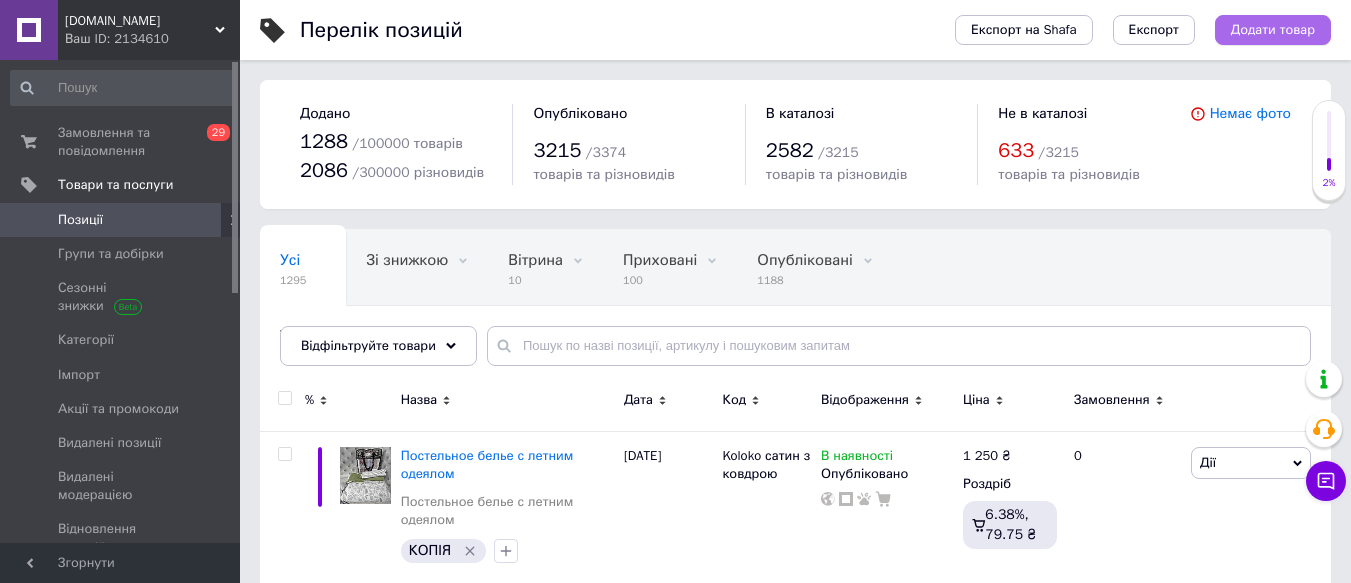 click on "Додати товар" at bounding box center (1273, 30) 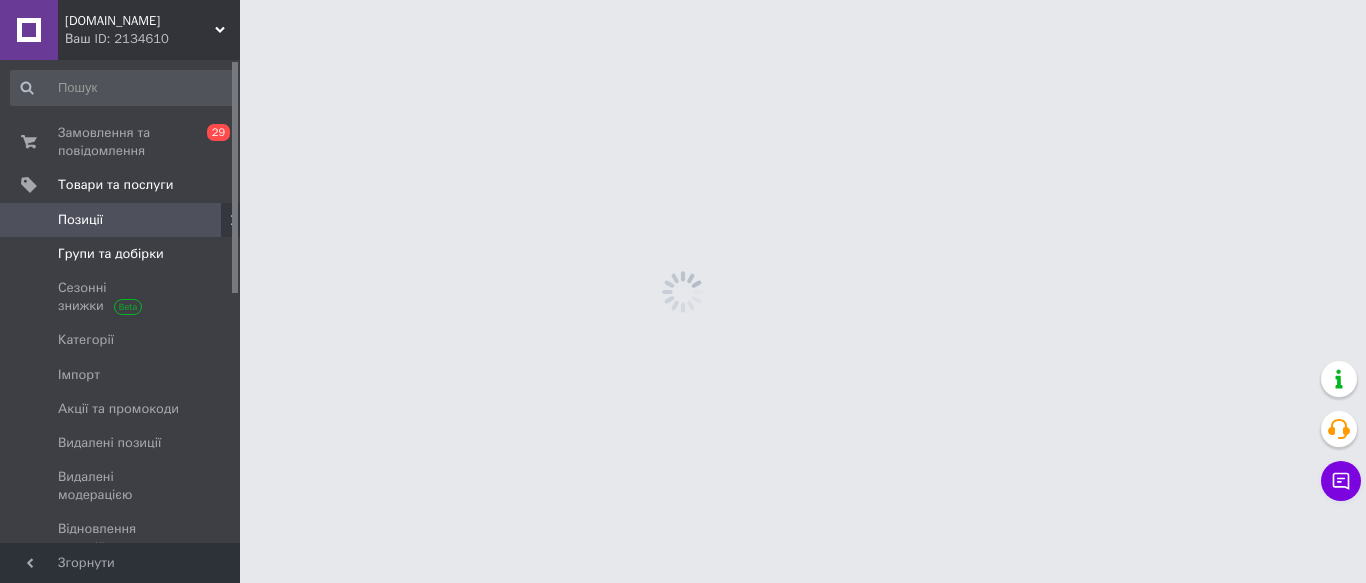click on "Групи та добірки" at bounding box center [111, 254] 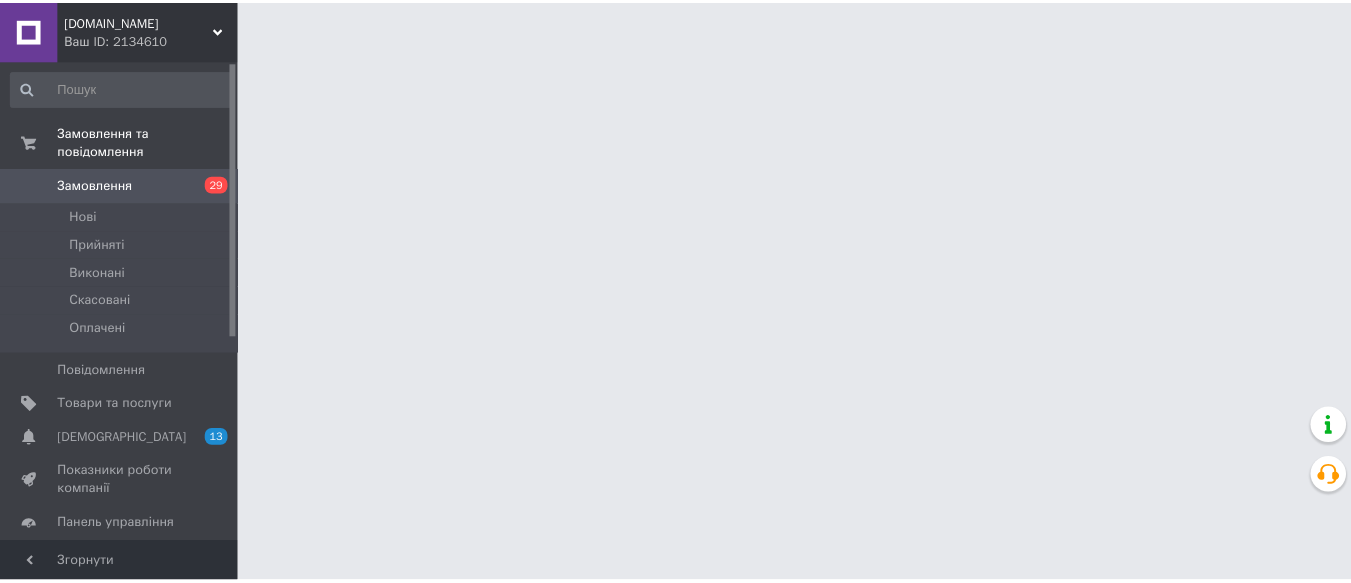 scroll, scrollTop: 0, scrollLeft: 0, axis: both 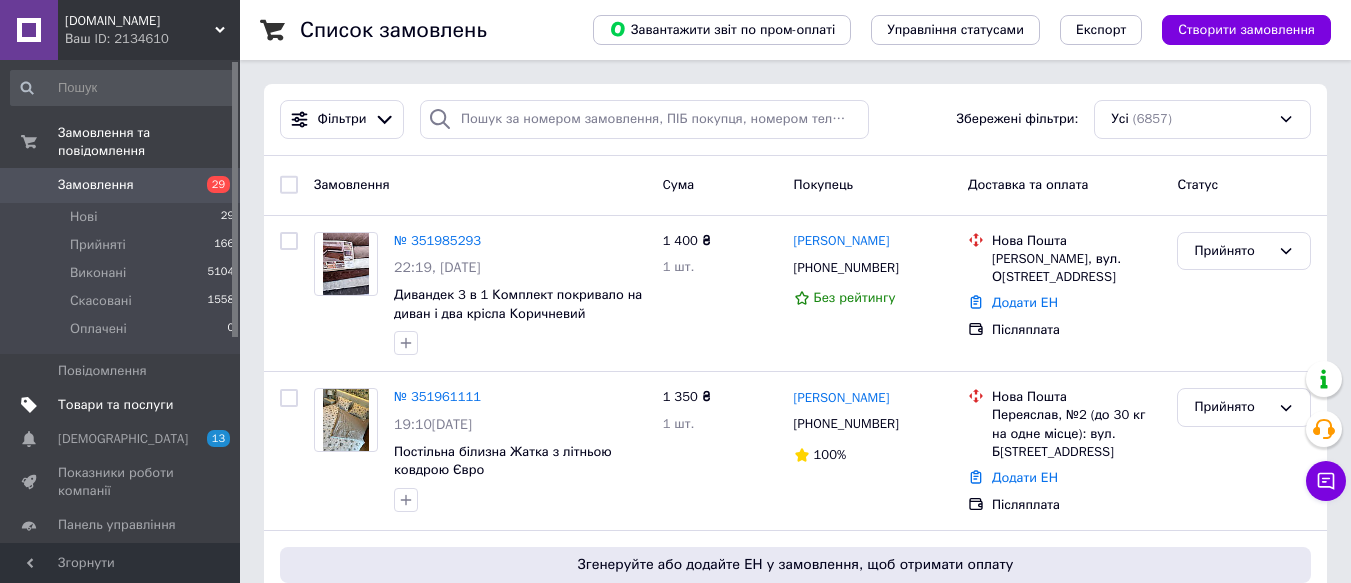 click on "Товари та послуги" at bounding box center [115, 405] 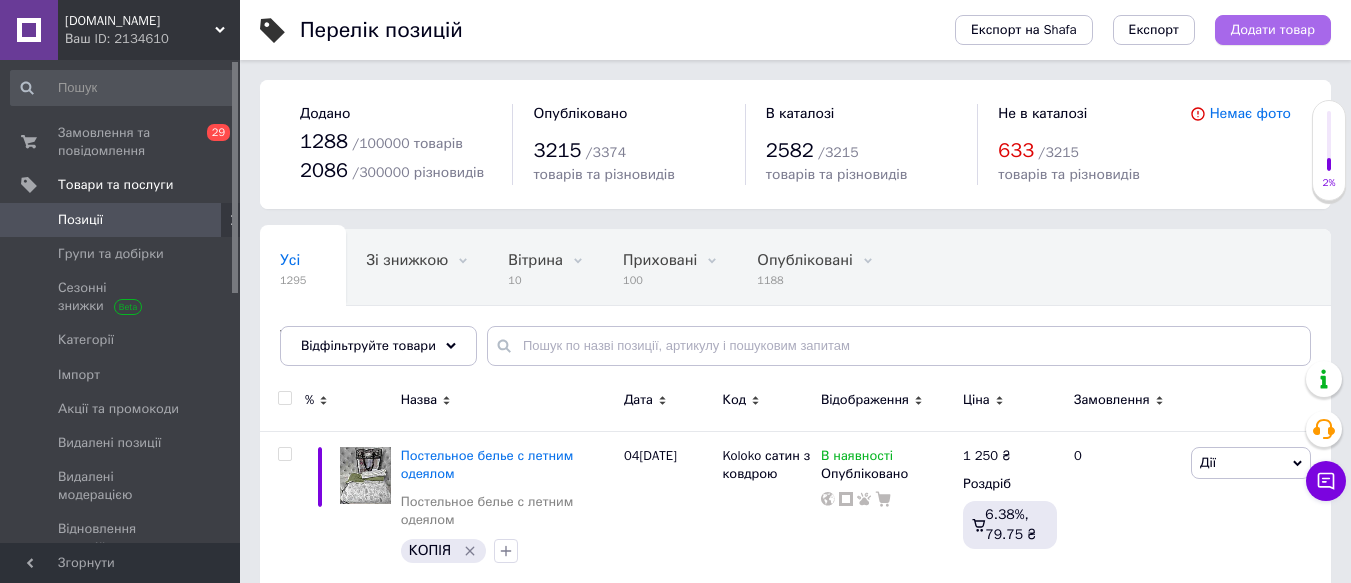 click on "Додати товар" at bounding box center (1273, 30) 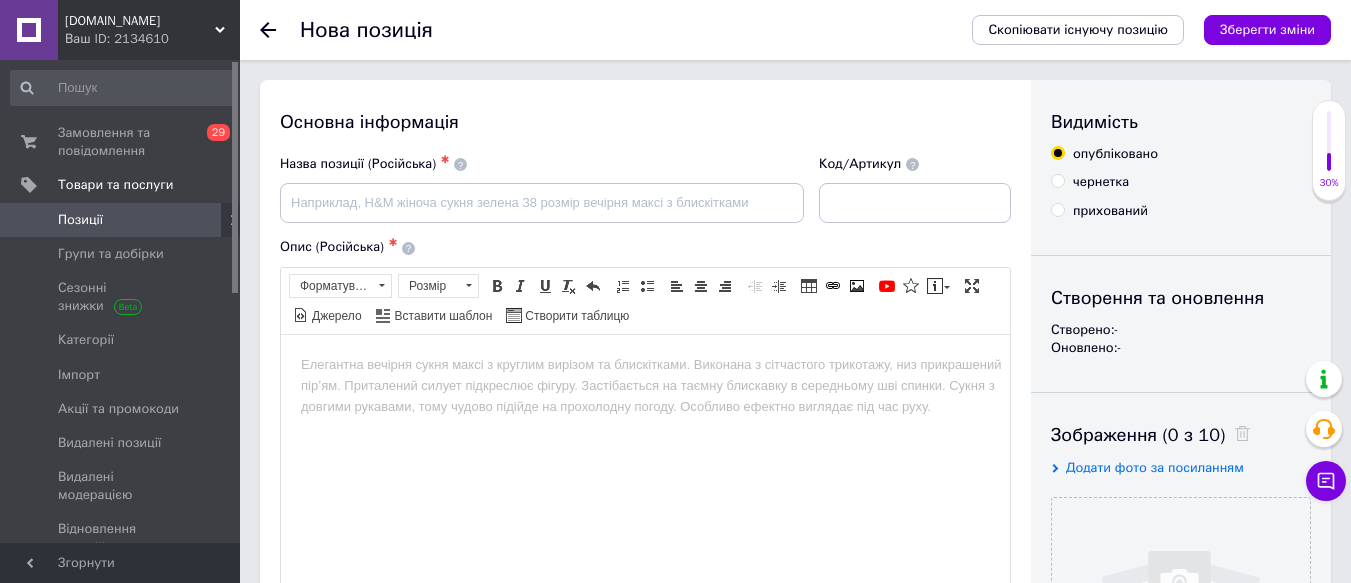 scroll, scrollTop: 0, scrollLeft: 0, axis: both 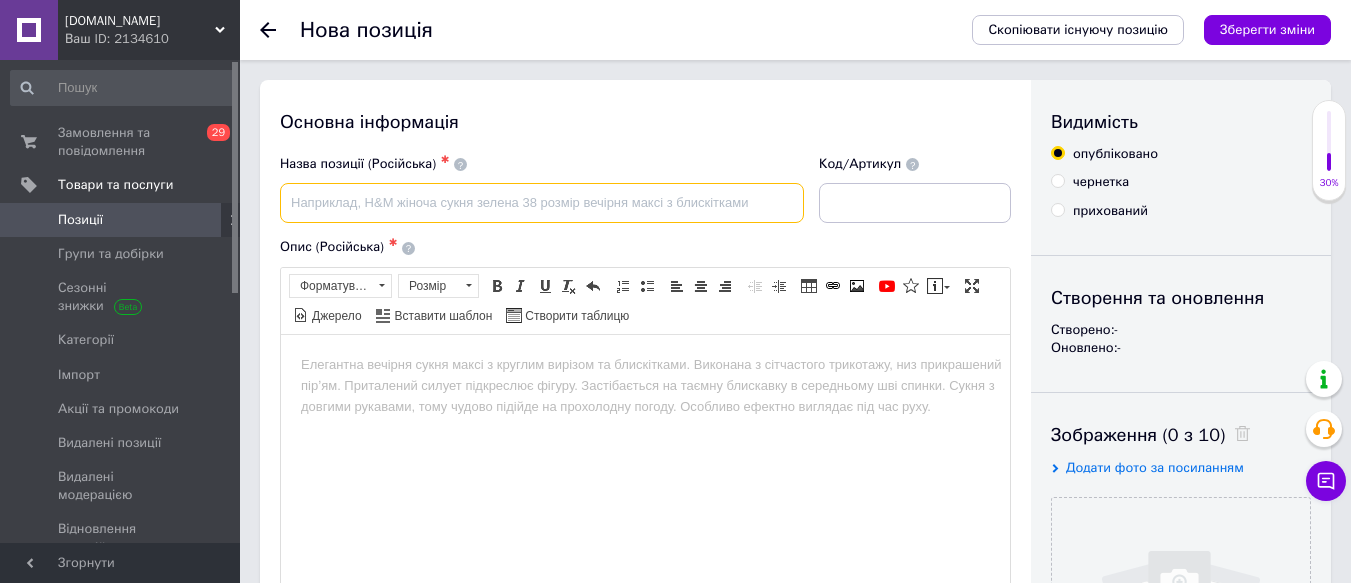 click at bounding box center [542, 203] 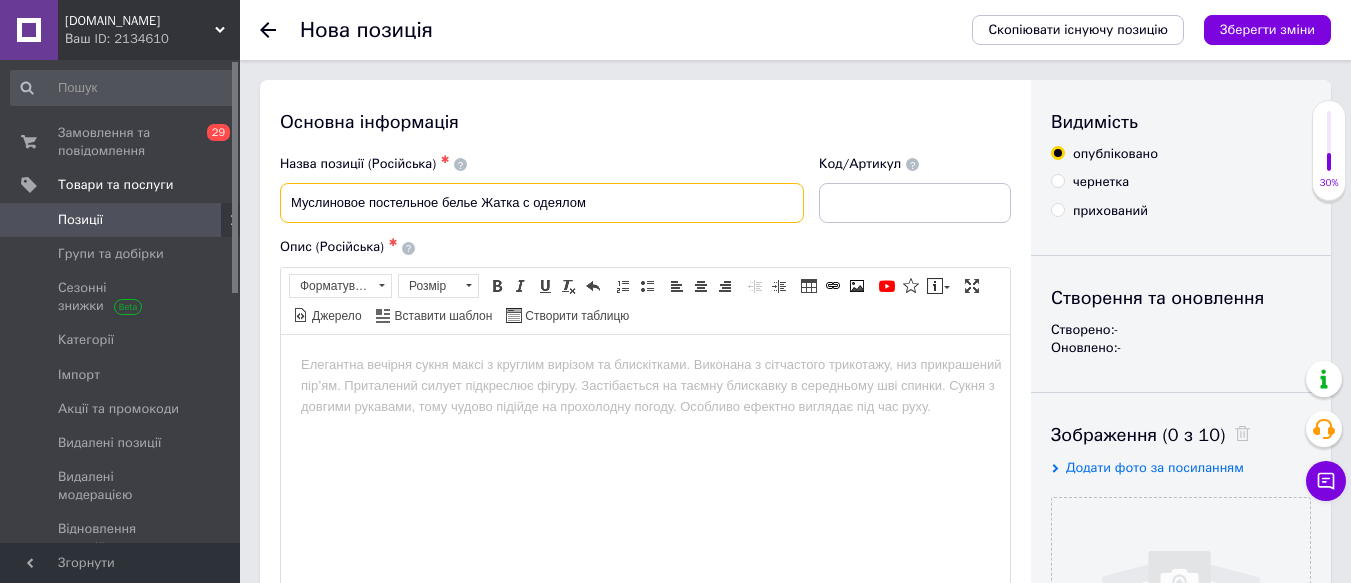 type on "Муслиновое постельное белье Жатка с одеялом" 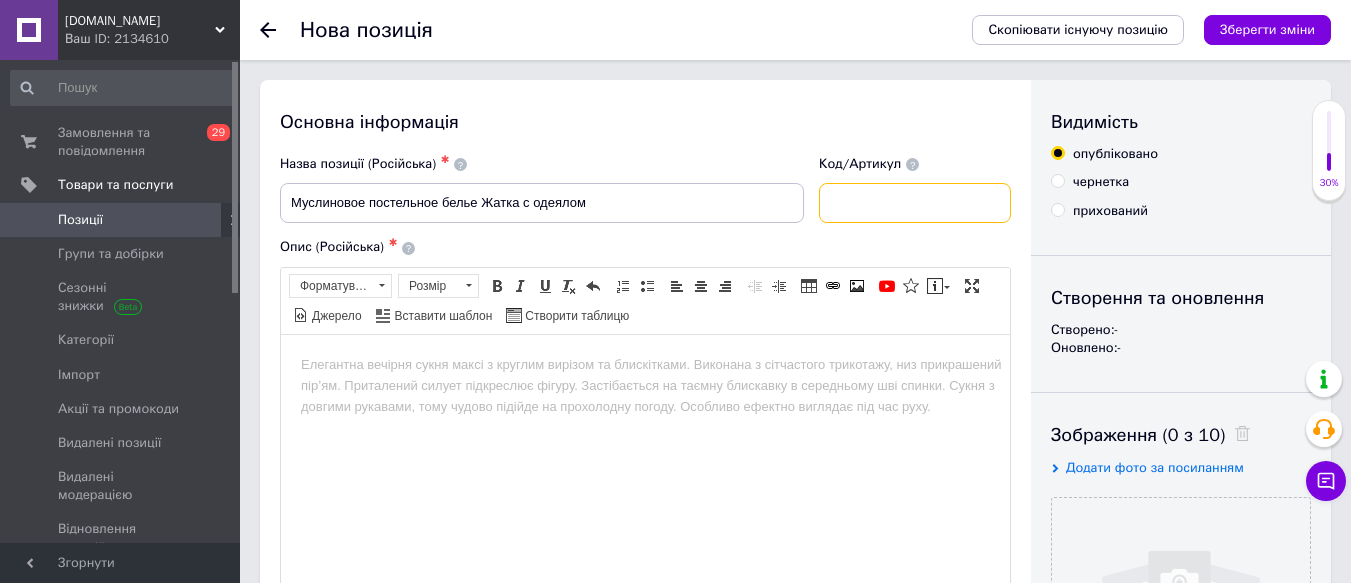 click at bounding box center (915, 203) 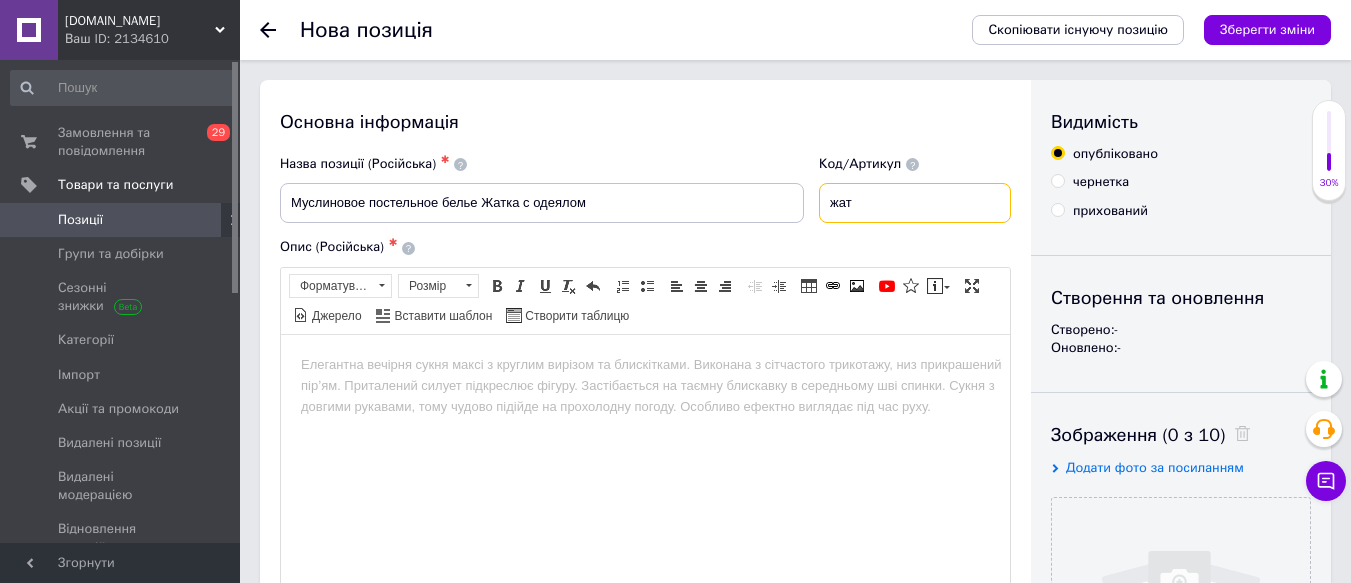 type on "жат" 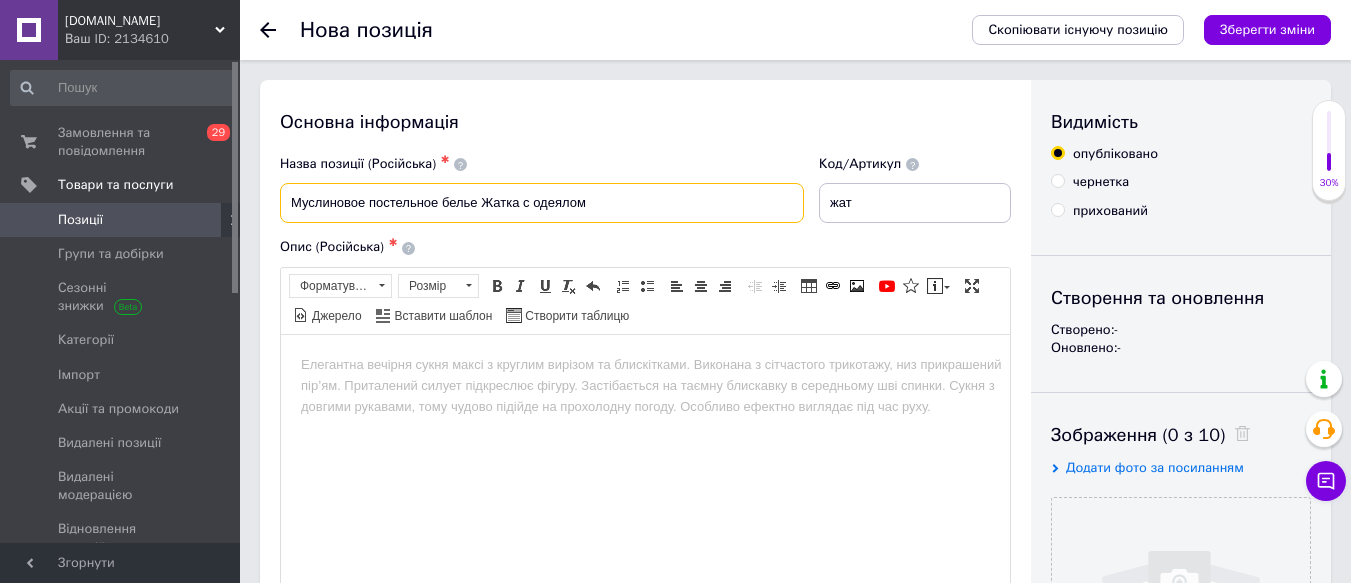 click on "Муслиновое постельное белье Жатка с одеялом" at bounding box center (542, 203) 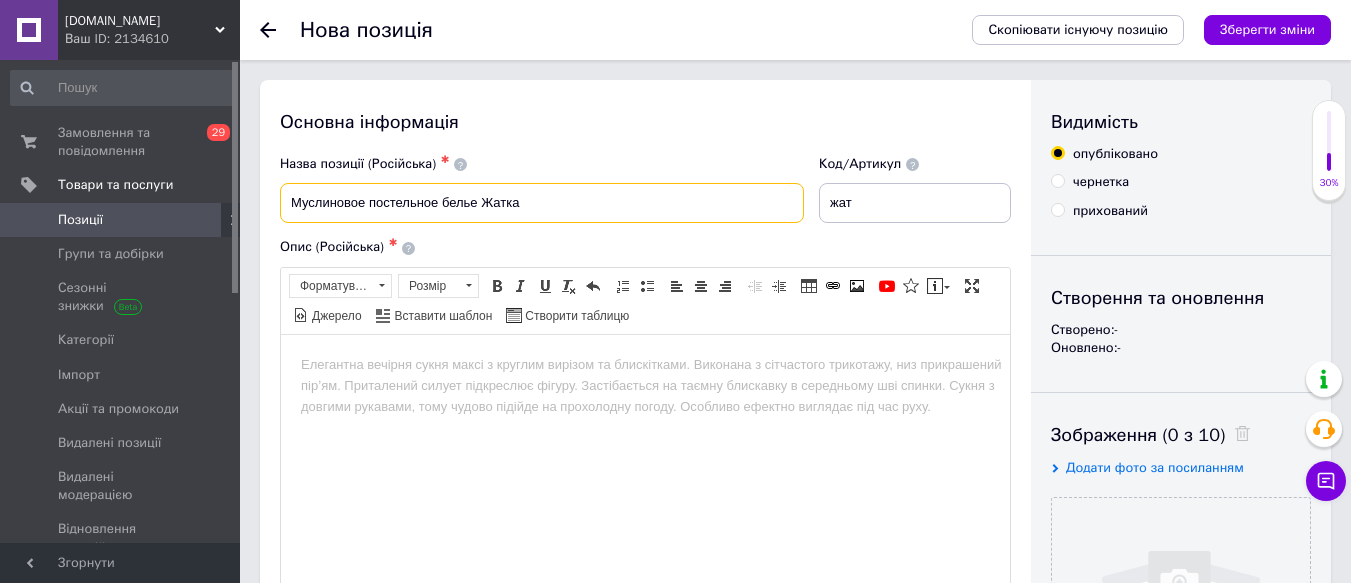 type on "Муслиновое постельное белье Жатка" 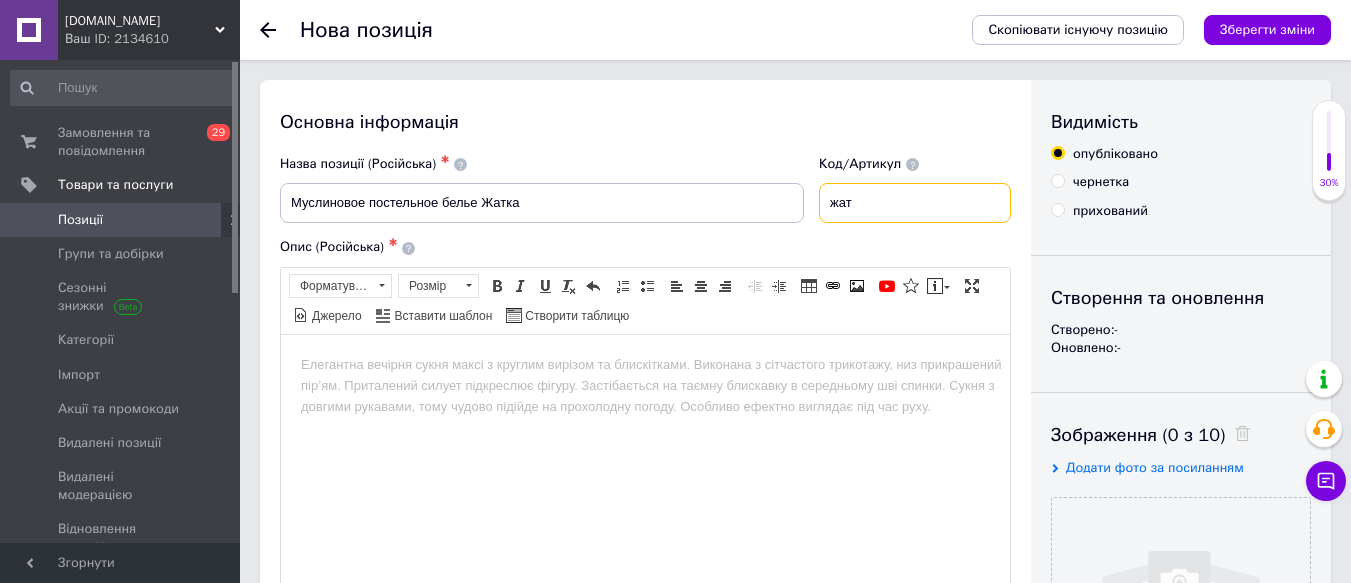 click on "жат" at bounding box center [915, 203] 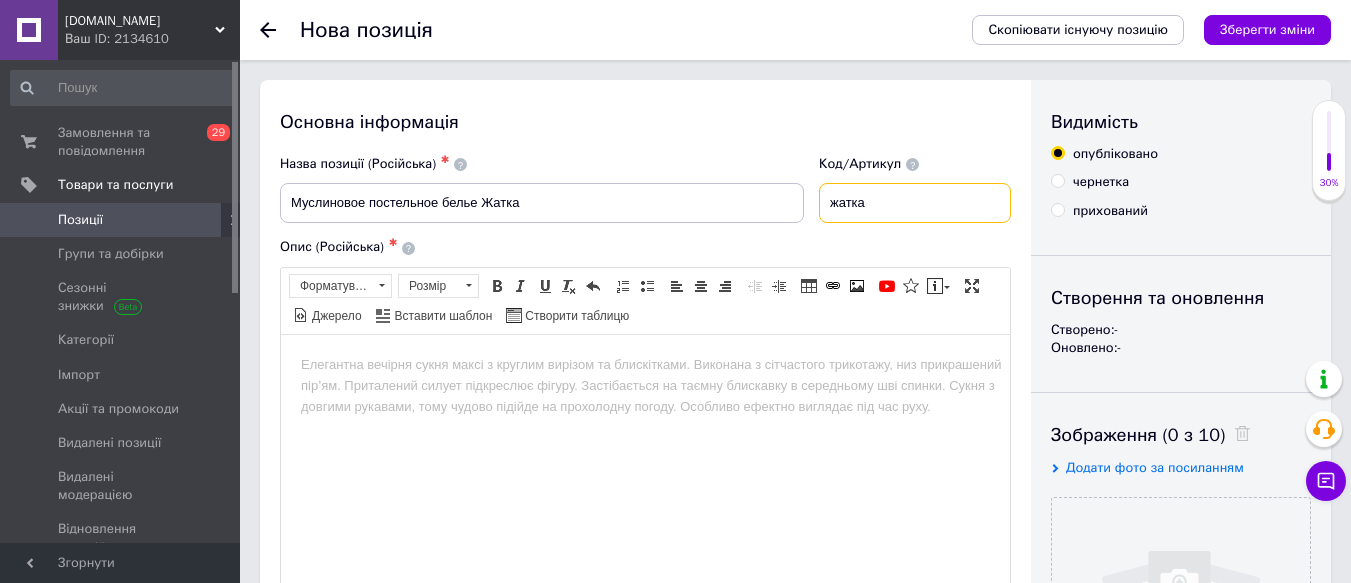 type on "жатка" 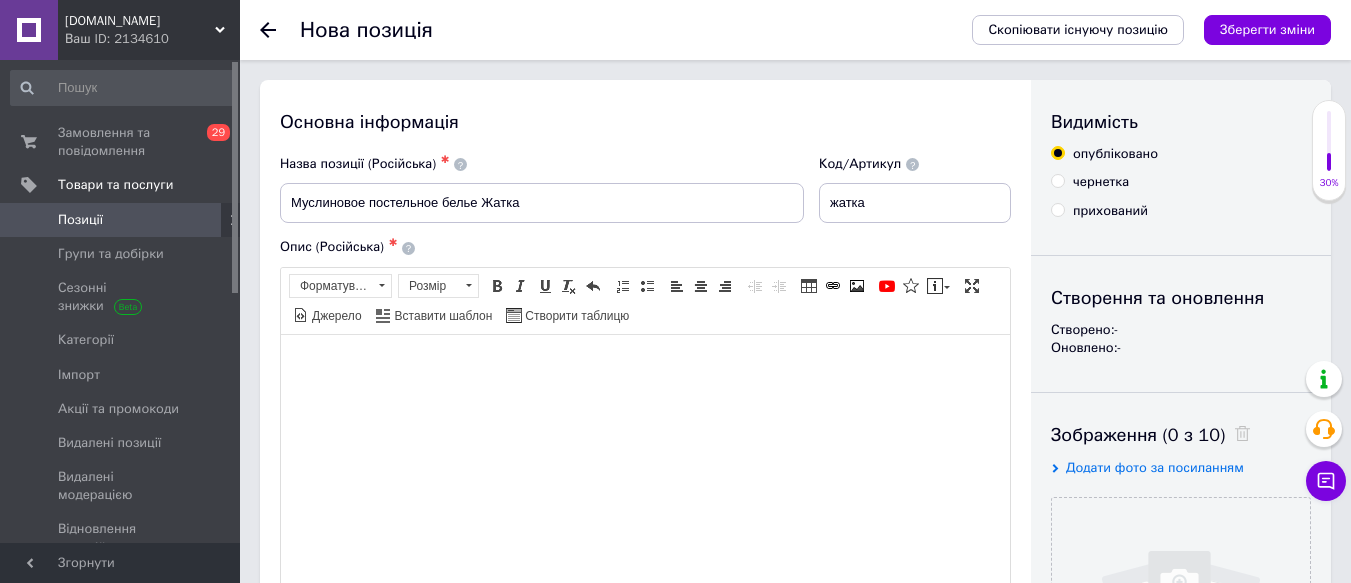 click at bounding box center [645, 364] 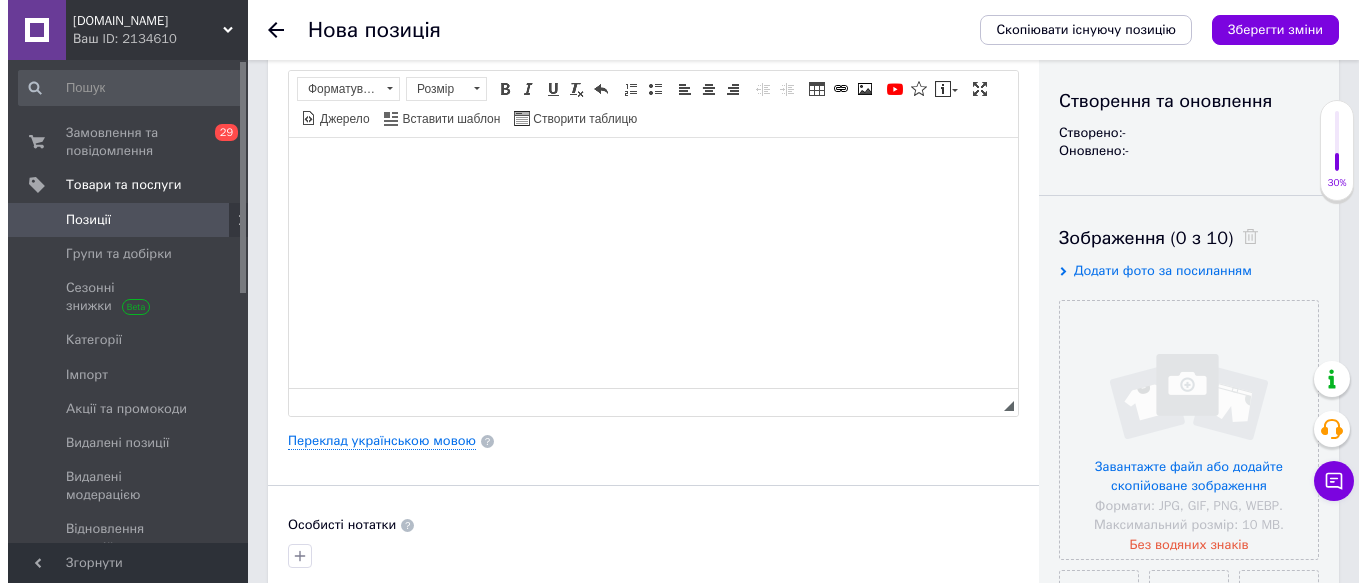 scroll, scrollTop: 200, scrollLeft: 0, axis: vertical 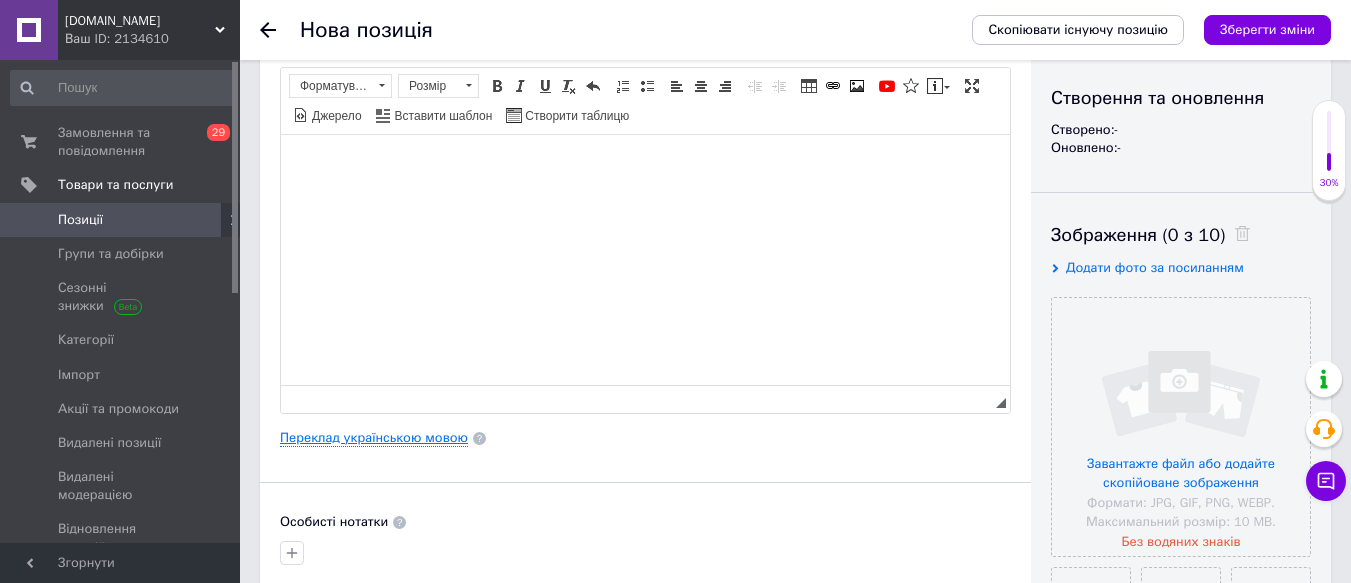 click on "Переклад українською мовою" at bounding box center [374, 438] 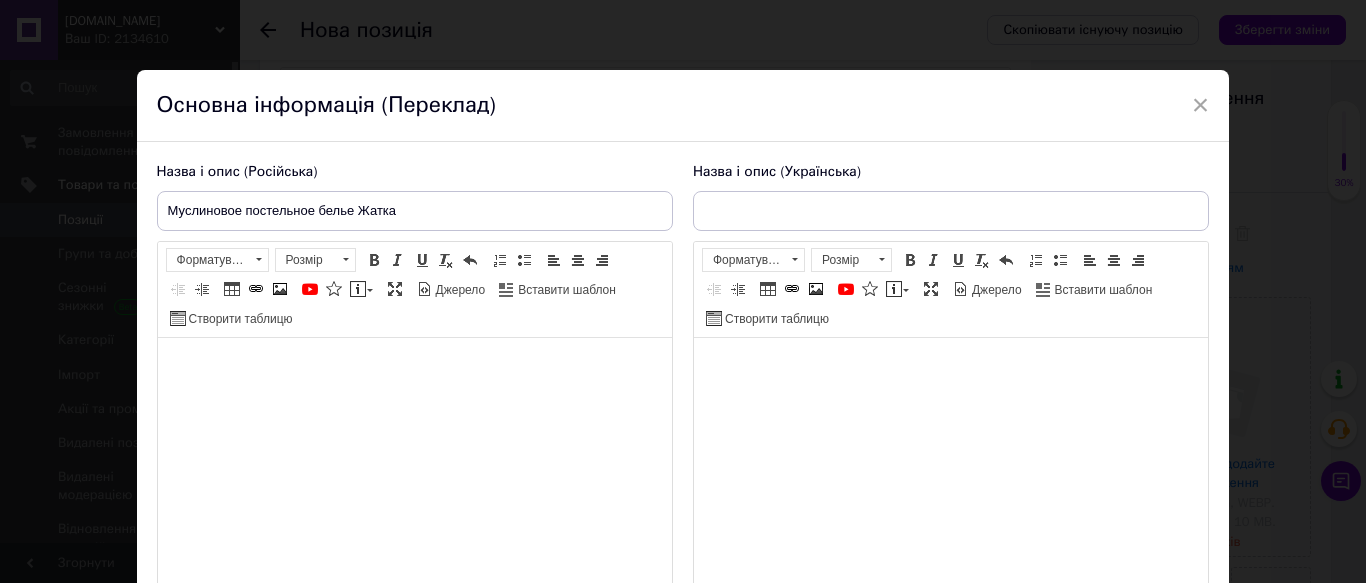 scroll, scrollTop: 0, scrollLeft: 0, axis: both 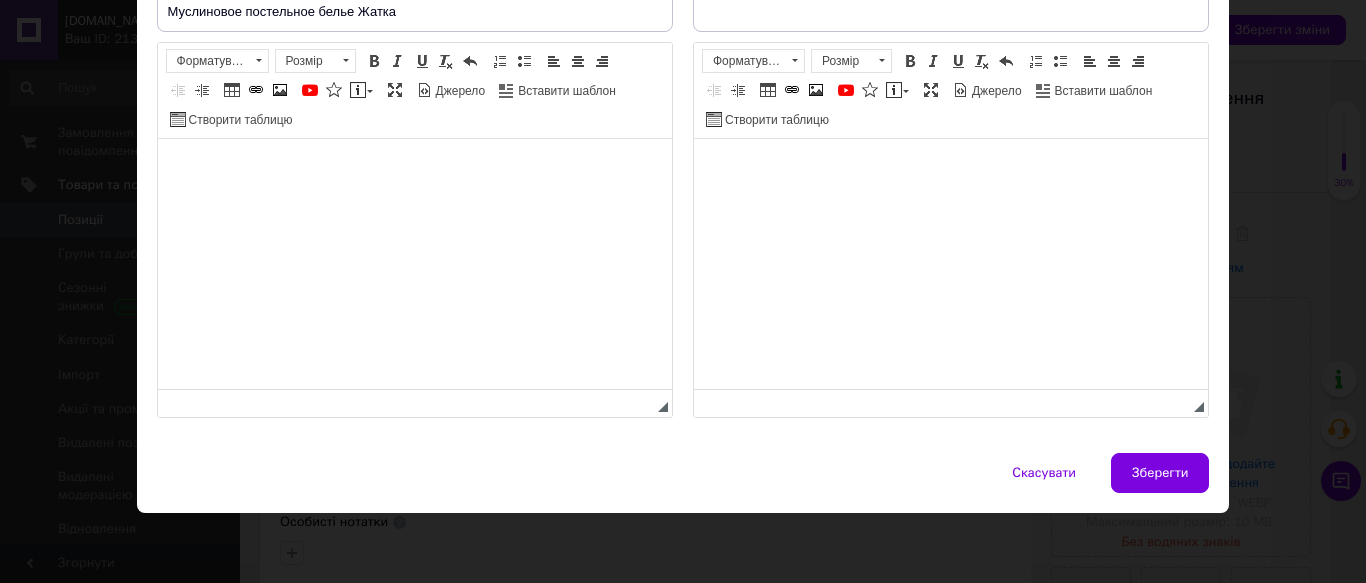 click at bounding box center (950, 169) 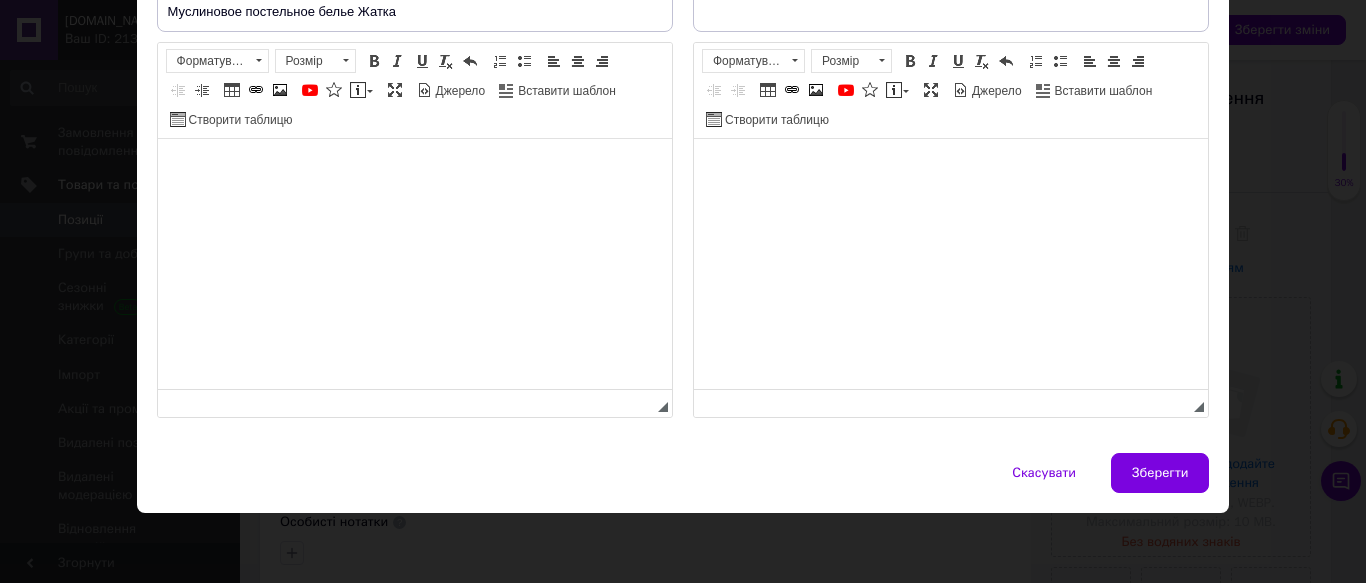 drag, startPoint x: 811, startPoint y: 271, endPoint x: 753, endPoint y: 209, distance: 84.89994 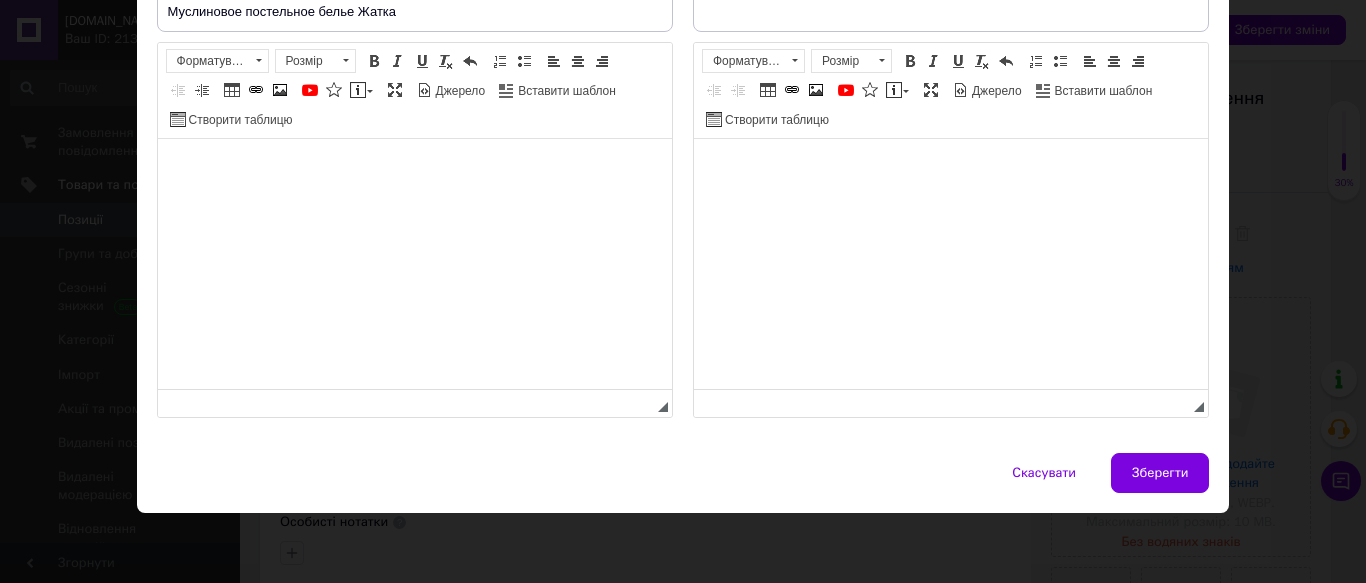 scroll, scrollTop: 171, scrollLeft: 0, axis: vertical 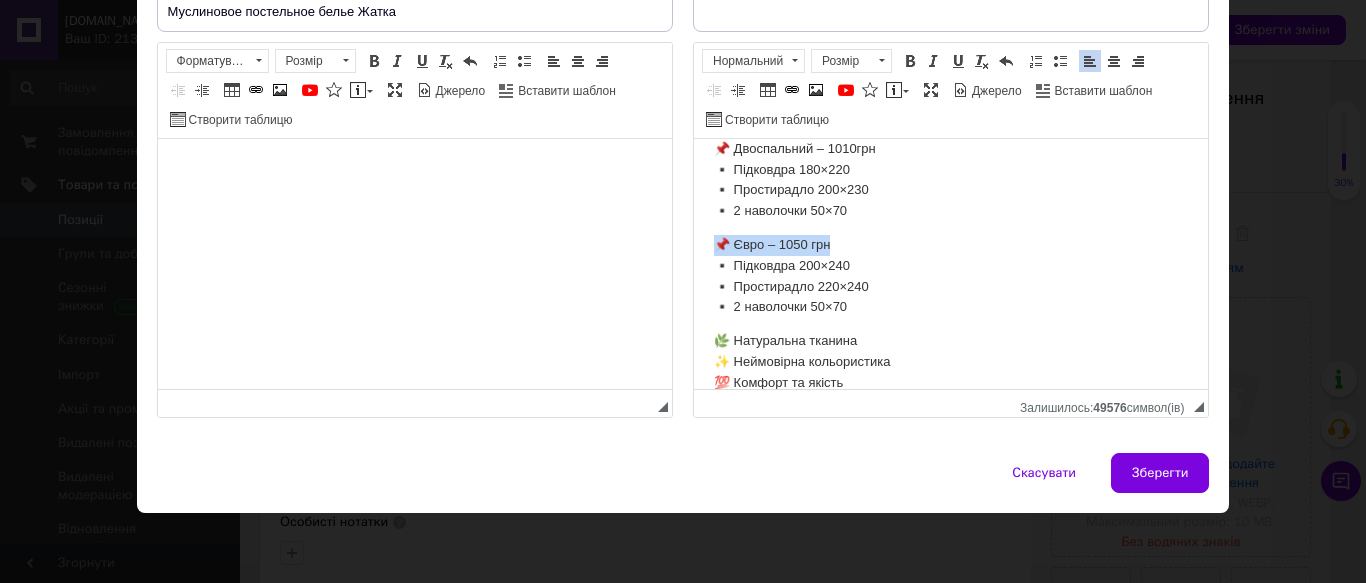 drag, startPoint x: 856, startPoint y: 228, endPoint x: 710, endPoint y: 240, distance: 146.49232 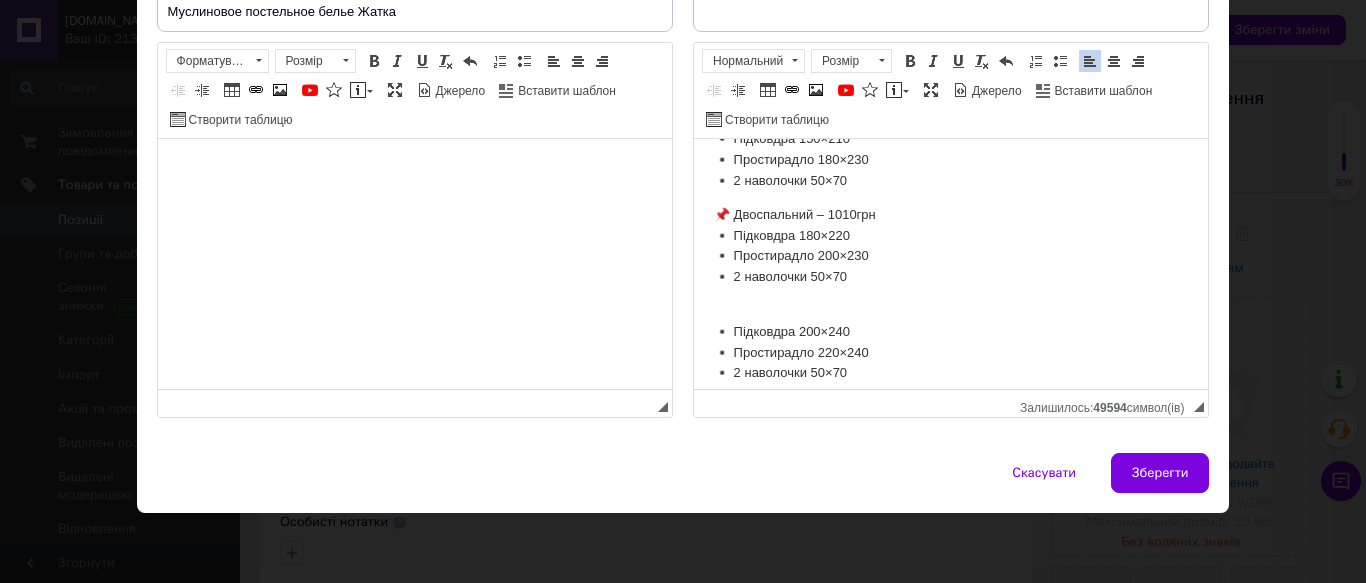 scroll, scrollTop: 71, scrollLeft: 0, axis: vertical 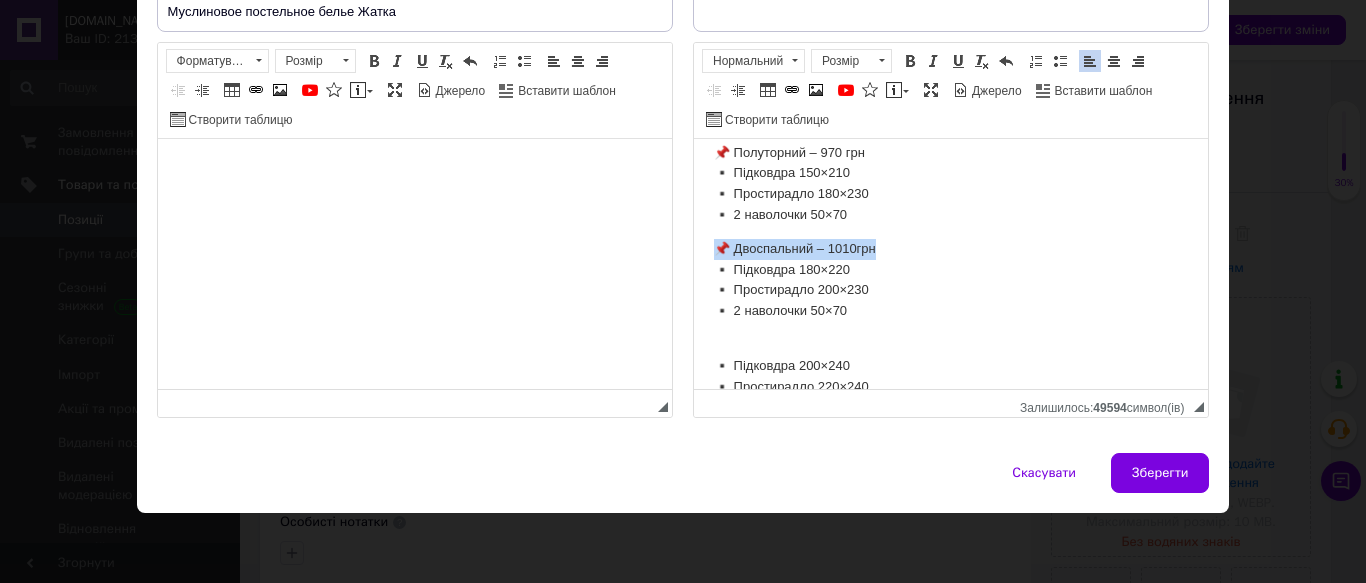 drag, startPoint x: 883, startPoint y: 247, endPoint x: 710, endPoint y: 251, distance: 173.04623 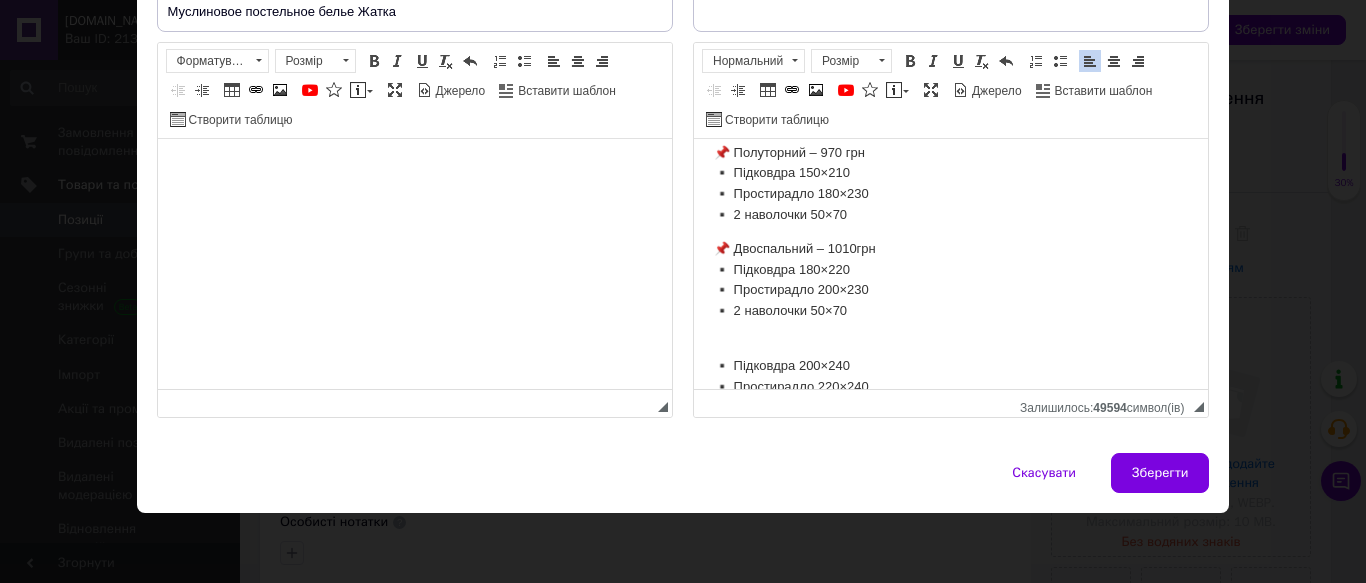 click on "📌 Двоспальний – 1010грн ▪️ Підковдра 180×220 ▪️ Простирадло 200×230 ▪️ 2 наволочки 50×70" at bounding box center [950, 280] 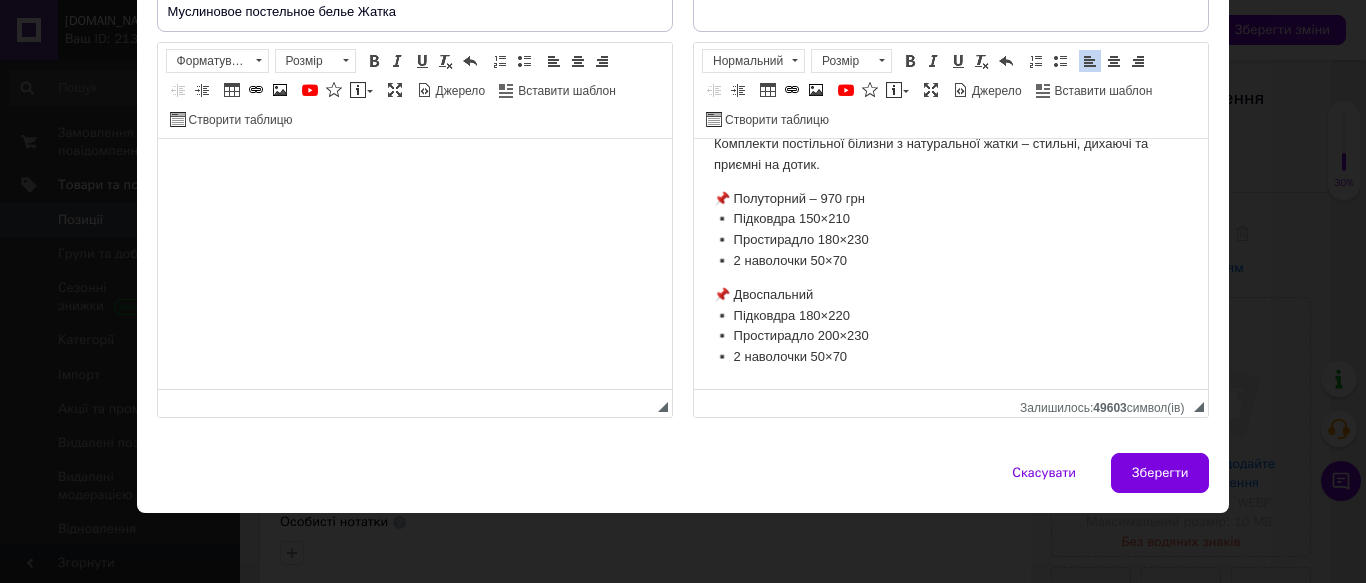 scroll, scrollTop: 0, scrollLeft: 0, axis: both 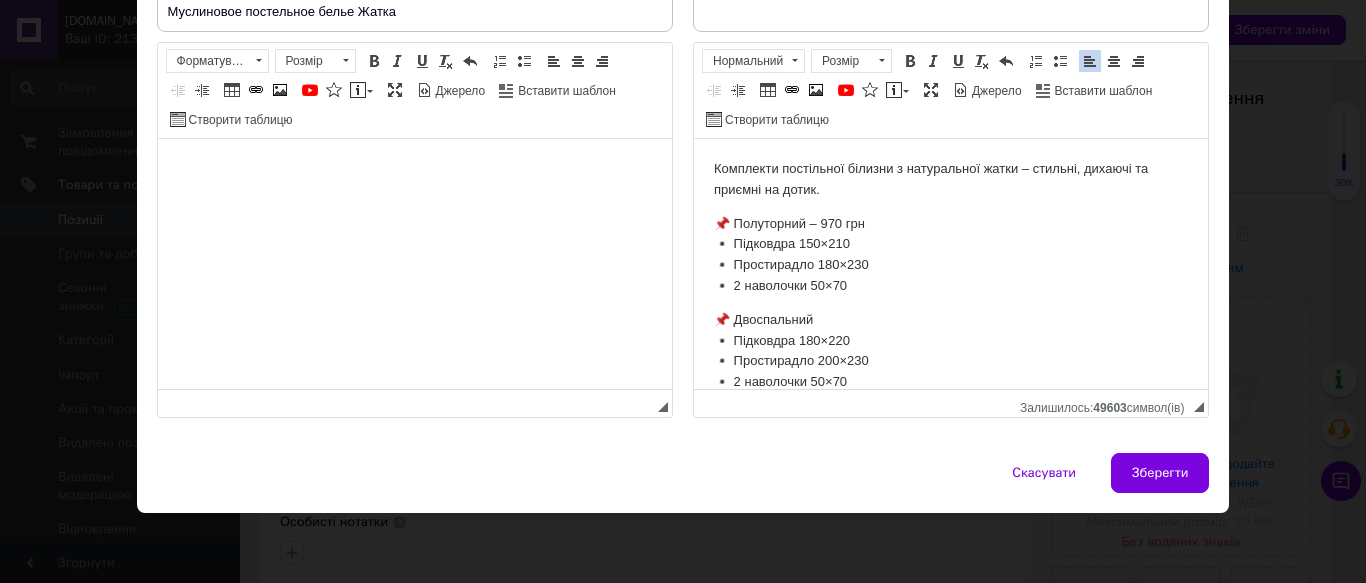 click on "📌 Полуторний – 970 грн ▪️ Підковдра 150×210 ▪️ Простирадло 180×230 ▪️ 2 наволочки 50×70" at bounding box center [950, 255] 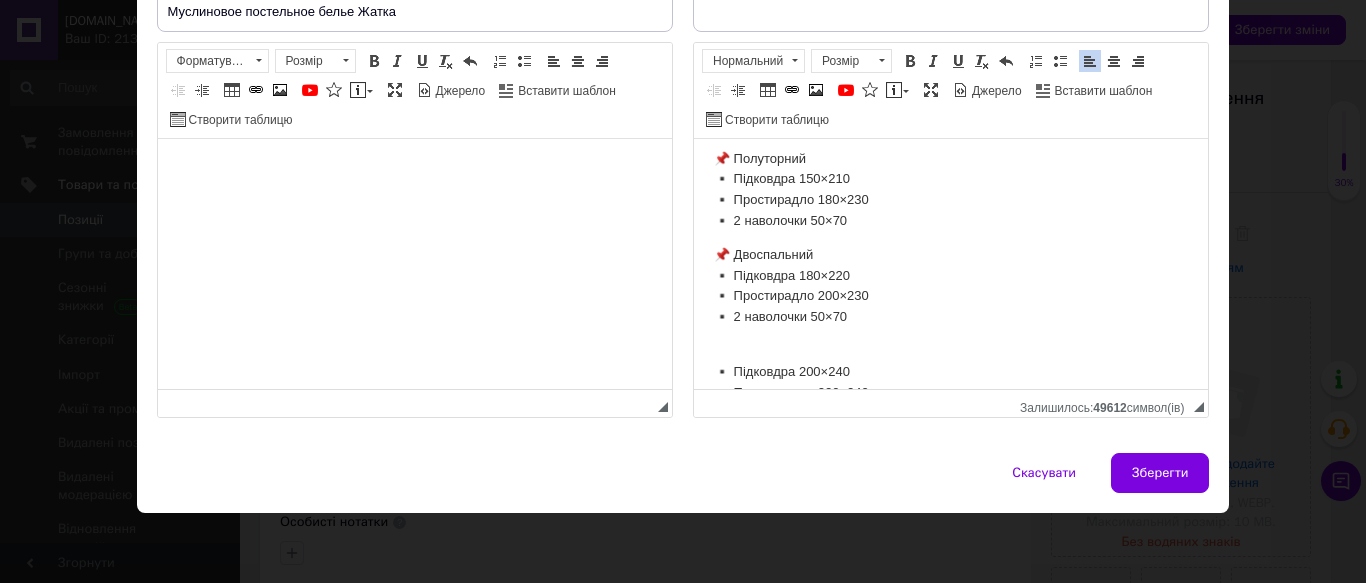 scroll, scrollTop: 100, scrollLeft: 0, axis: vertical 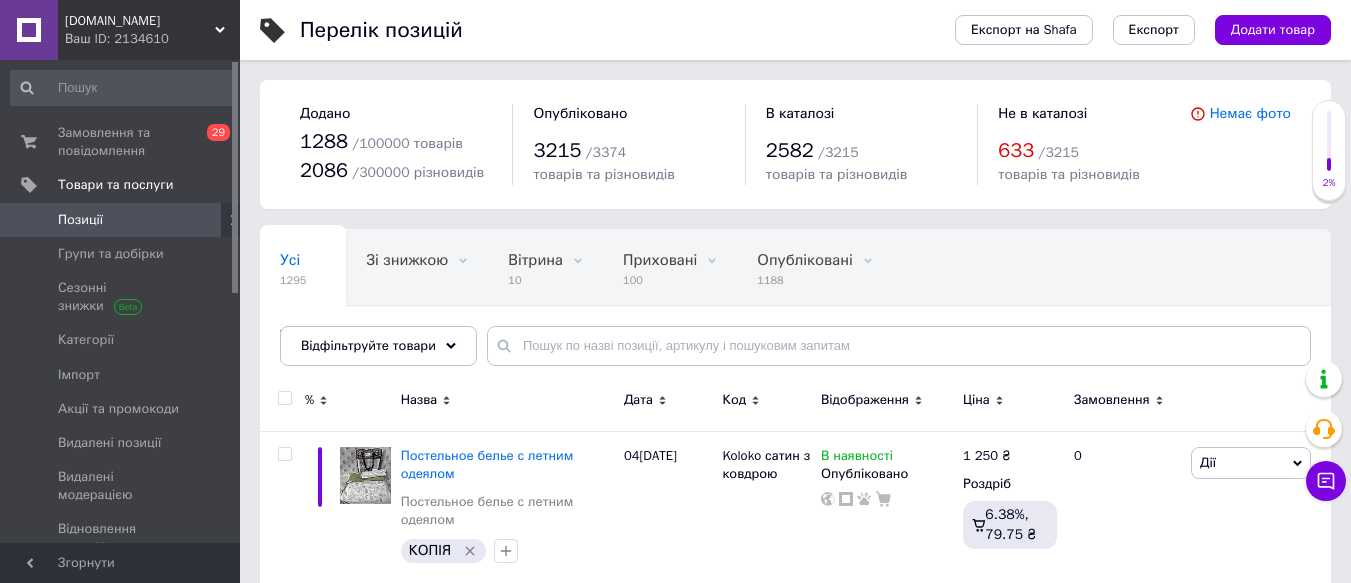 drag, startPoint x: 1264, startPoint y: 21, endPoint x: 1259, endPoint y: 44, distance: 23.537205 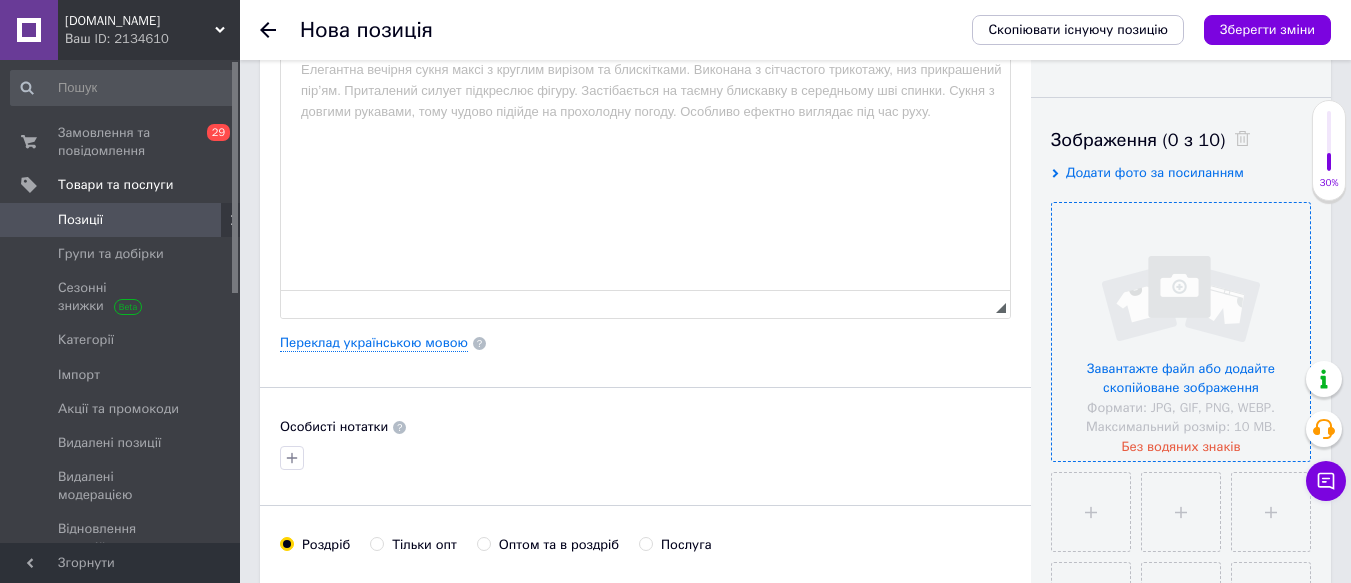 scroll, scrollTop: 300, scrollLeft: 0, axis: vertical 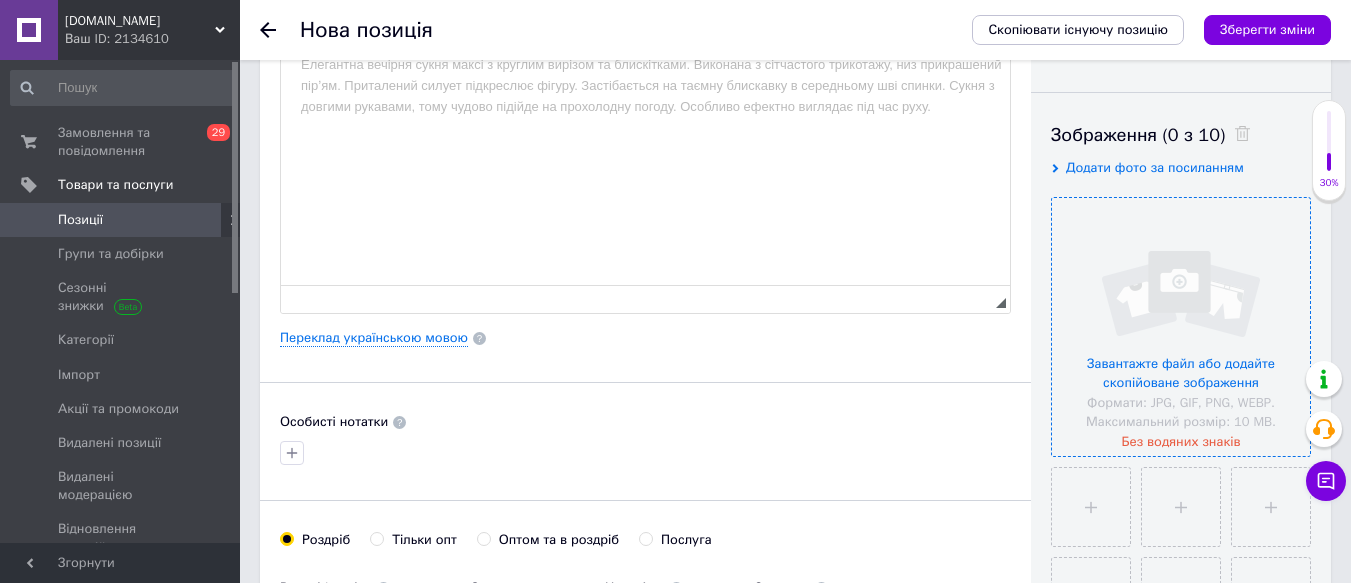 click at bounding box center (1181, 327) 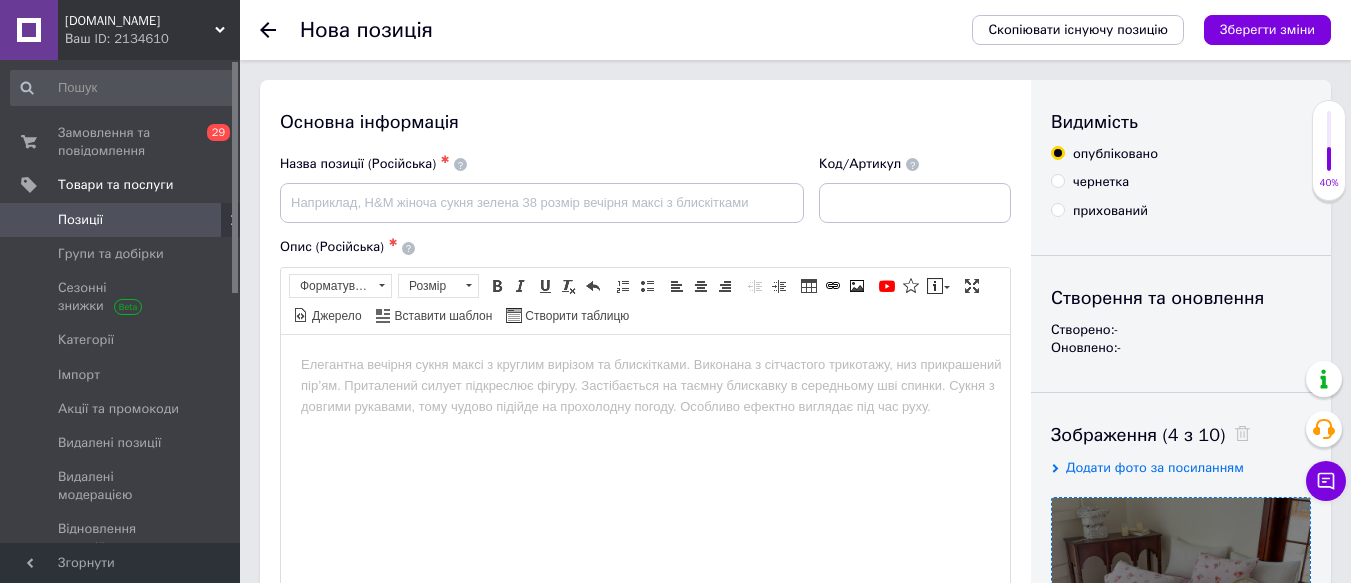 scroll, scrollTop: 100, scrollLeft: 0, axis: vertical 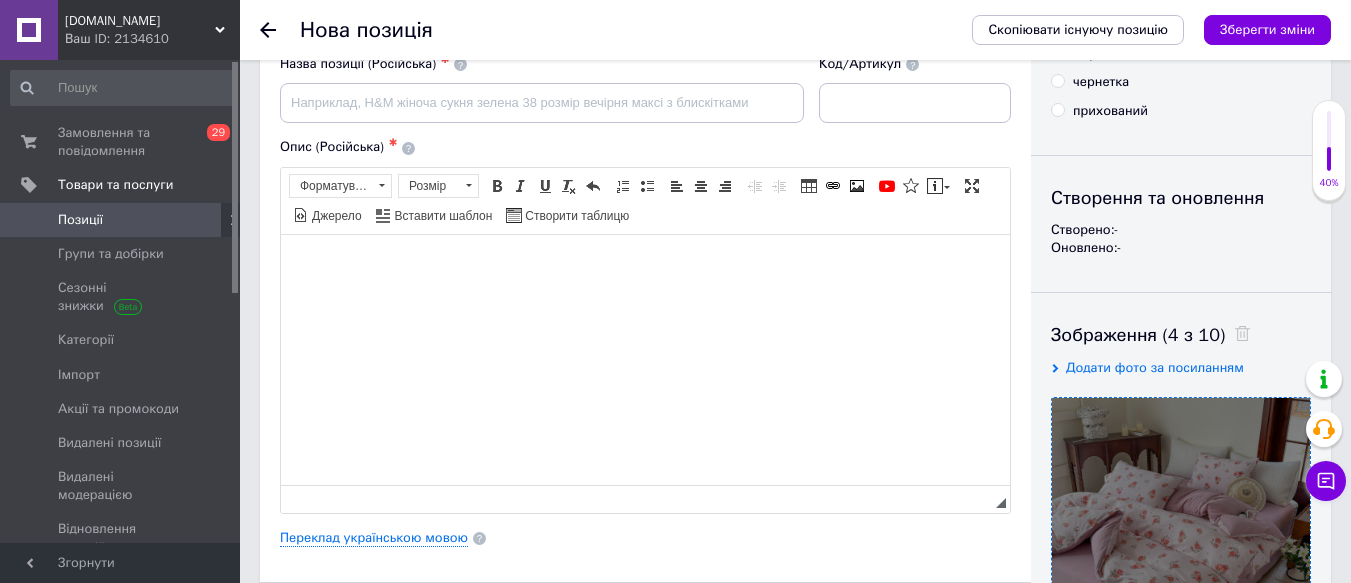 click at bounding box center [645, 264] 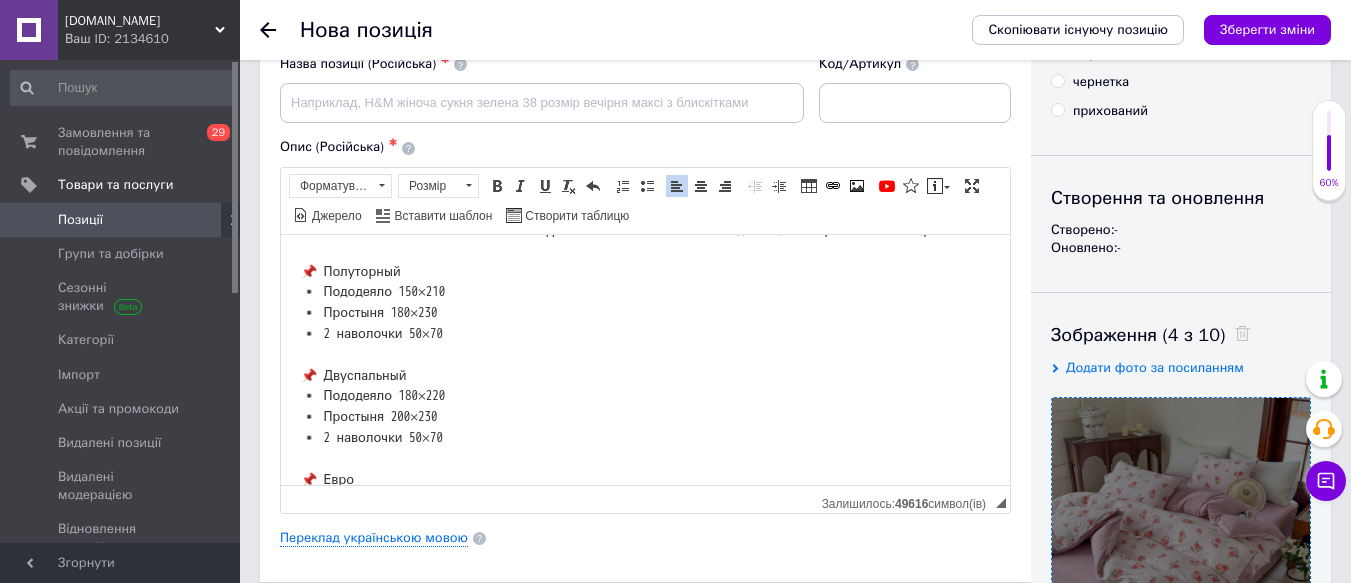 scroll, scrollTop: 0, scrollLeft: 0, axis: both 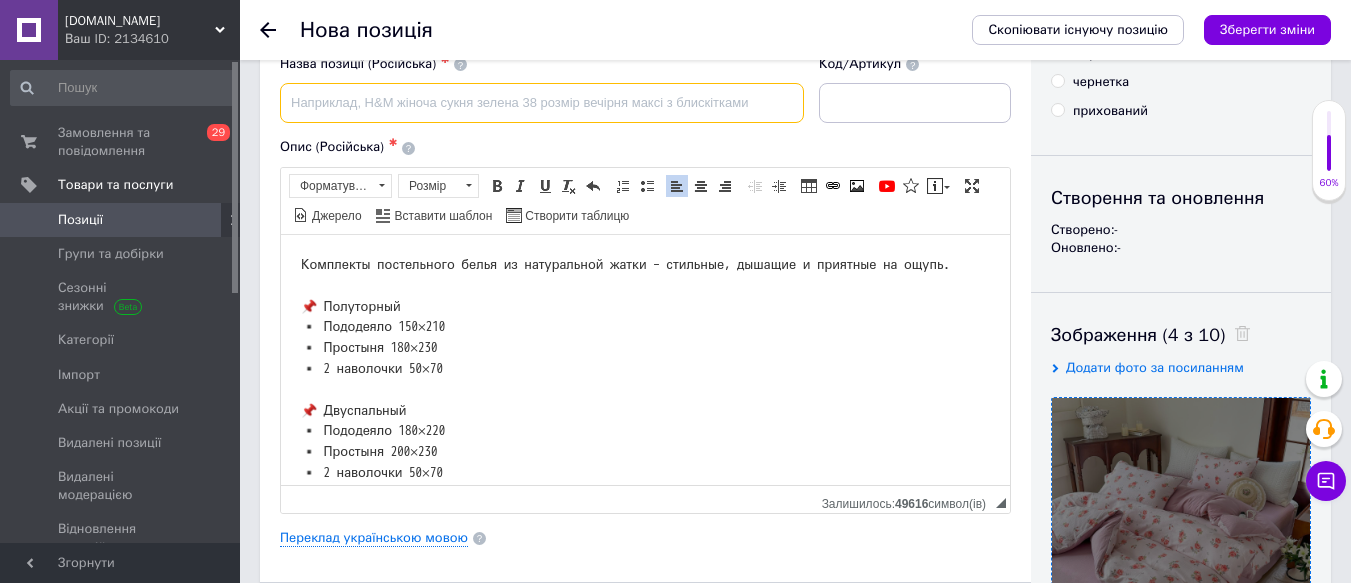 click at bounding box center [542, 103] 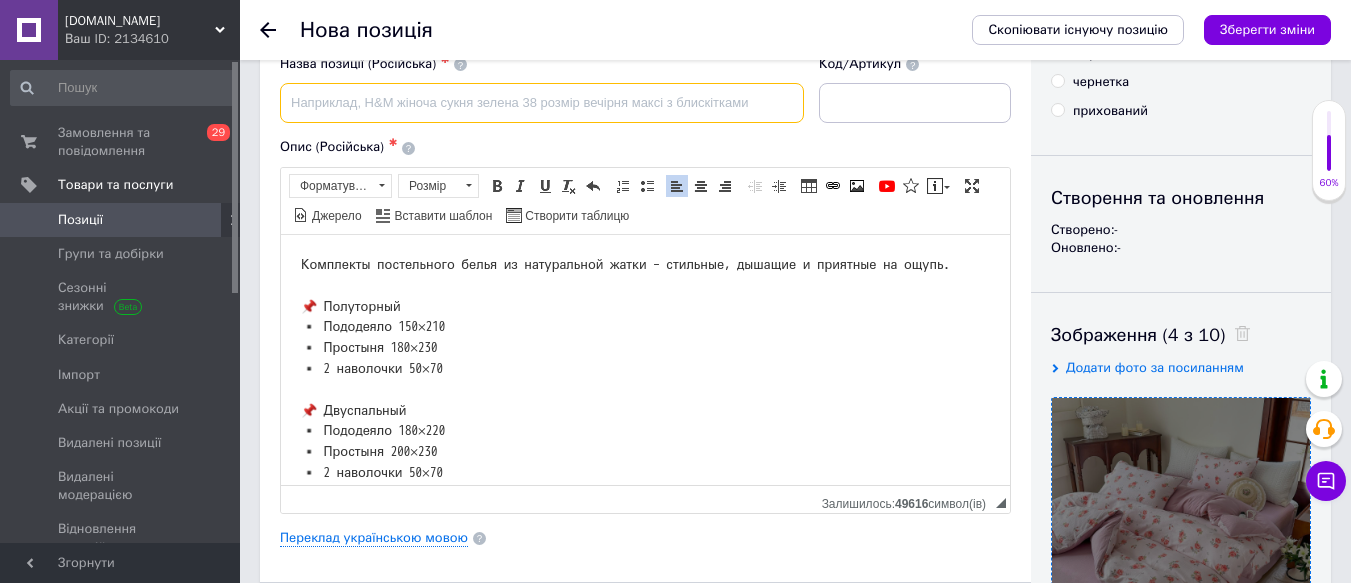 click at bounding box center (542, 103) 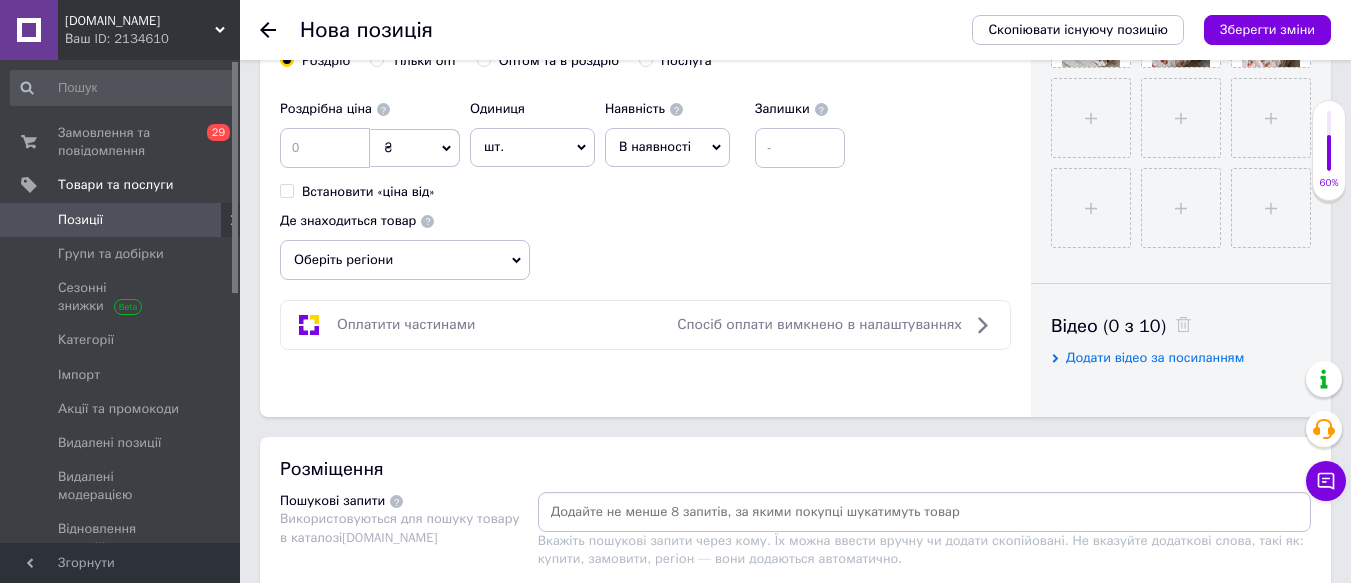 scroll, scrollTop: 800, scrollLeft: 0, axis: vertical 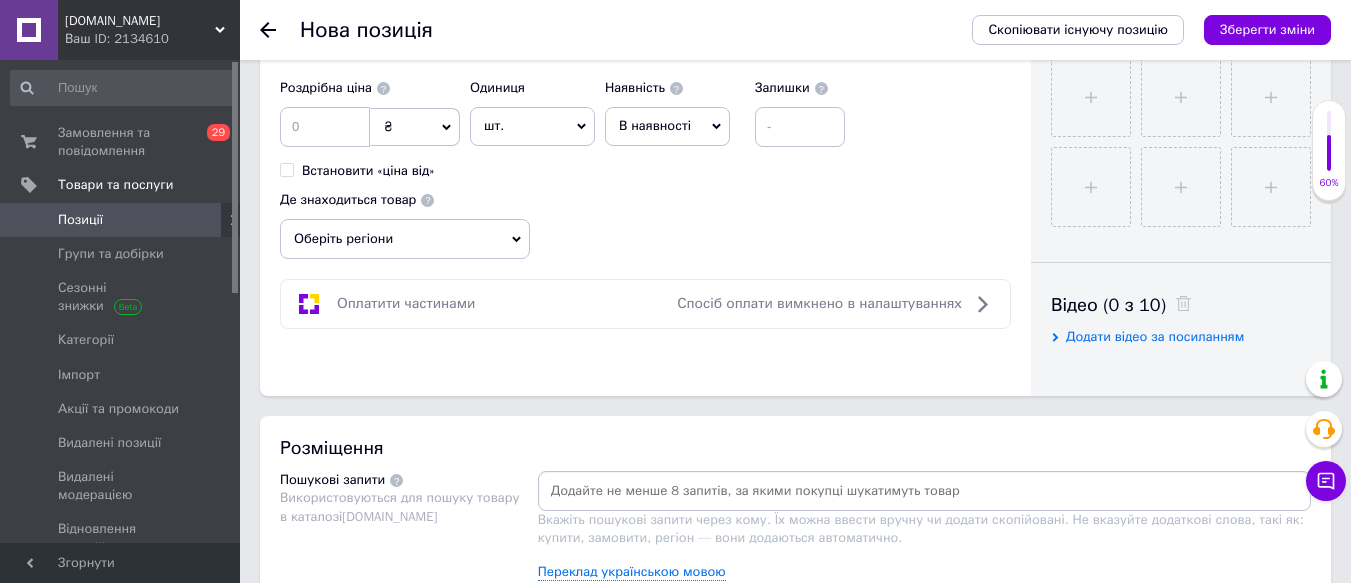 type on "Муслиновое постельное белье жатка Розы" 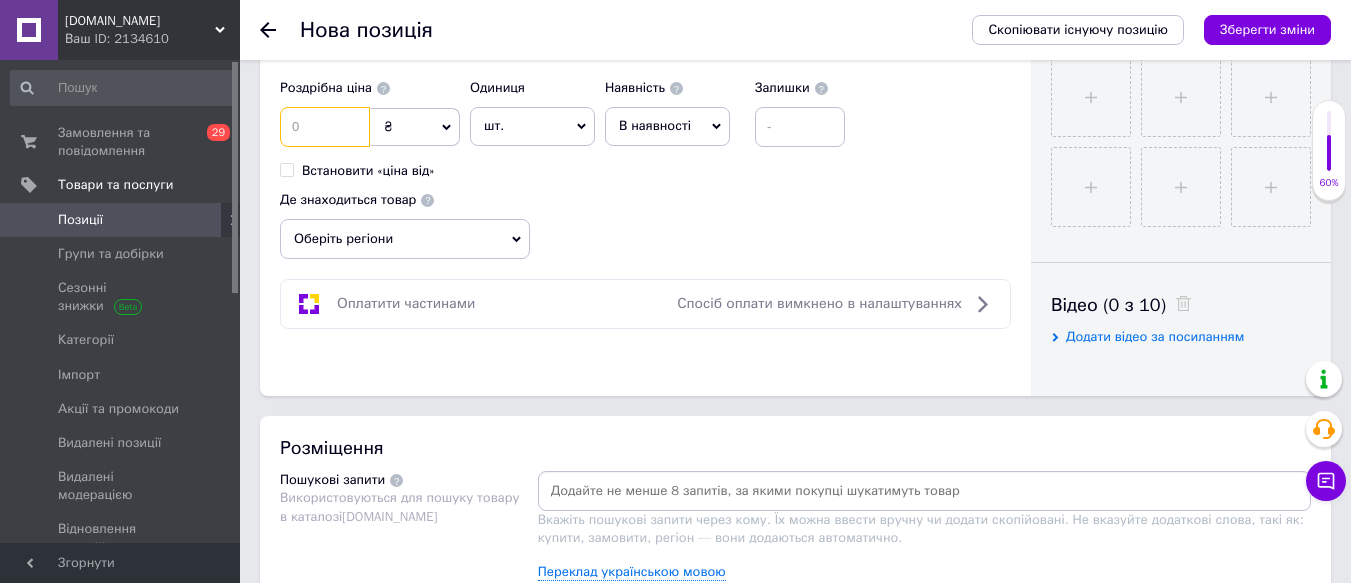 click at bounding box center [325, 127] 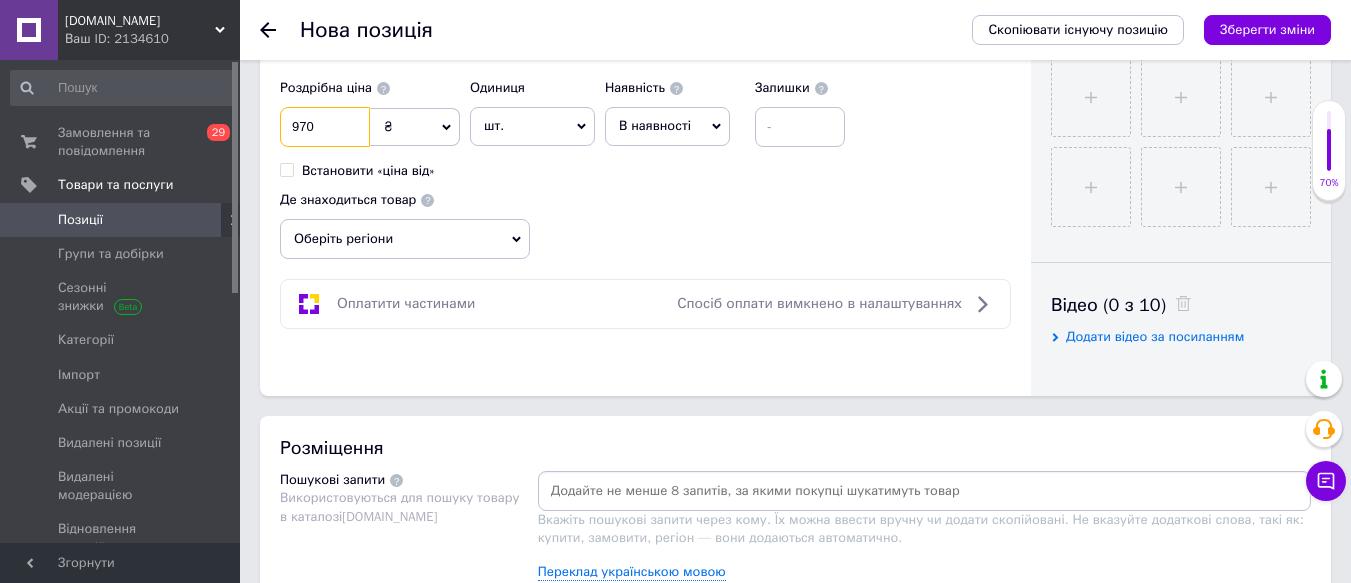 type on "970" 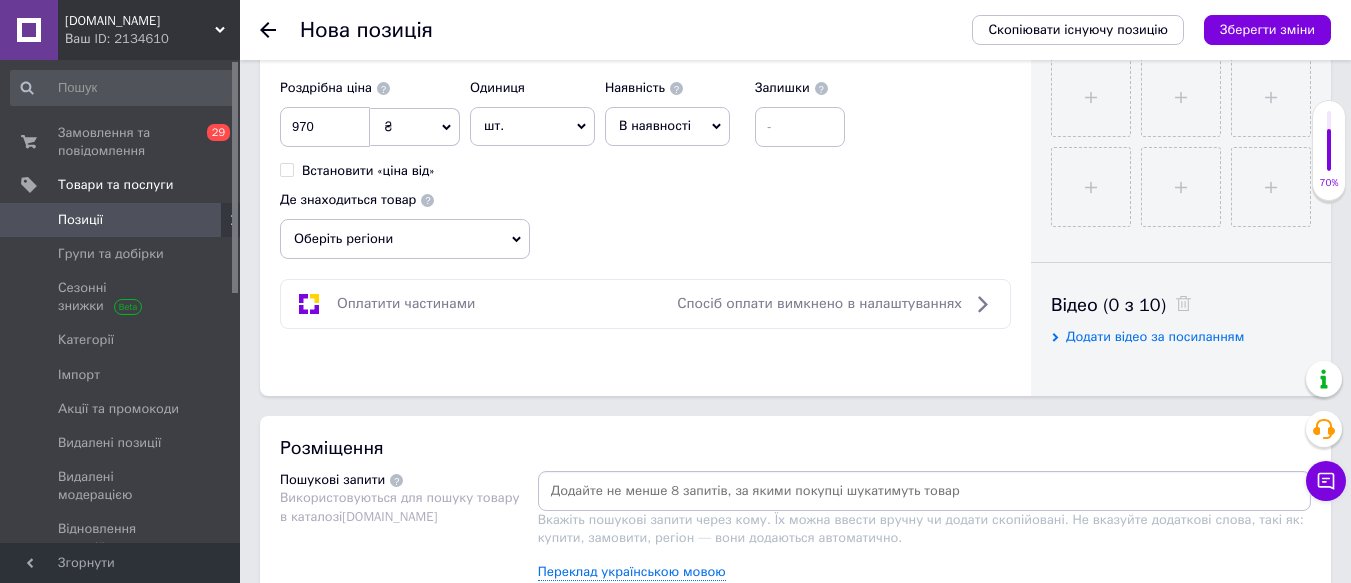 click on "Оберіть регіони" at bounding box center (405, 239) 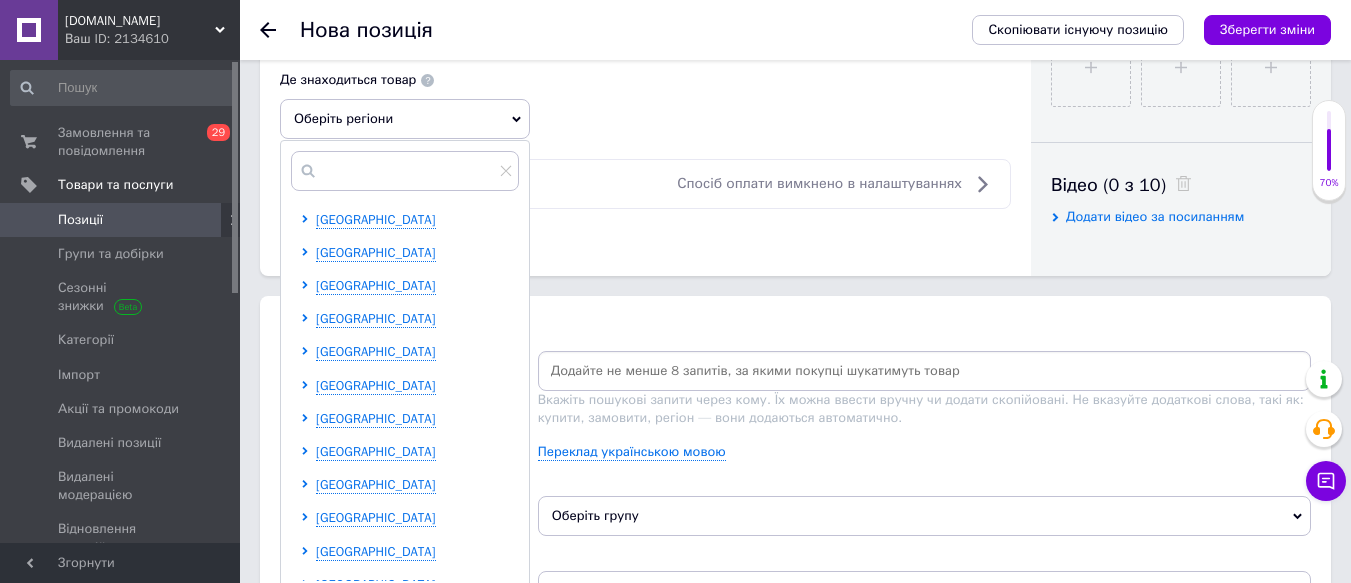 scroll, scrollTop: 1000, scrollLeft: 0, axis: vertical 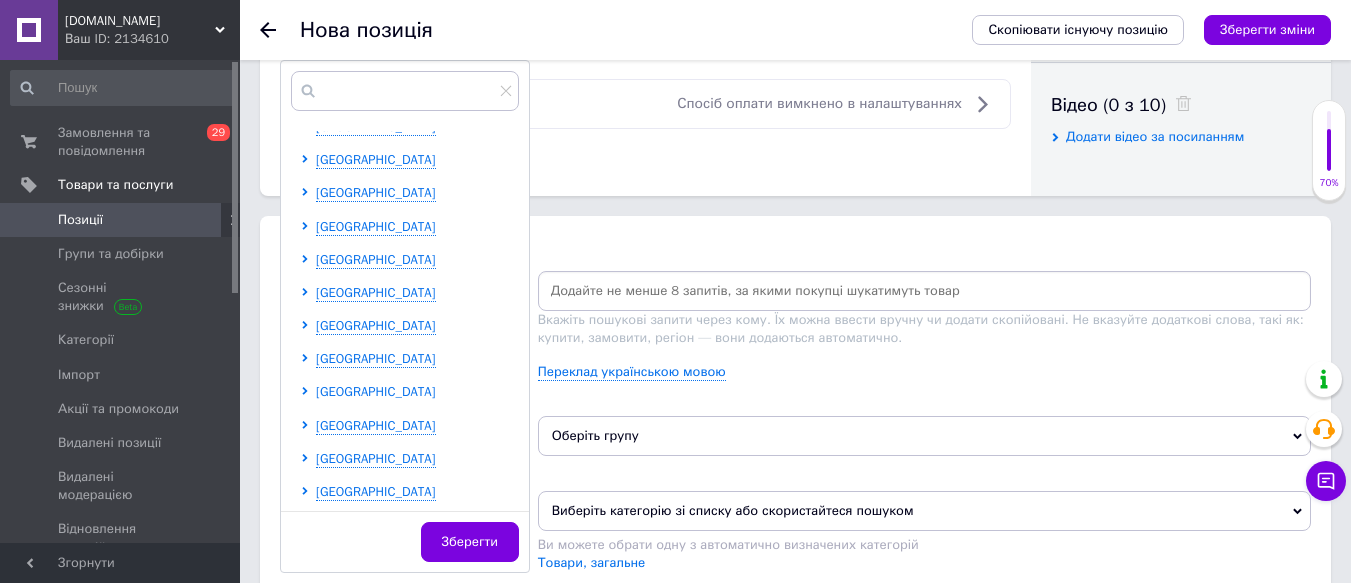 click on "[GEOGRAPHIC_DATA]" at bounding box center [376, 391] 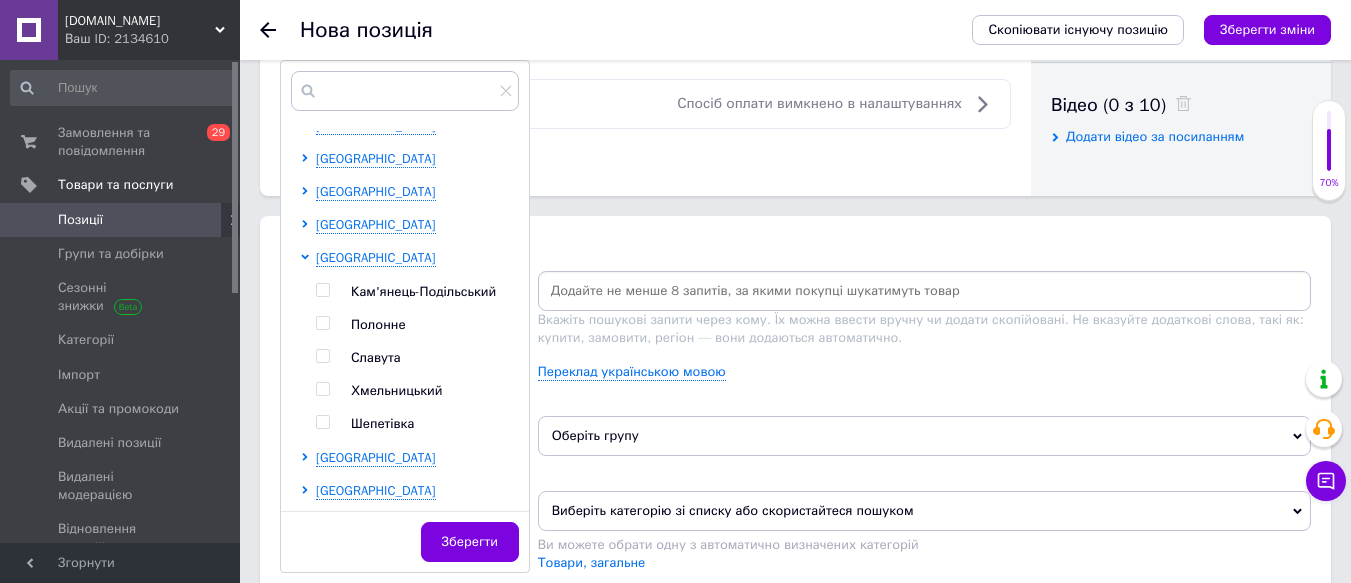 scroll, scrollTop: 577, scrollLeft: 0, axis: vertical 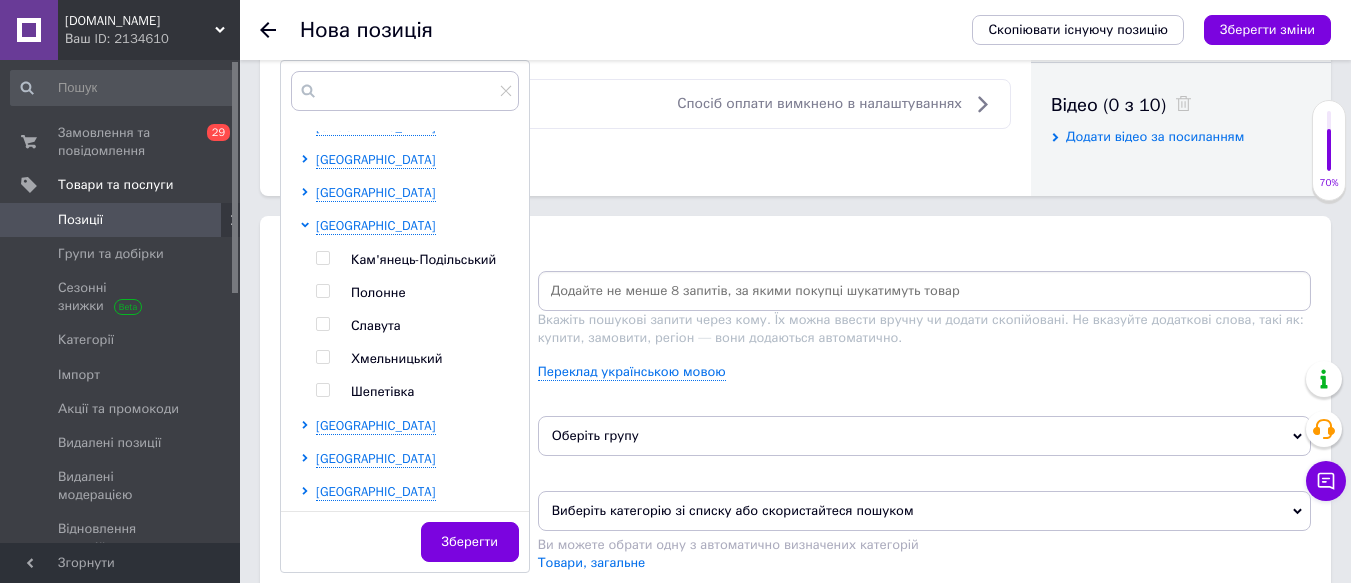drag, startPoint x: 319, startPoint y: 357, endPoint x: 424, endPoint y: 417, distance: 120.93387 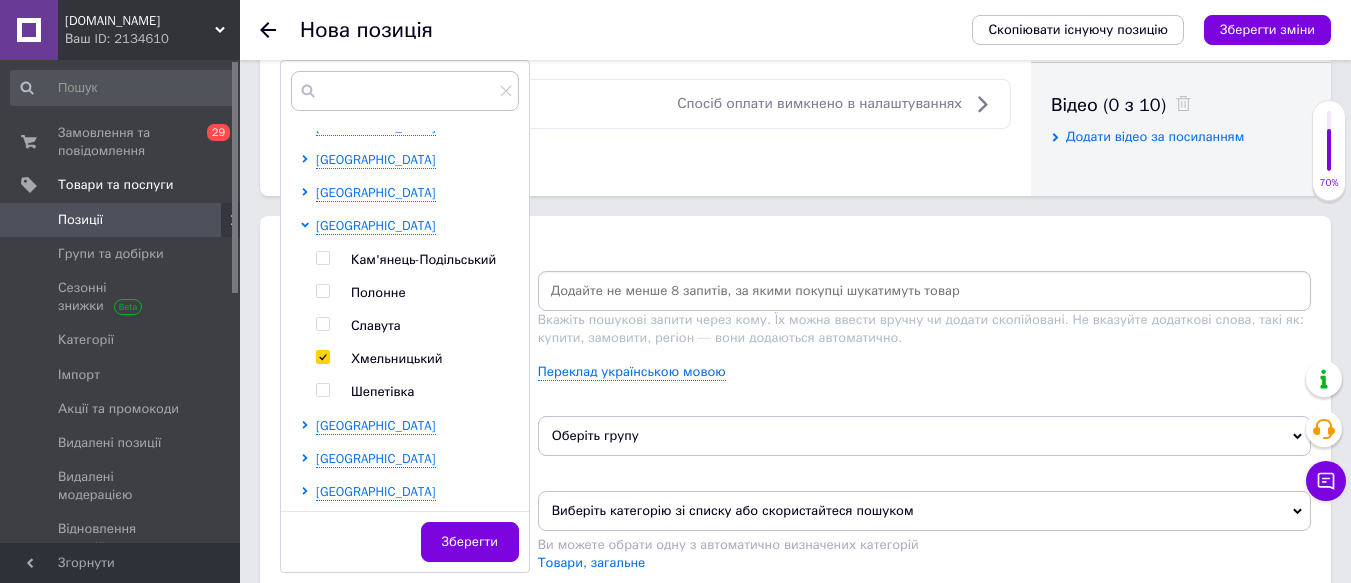 checkbox on "true" 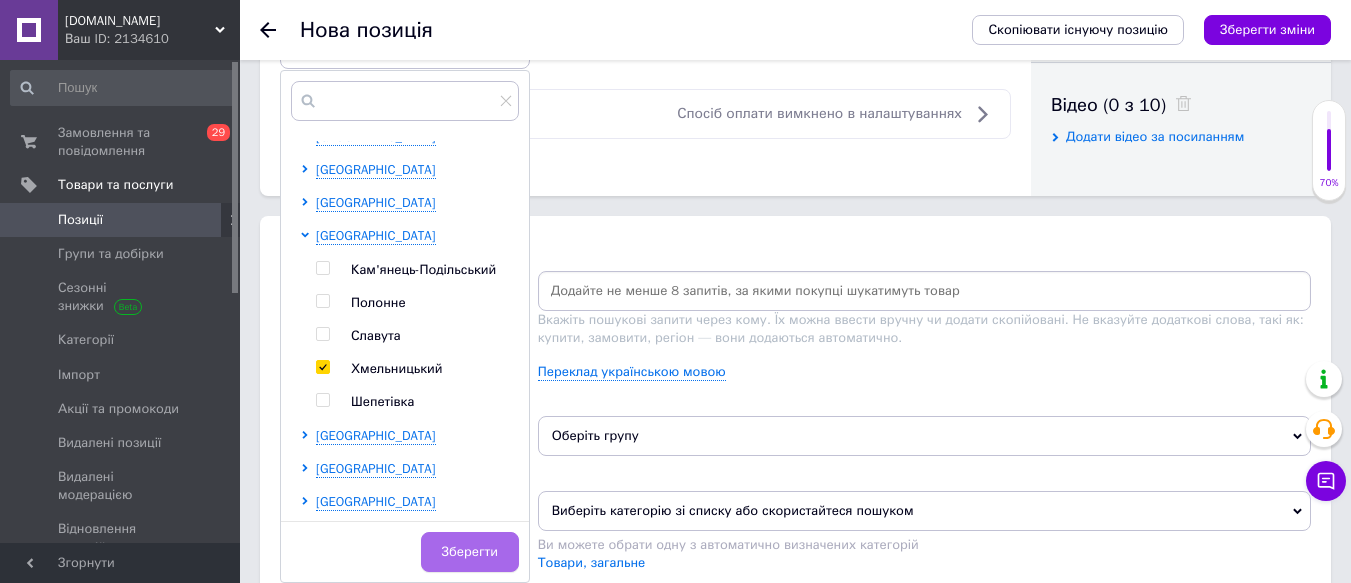 click on "Зберегти" at bounding box center [470, 552] 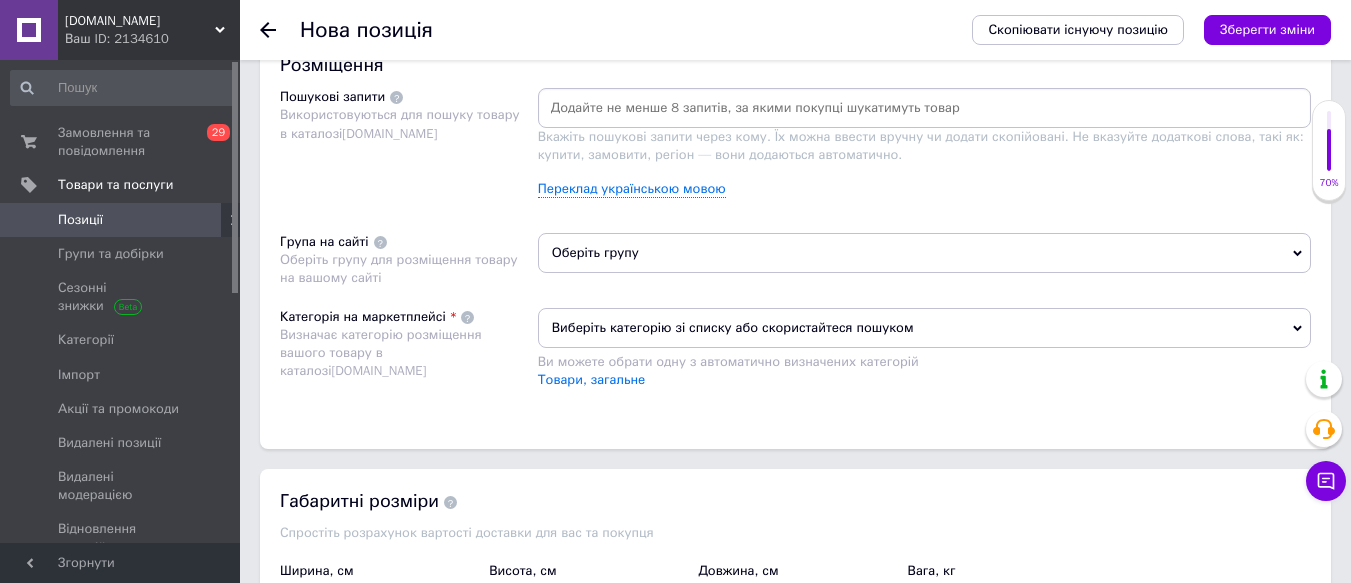 scroll, scrollTop: 1200, scrollLeft: 0, axis: vertical 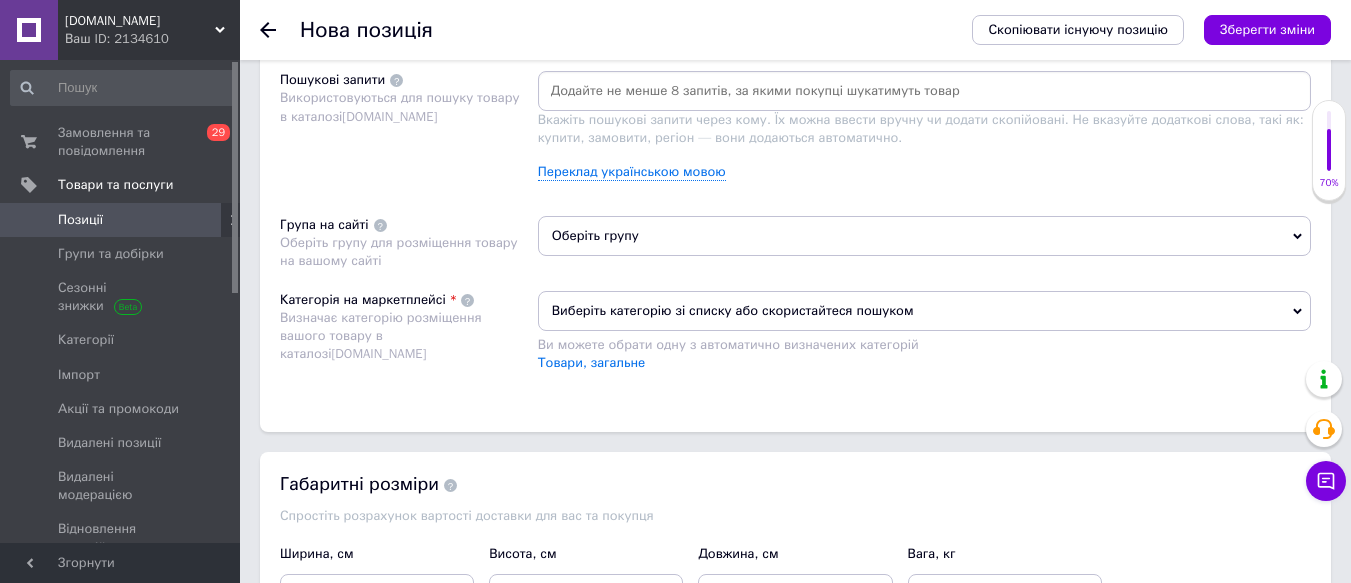 click on "Оберіть групу" at bounding box center [924, 236] 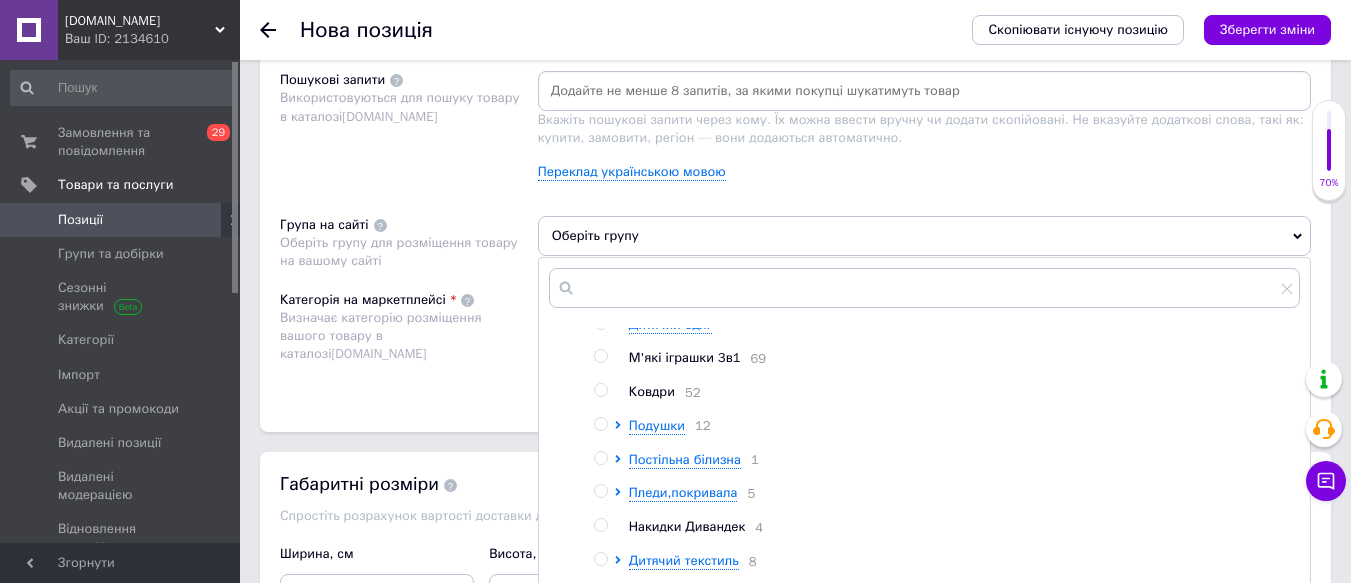 scroll, scrollTop: 0, scrollLeft: 0, axis: both 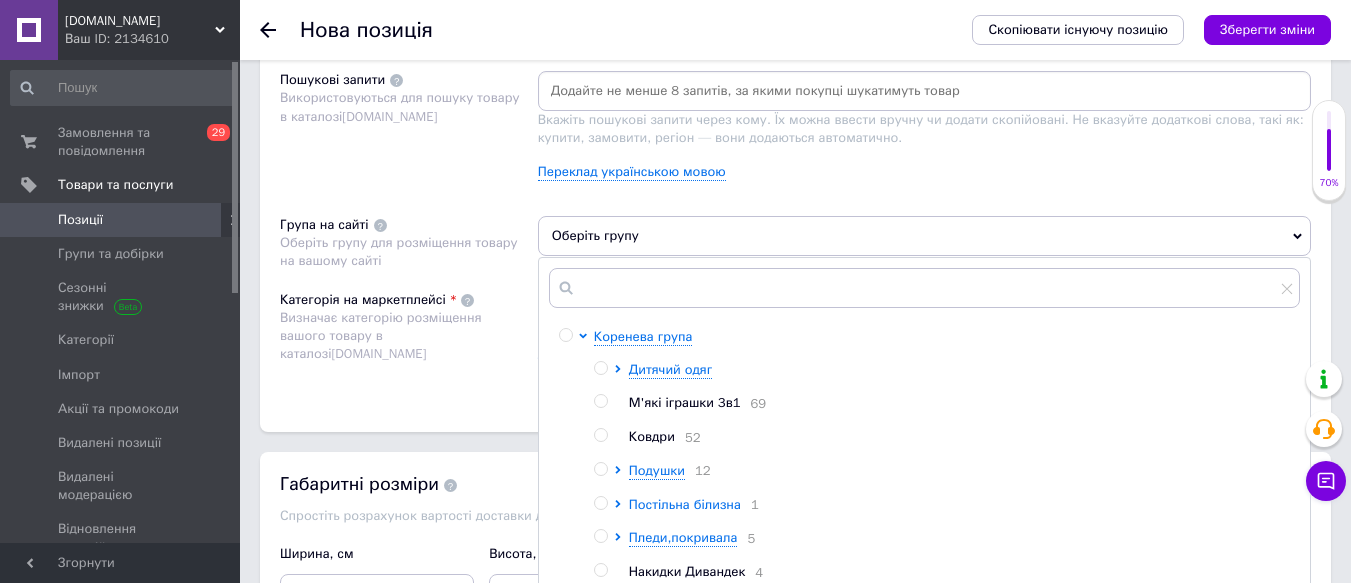 click on "Постільна білизна" at bounding box center [685, 504] 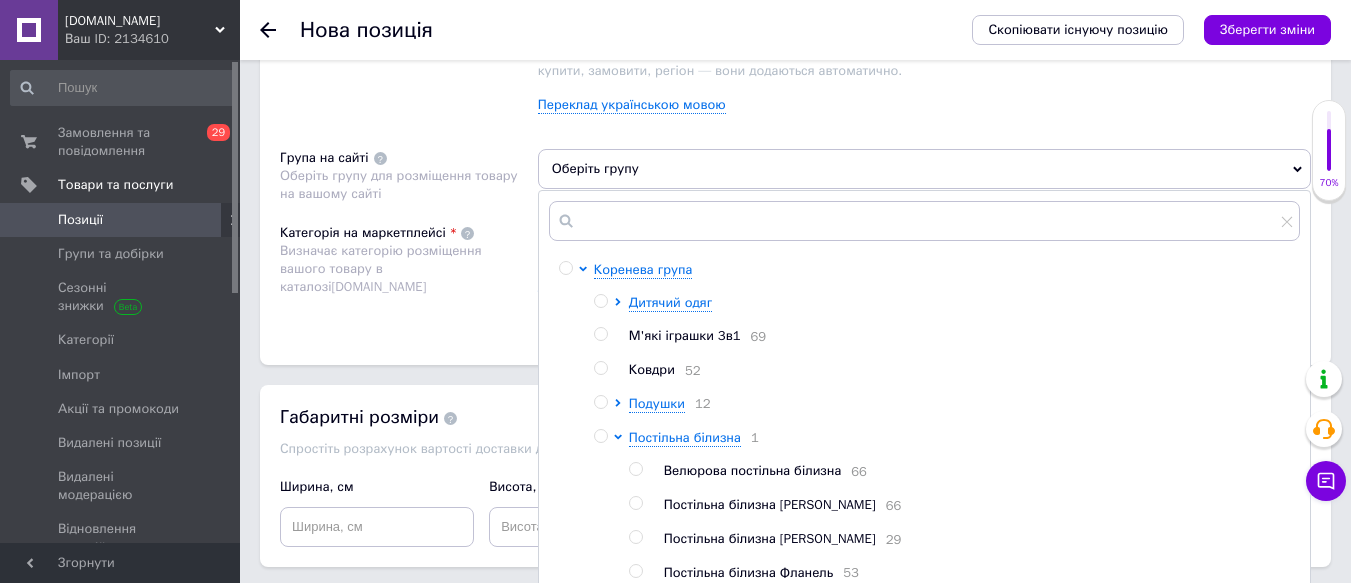 scroll, scrollTop: 1300, scrollLeft: 0, axis: vertical 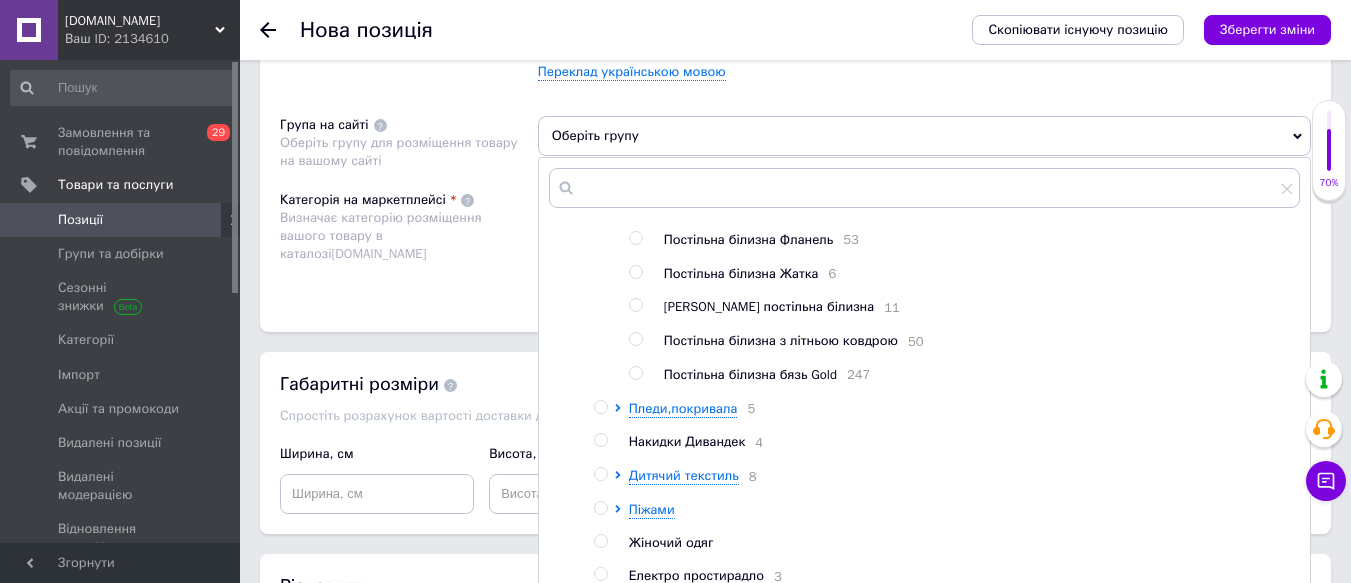 click on "Постільна білизна Жатка" at bounding box center (741, 273) 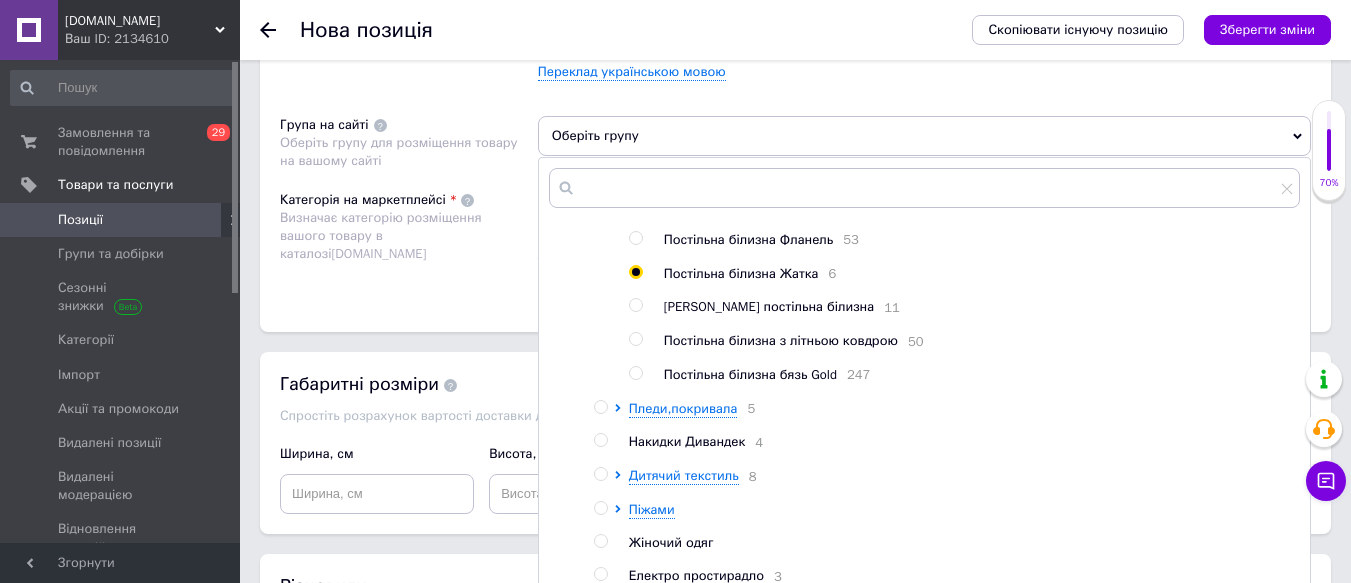 radio on "true" 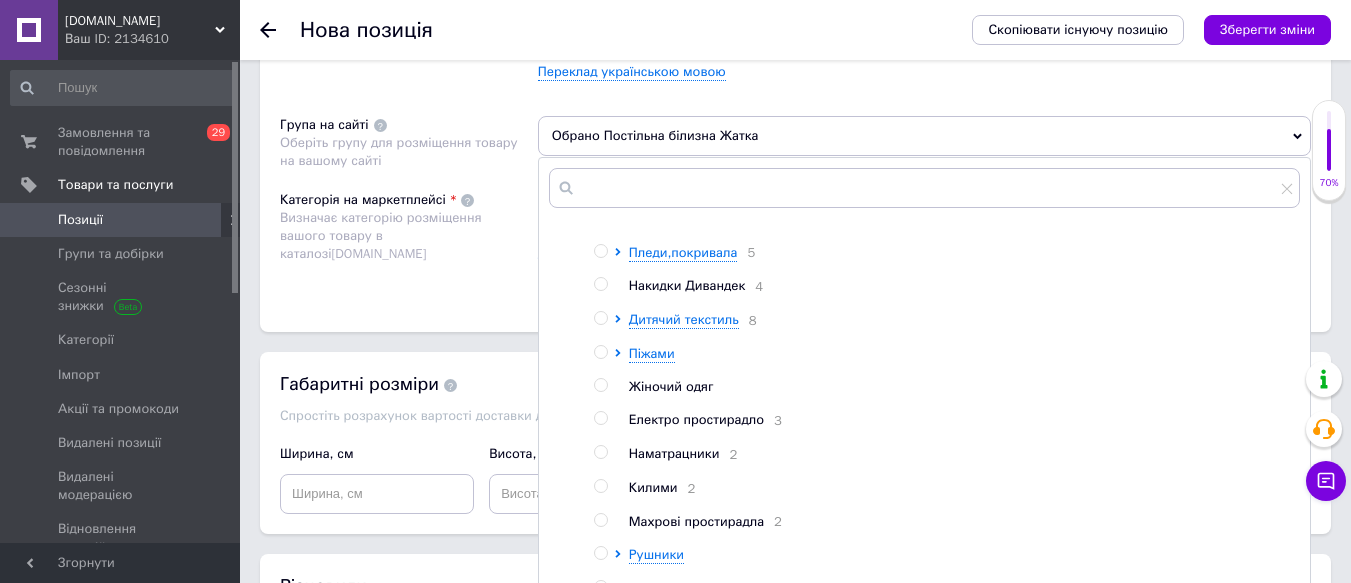 scroll, scrollTop: 470, scrollLeft: 0, axis: vertical 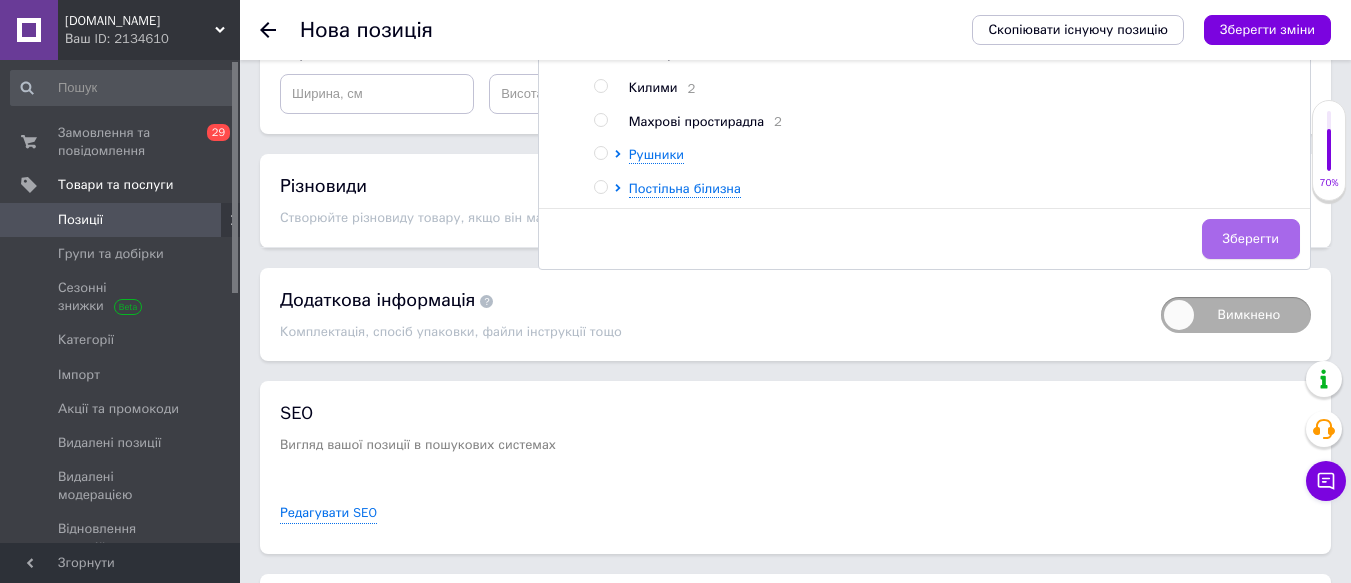 drag, startPoint x: 1260, startPoint y: 223, endPoint x: 1201, endPoint y: 232, distance: 59.682495 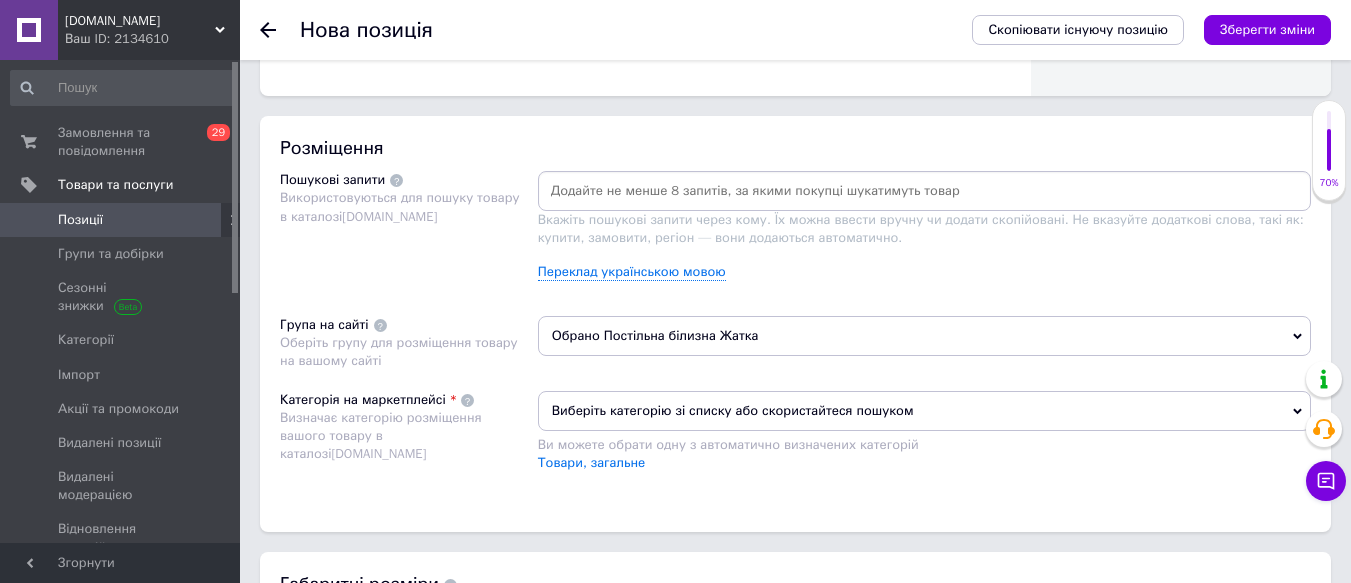 scroll, scrollTop: 1200, scrollLeft: 0, axis: vertical 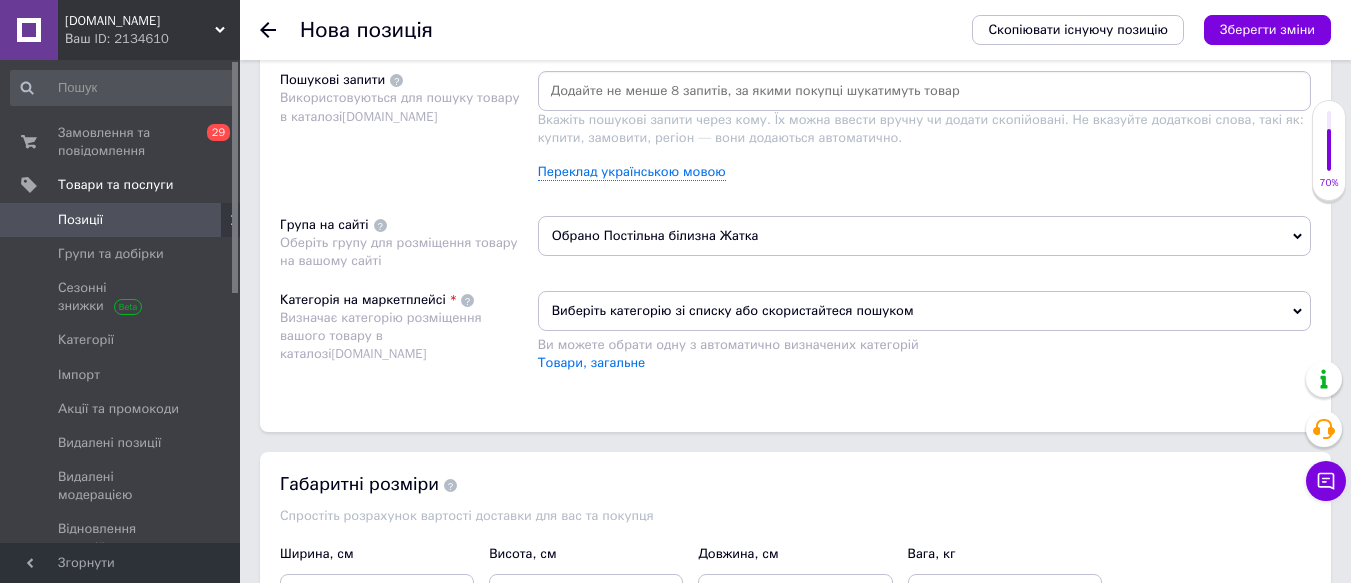 click on "Виберіть категорію зі списку або скористайтеся пошуком" at bounding box center (924, 311) 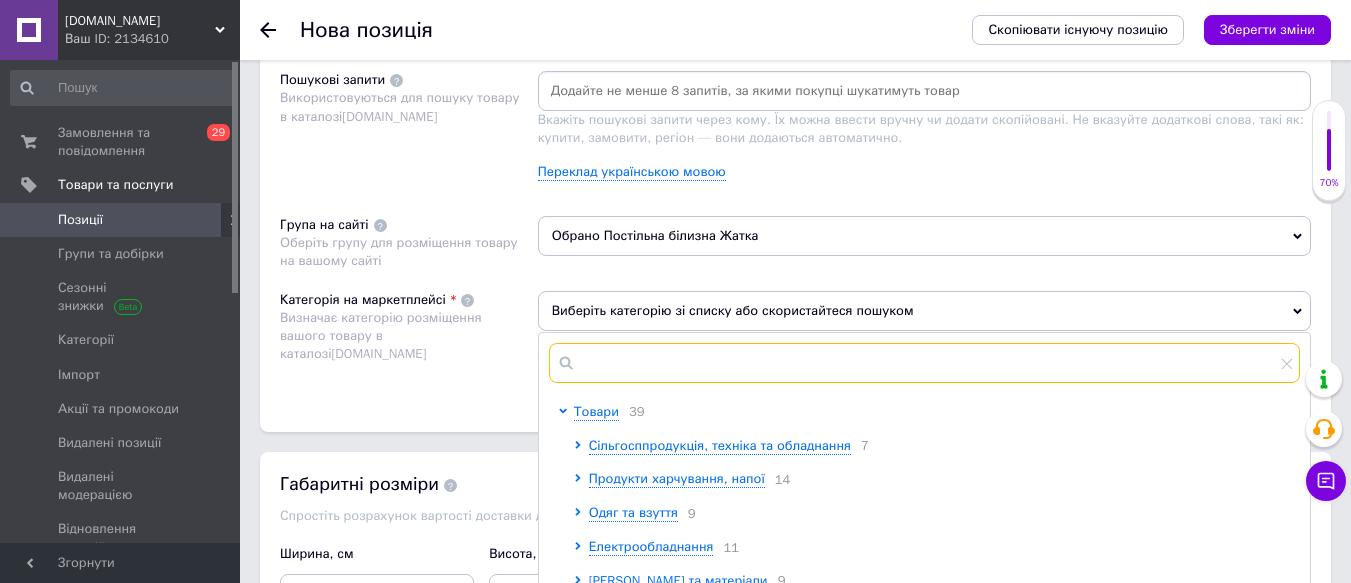 click at bounding box center [924, 363] 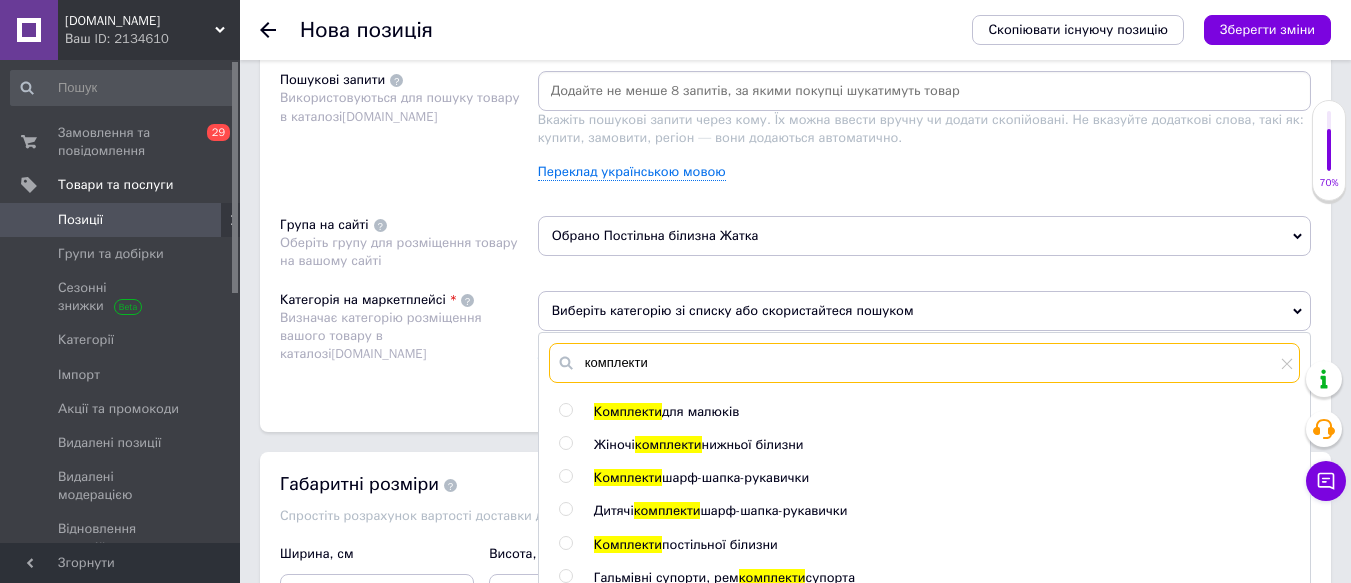 type on "комплекти" 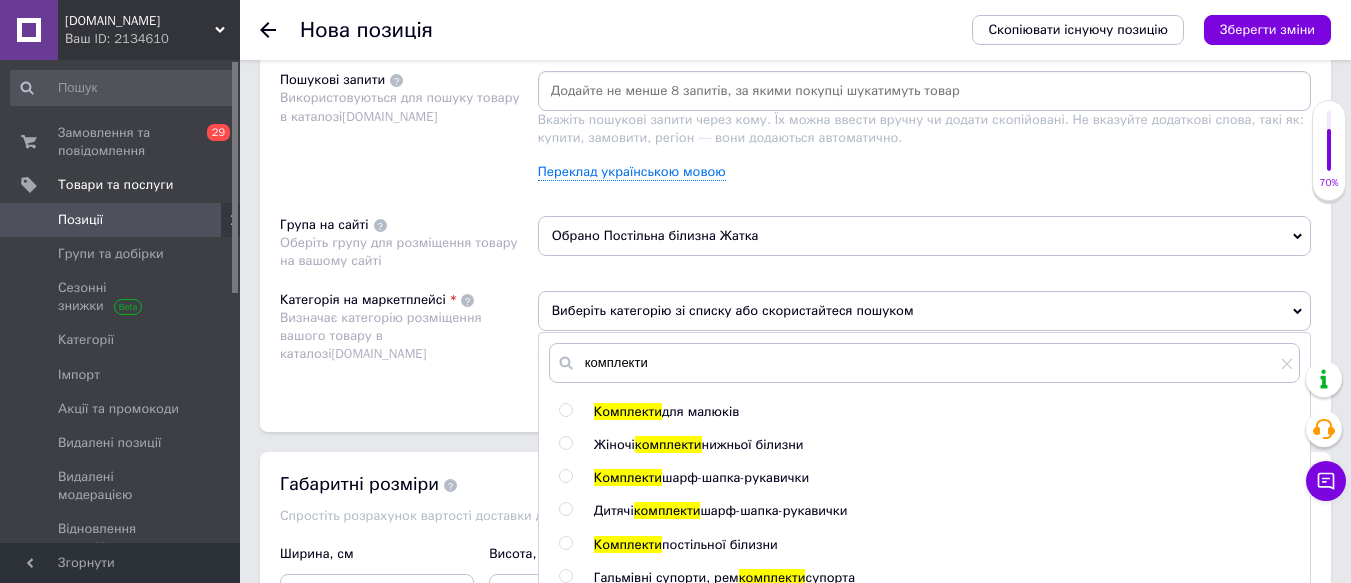 click on "постільної білизни" at bounding box center [720, 544] 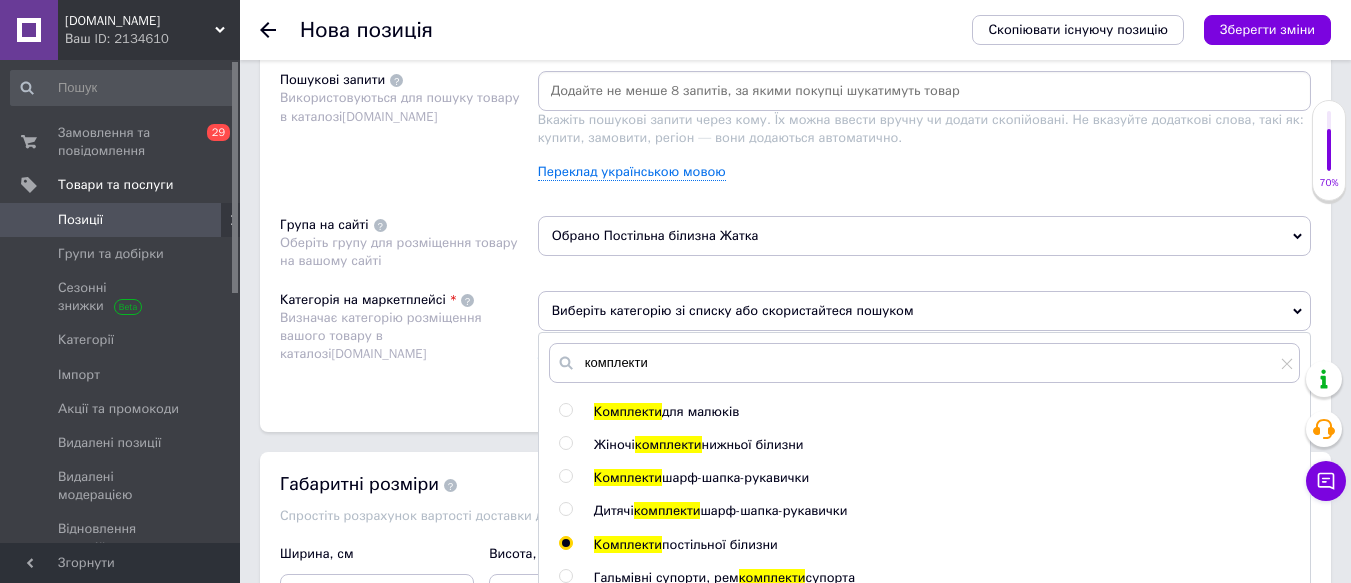 radio on "true" 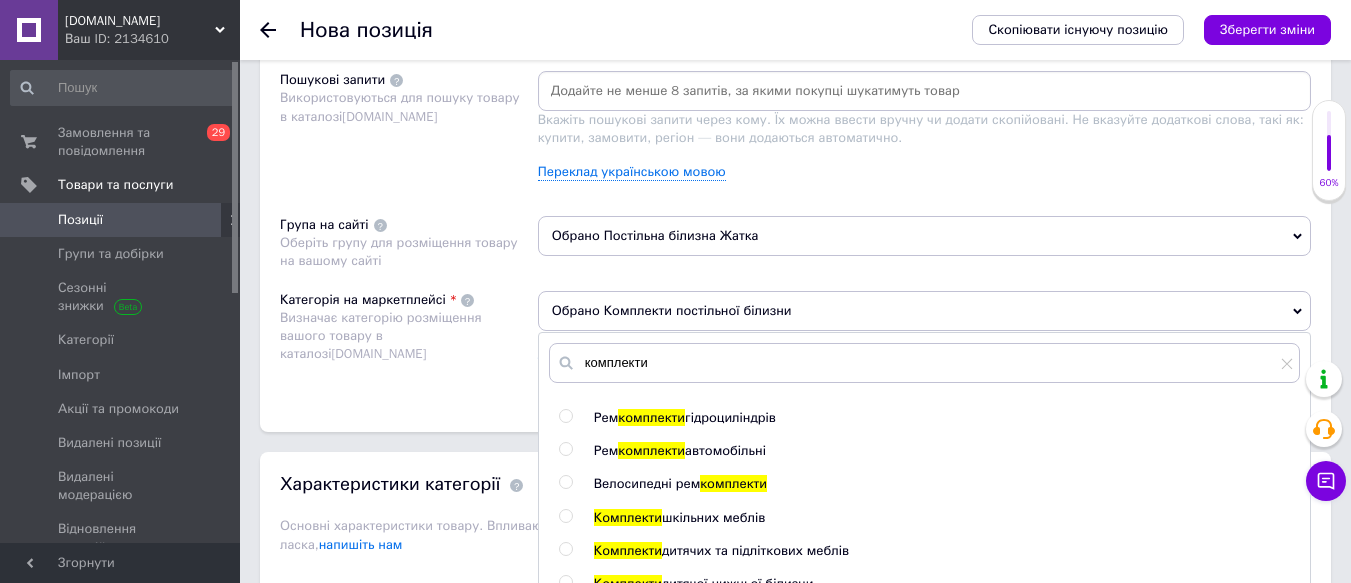 scroll, scrollTop: 544, scrollLeft: 0, axis: vertical 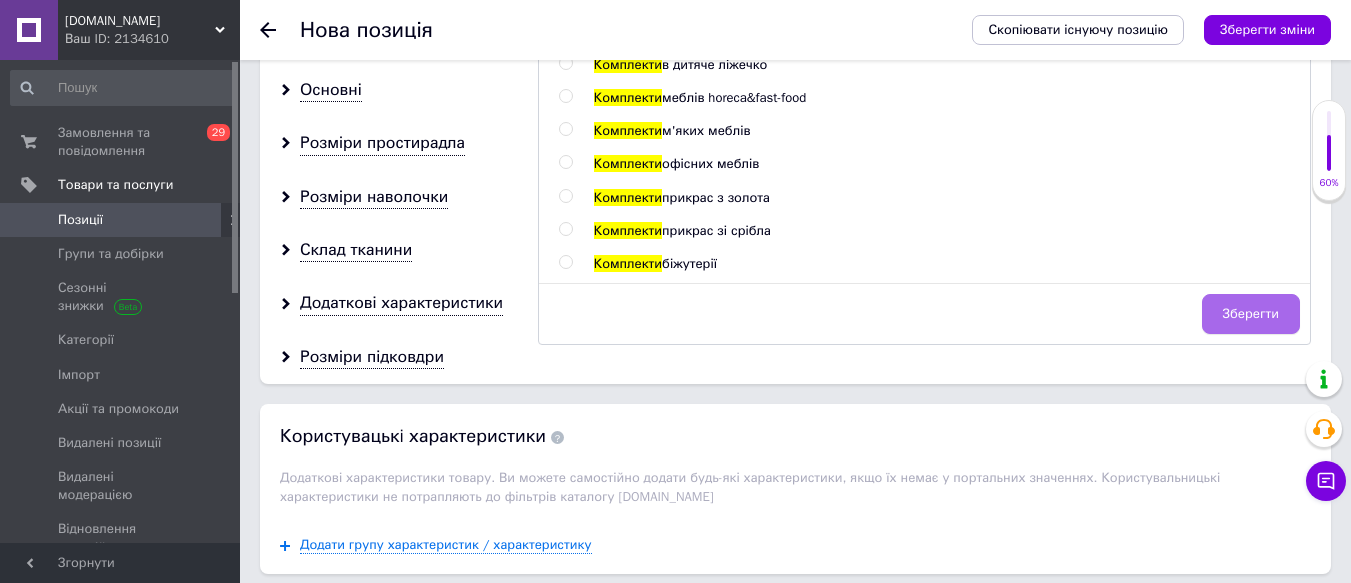 click on "Зберегти" at bounding box center [1251, 314] 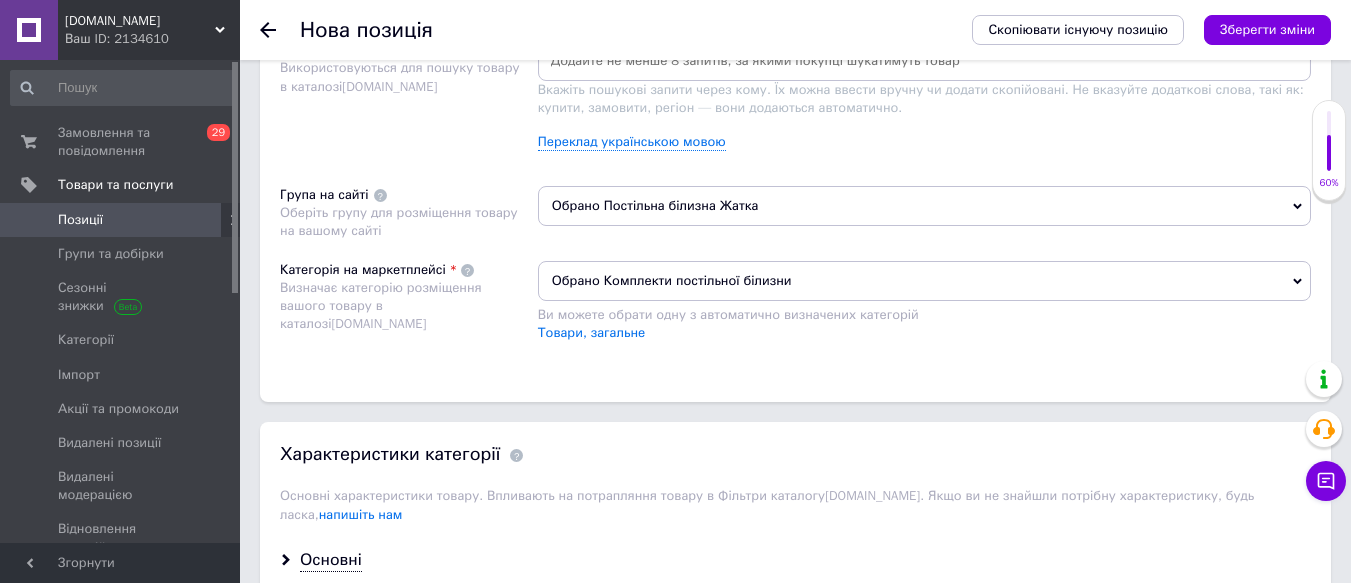 scroll, scrollTop: 1200, scrollLeft: 0, axis: vertical 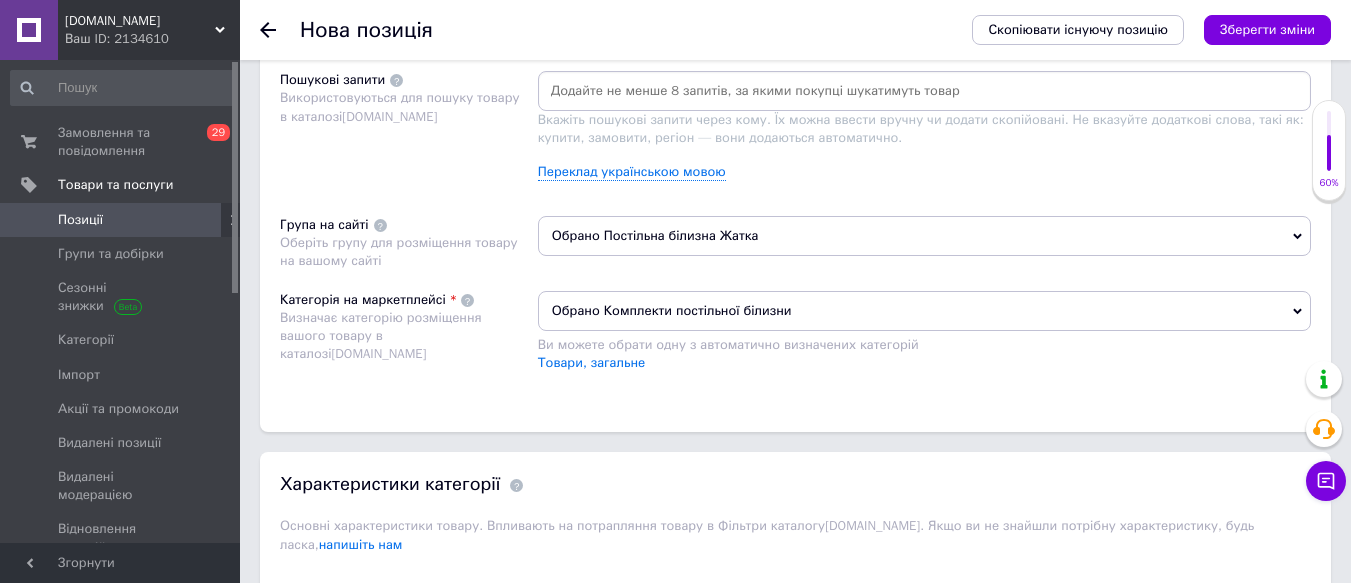 click at bounding box center [924, 91] 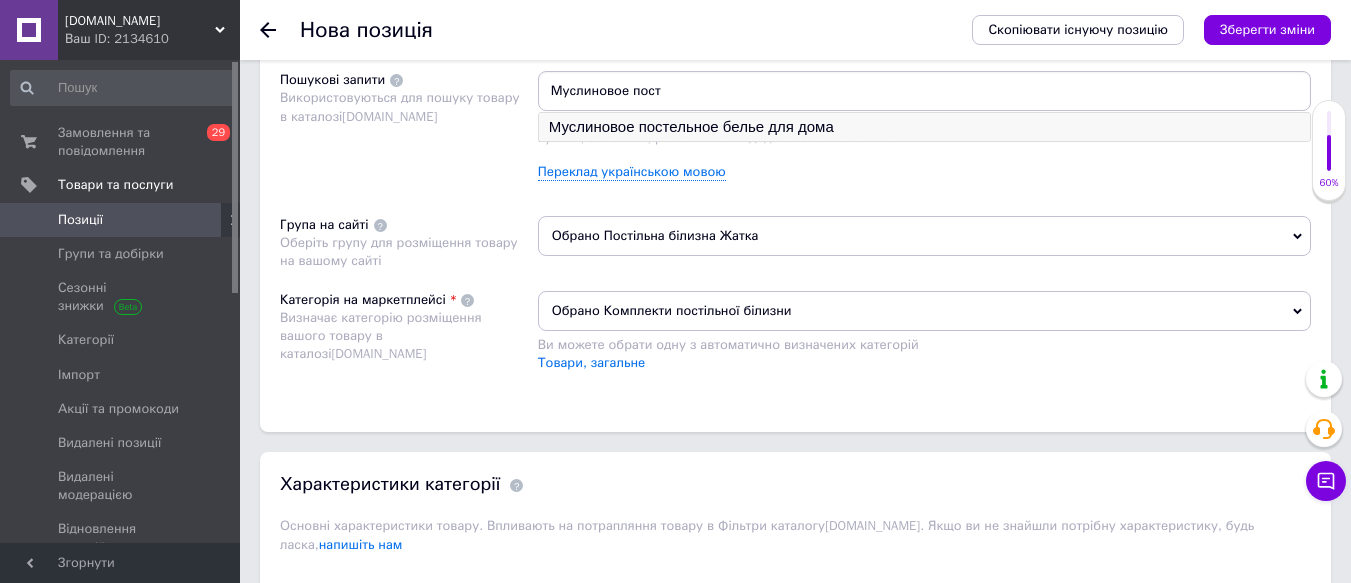 type on "Муслиновое пост" 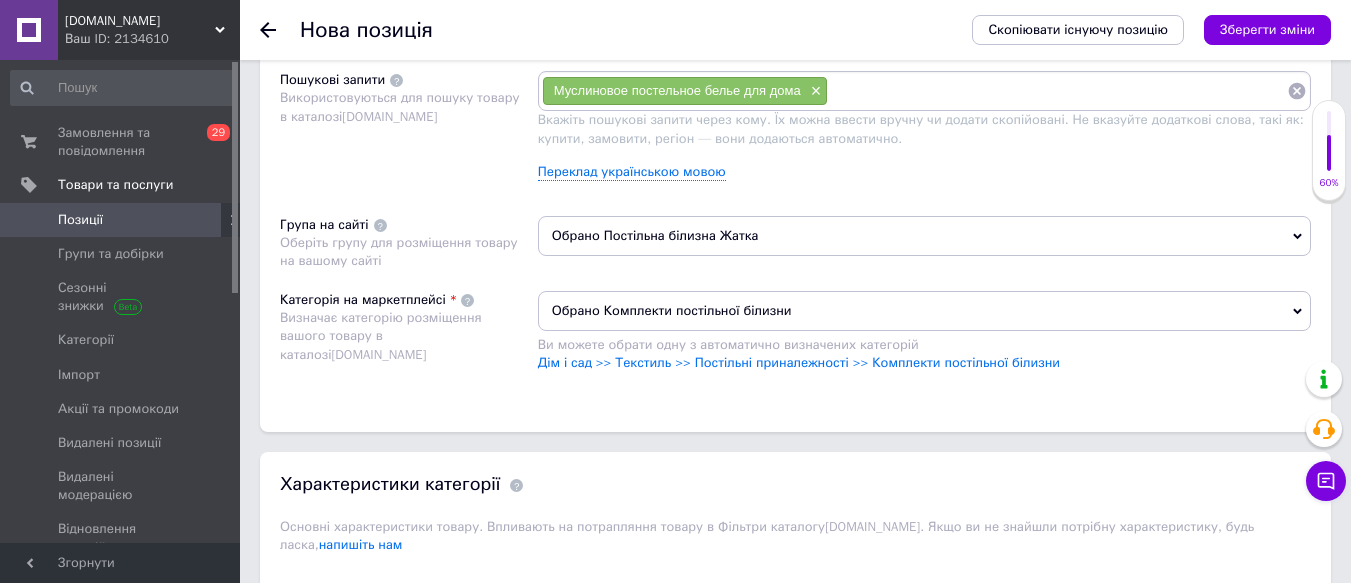 click at bounding box center (1057, 91) 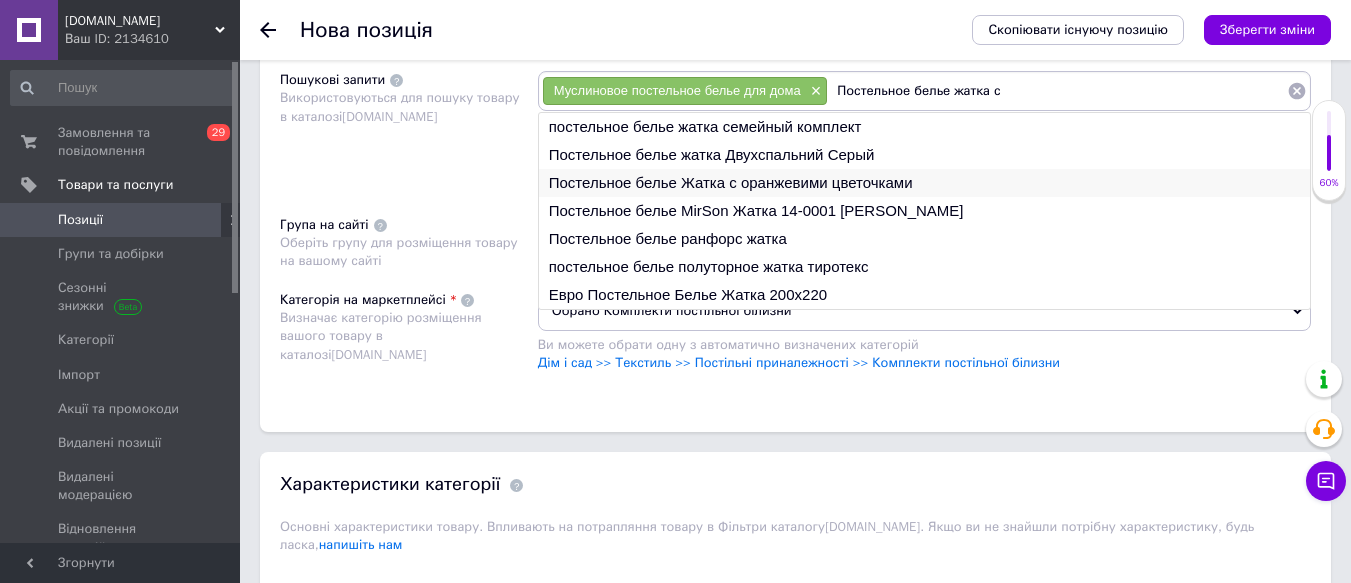 type on "Постельное белье жатка с" 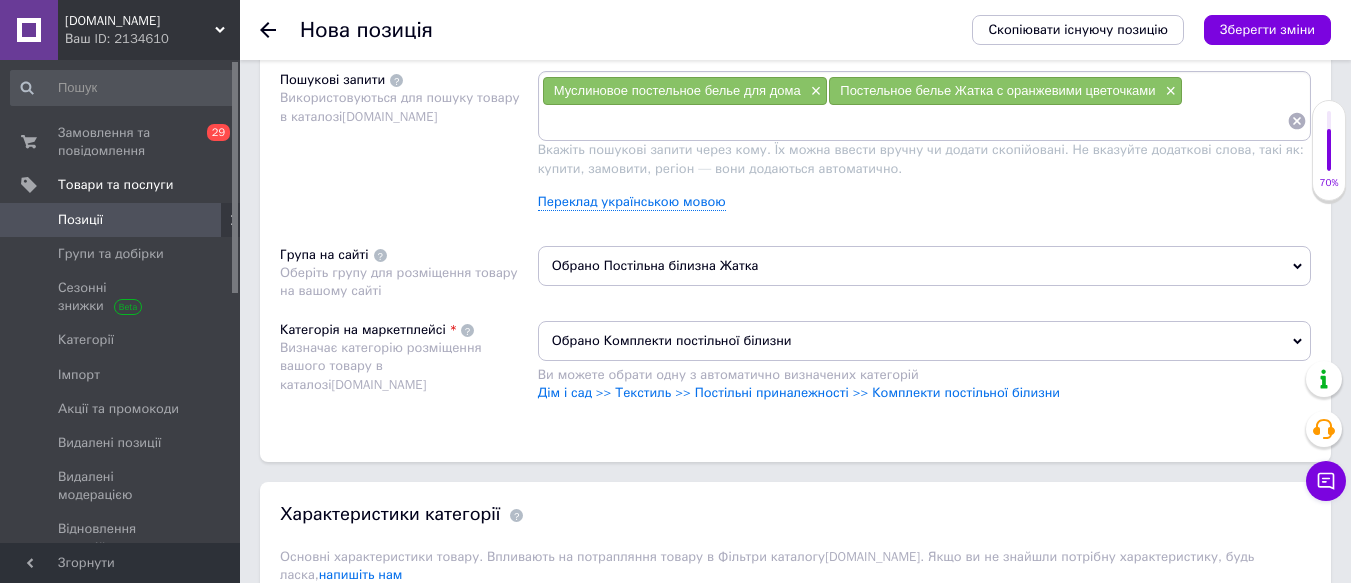 click at bounding box center [914, 121] 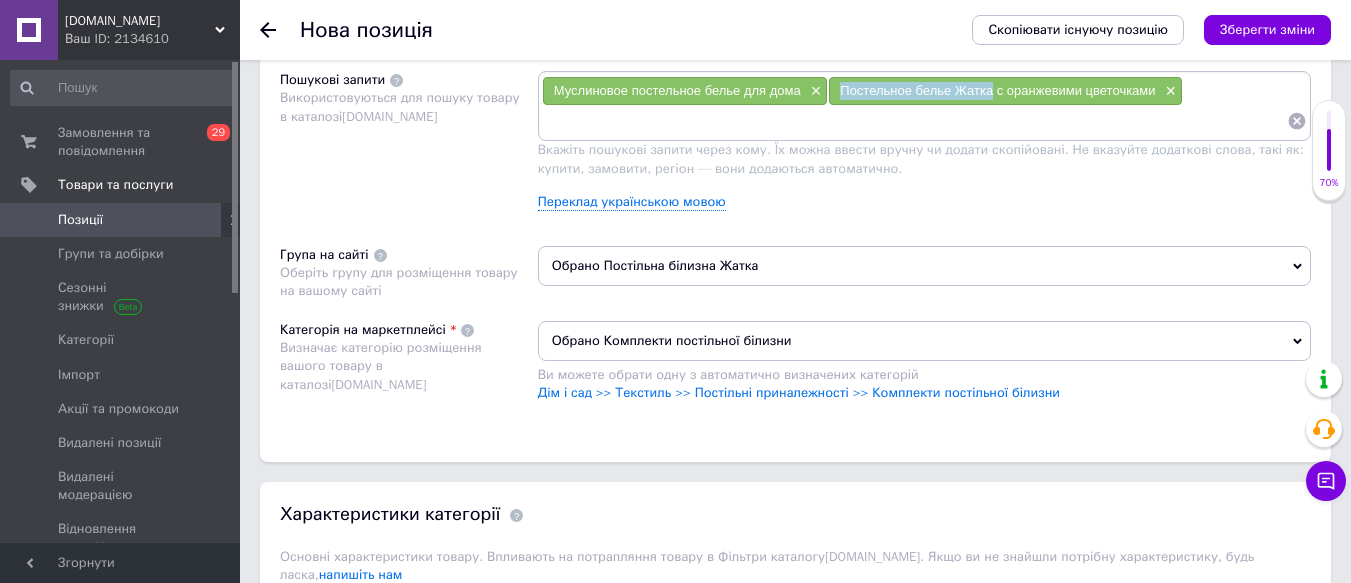 drag, startPoint x: 993, startPoint y: 89, endPoint x: 842, endPoint y: 93, distance: 151.05296 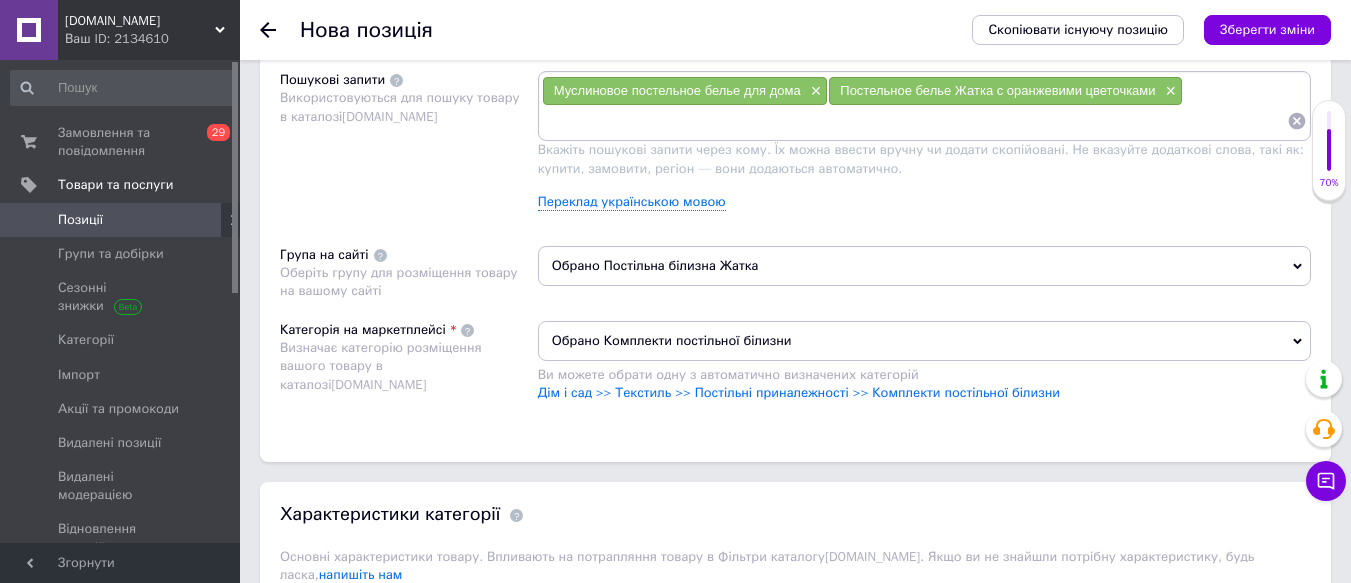 click at bounding box center (914, 121) 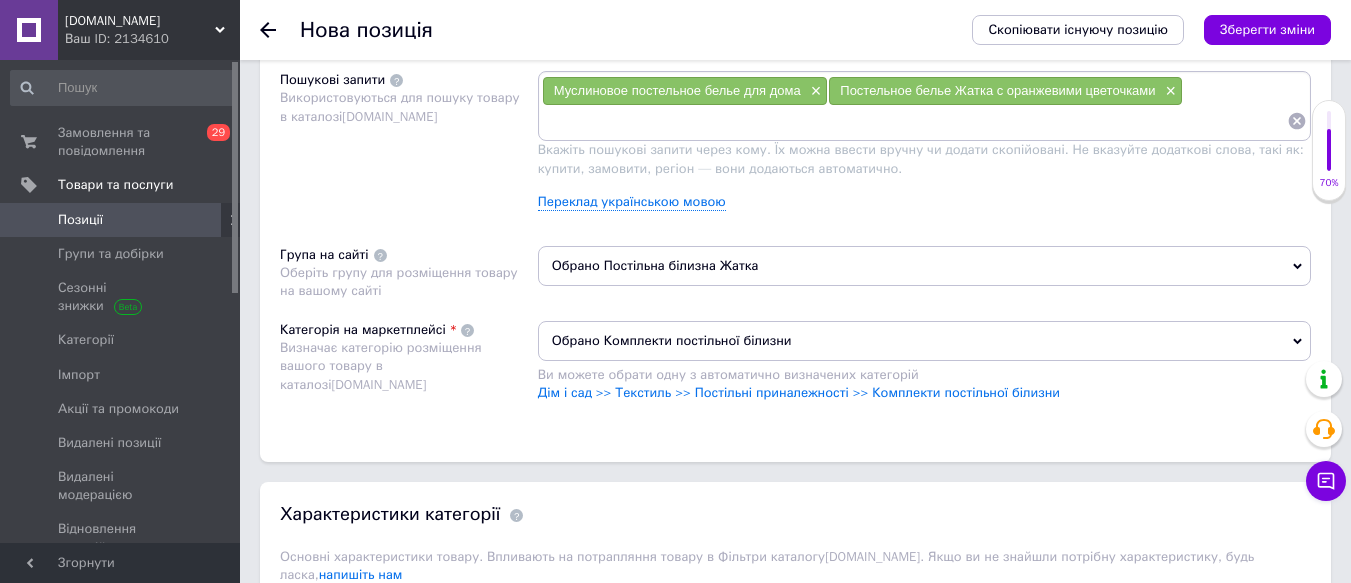 paste on "Постельное белье Жатка" 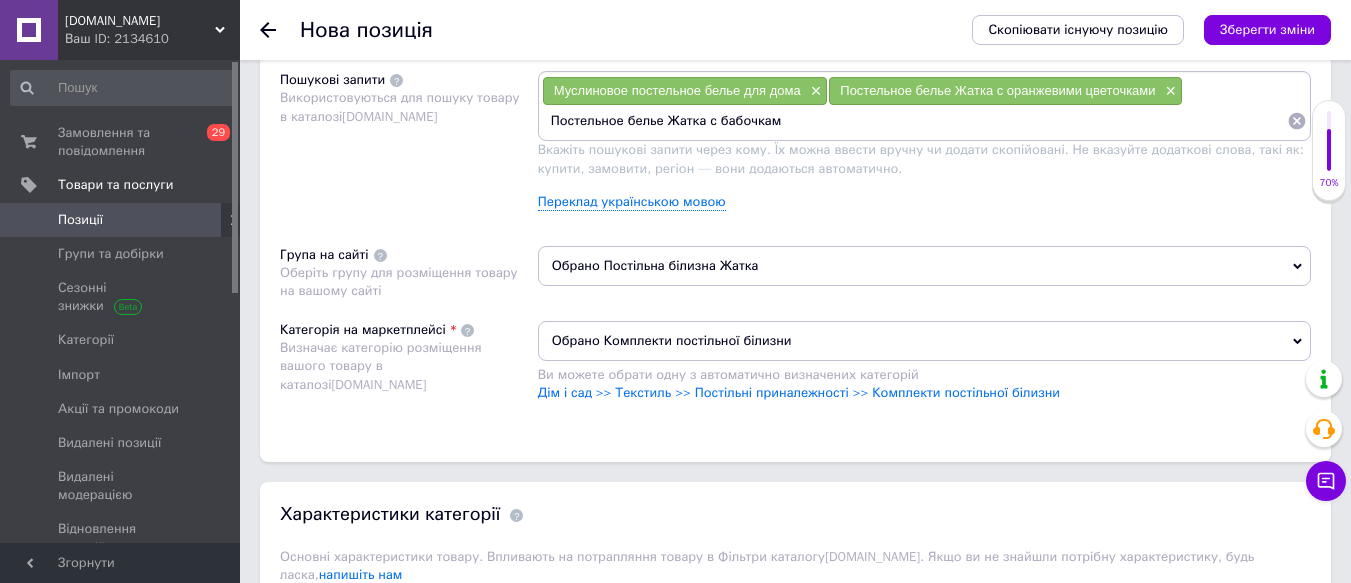 type on "Постельное белье Жатка с бабочками" 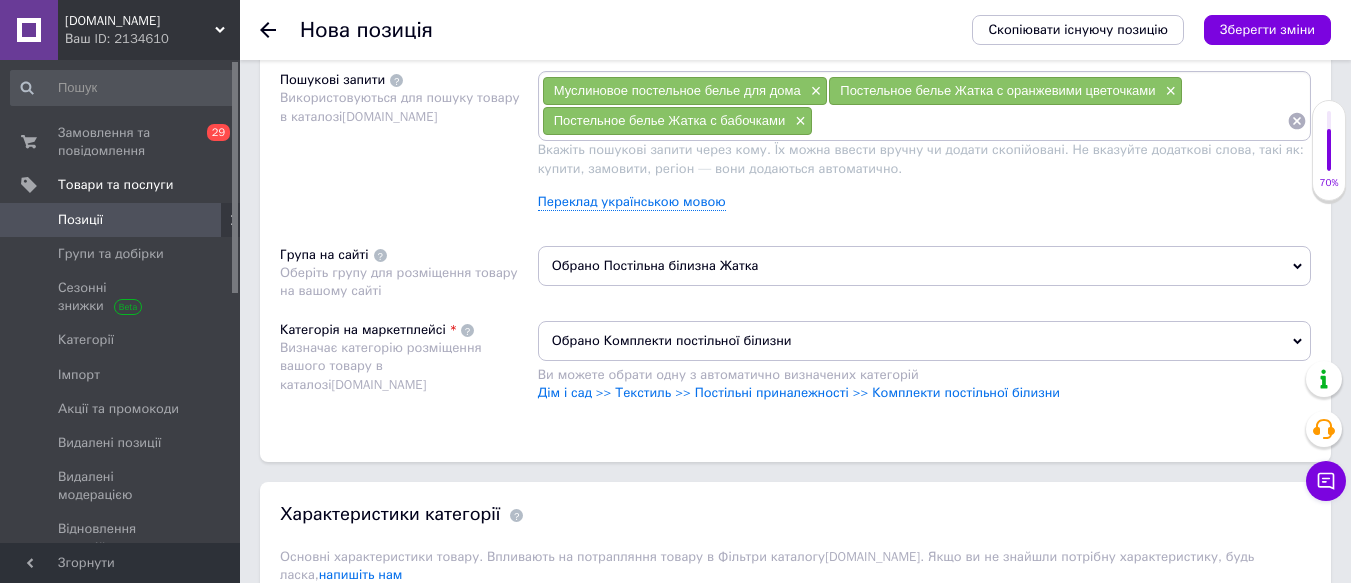 paste on "Постельное белье Жатка" 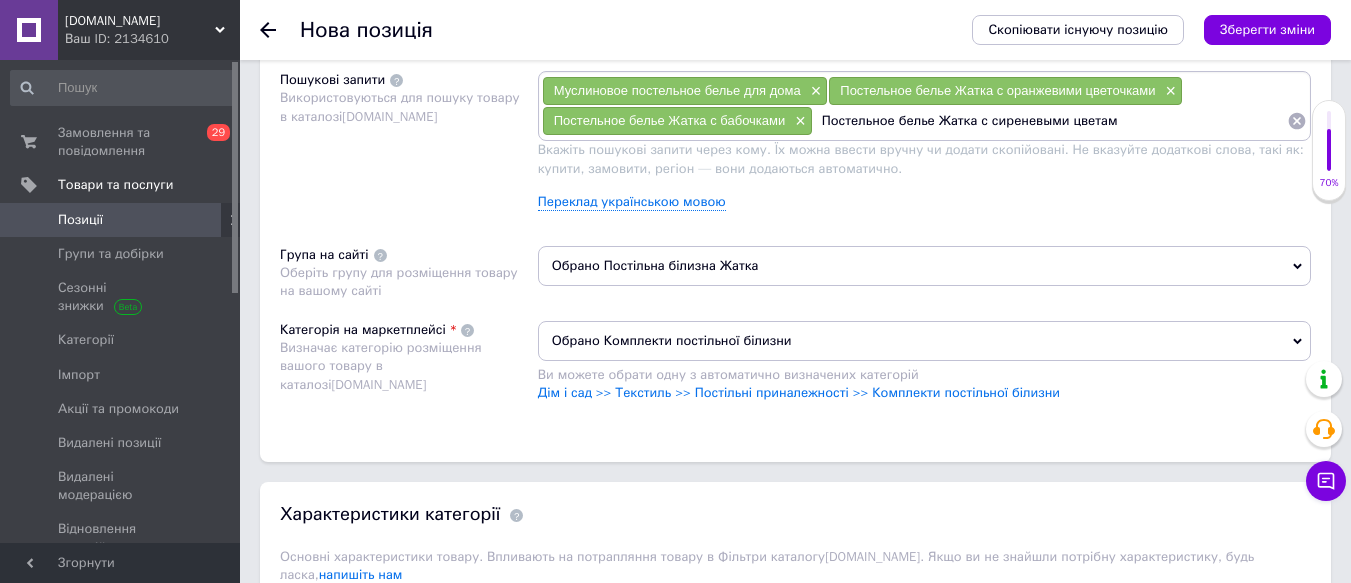 type on "Постельное белье Жатка с сиреневыми цветами" 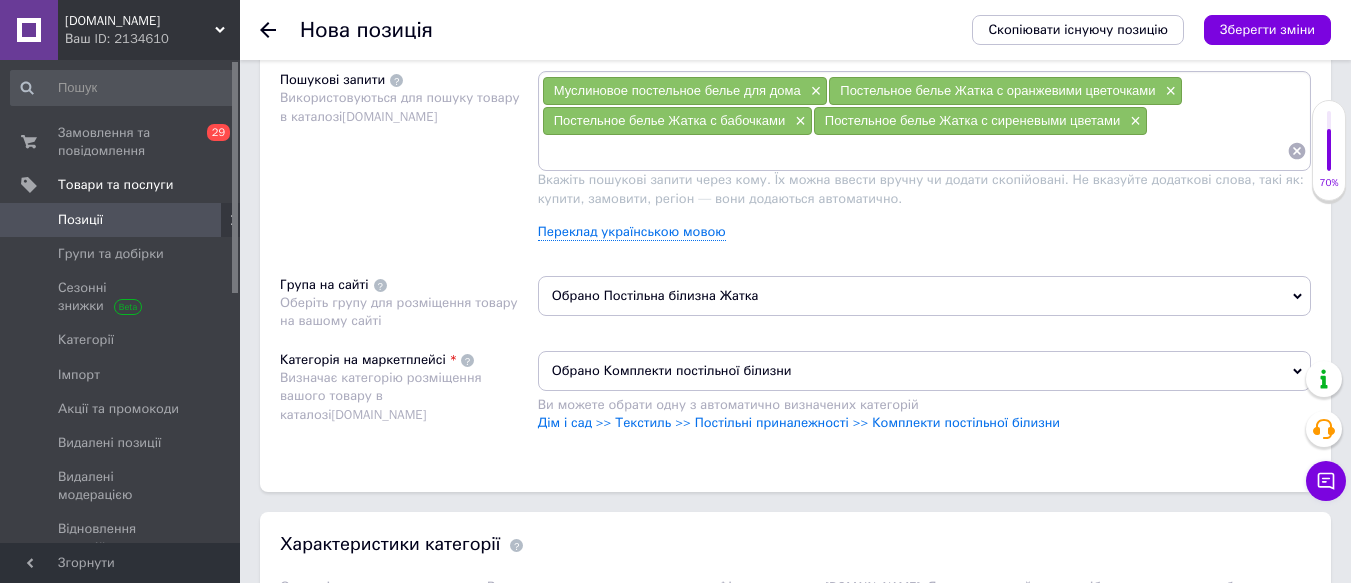 paste on "Постельное белье Жатка" 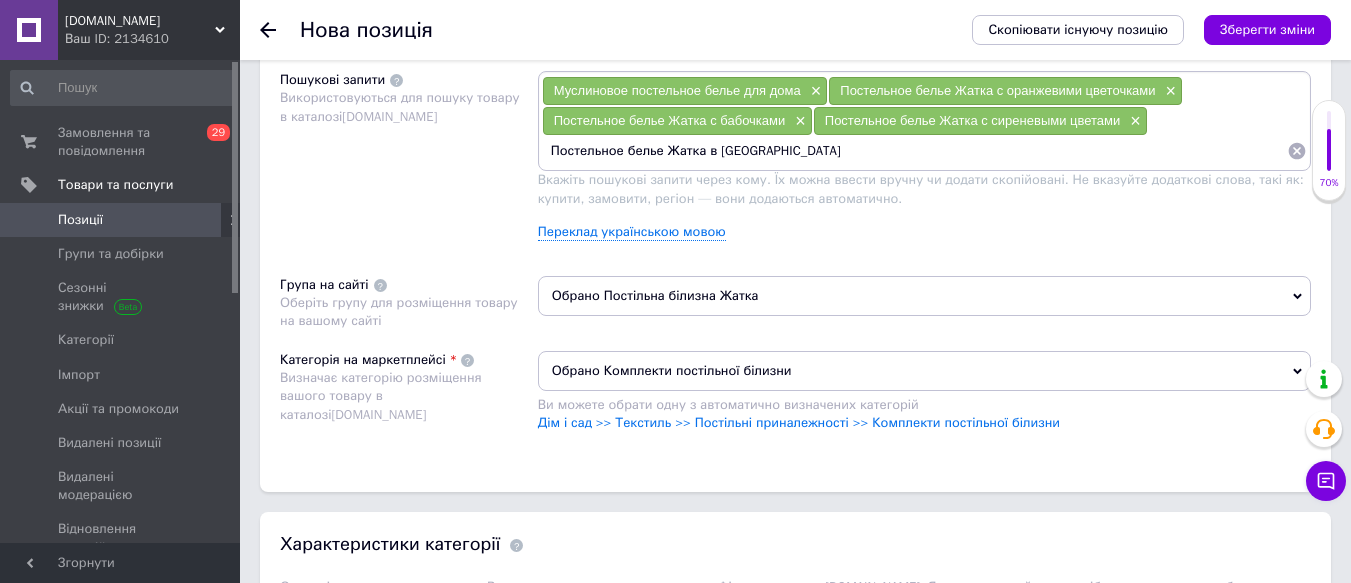 type on "Постельное белье Жатка в горошек" 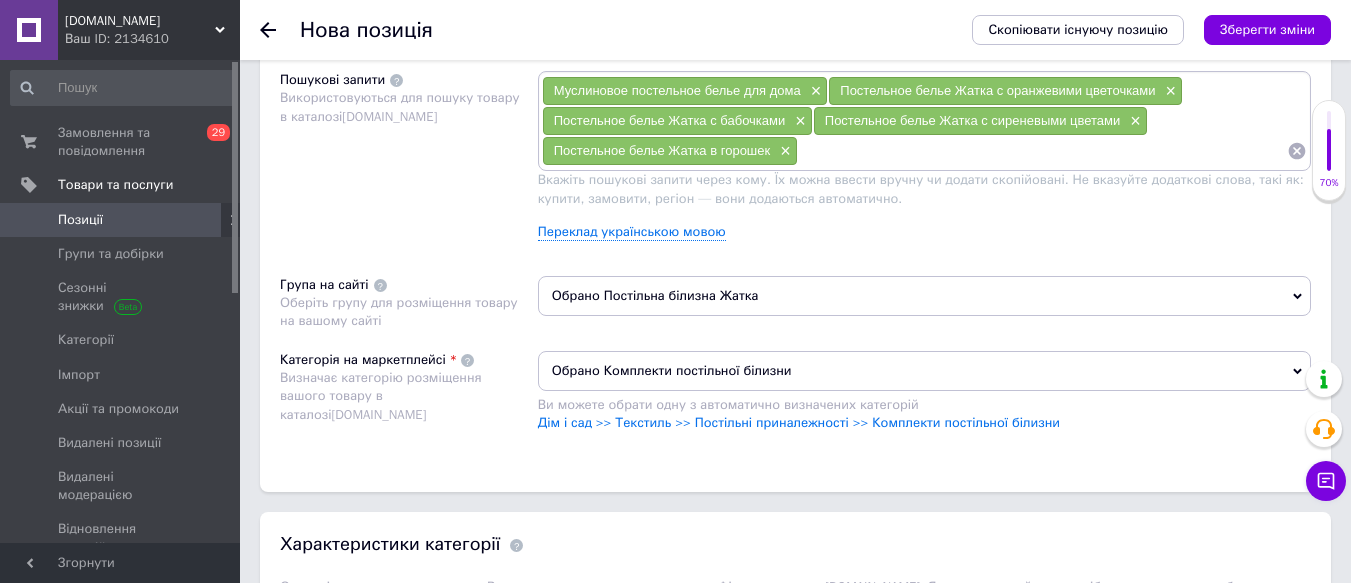 paste on "Постельное белье Жатка" 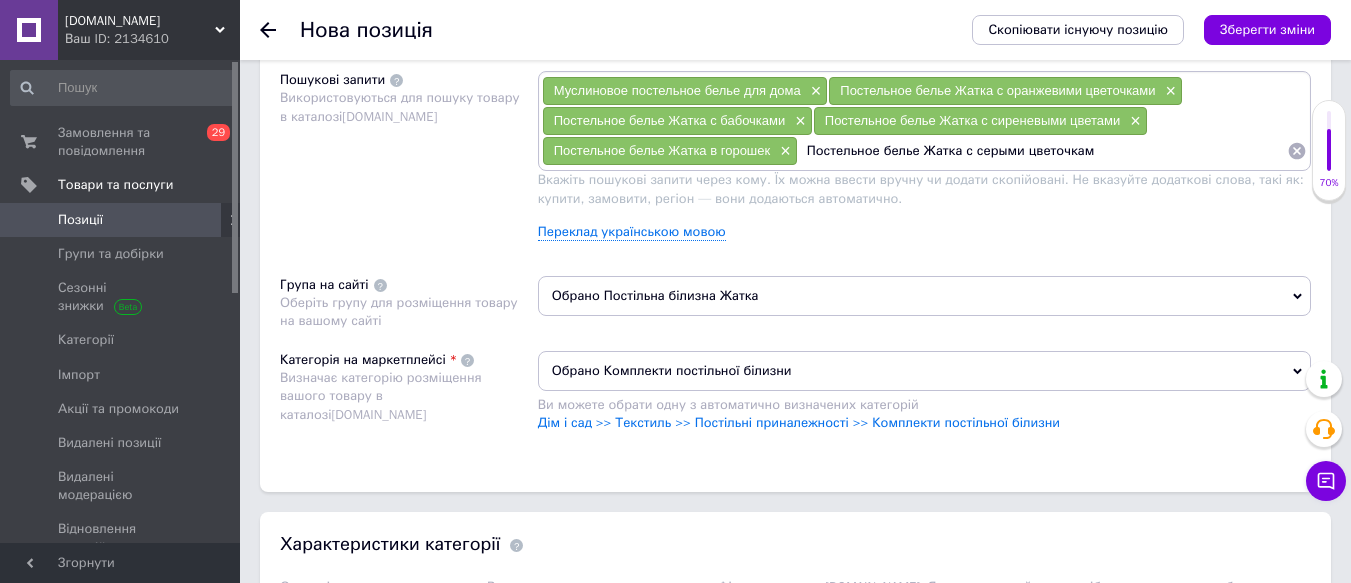 type on "Постельное белье Жатка с серыми цветочками" 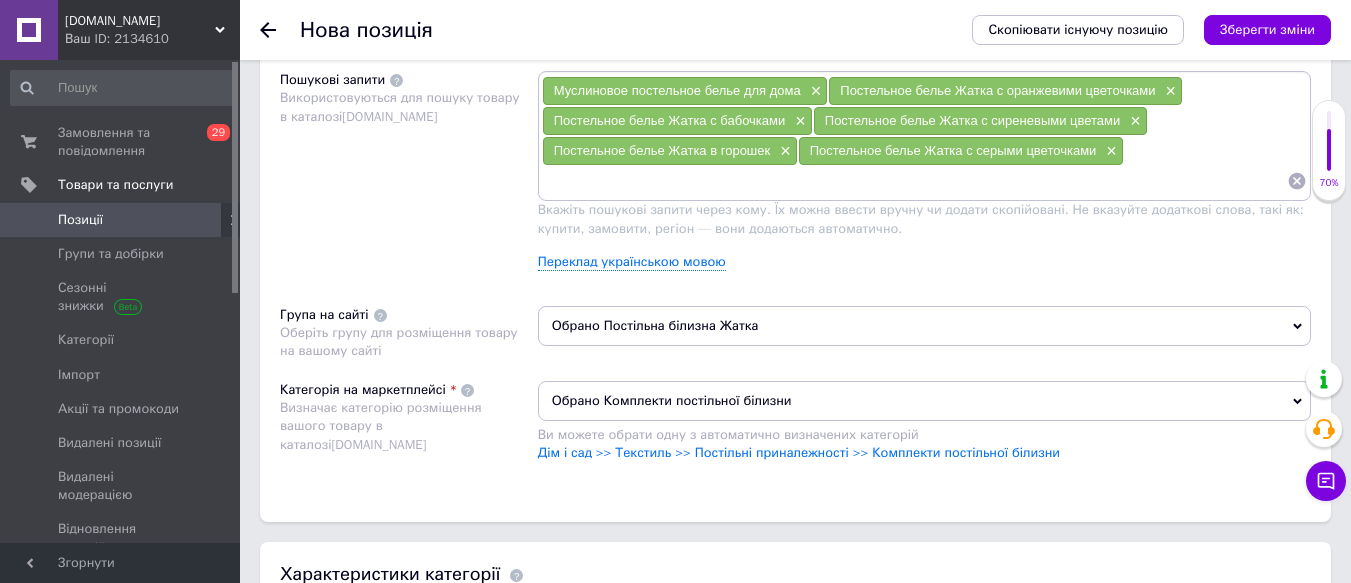 paste on "Постельное белье Жатка" 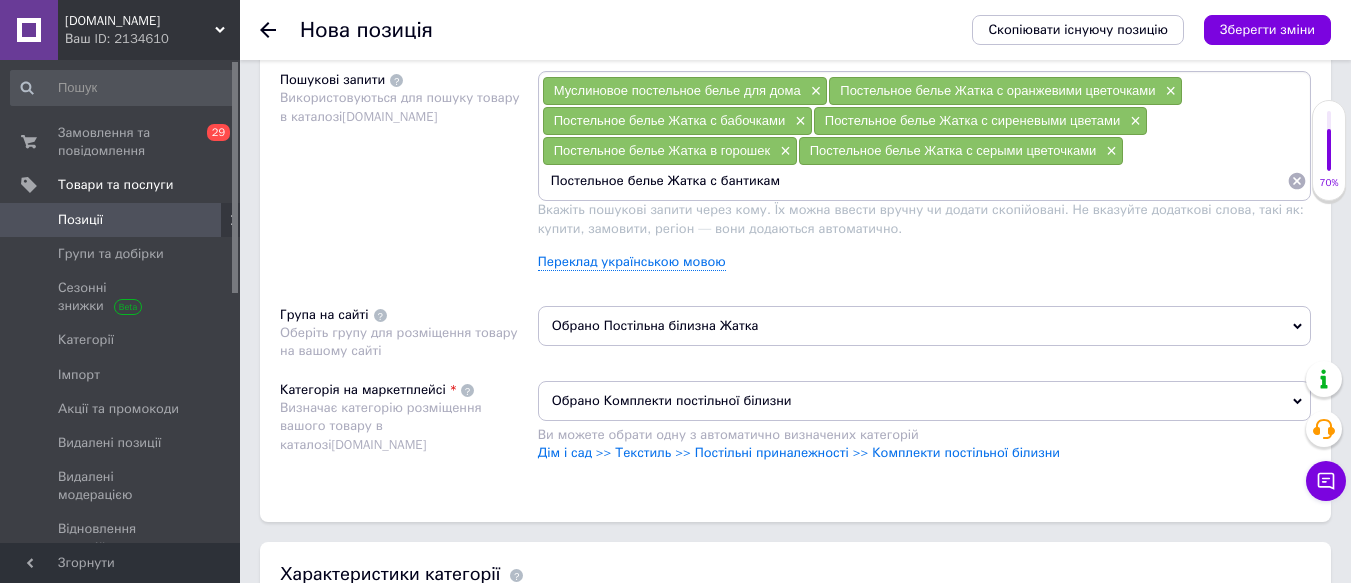 type on "Постельное белье Жатка с бантиками" 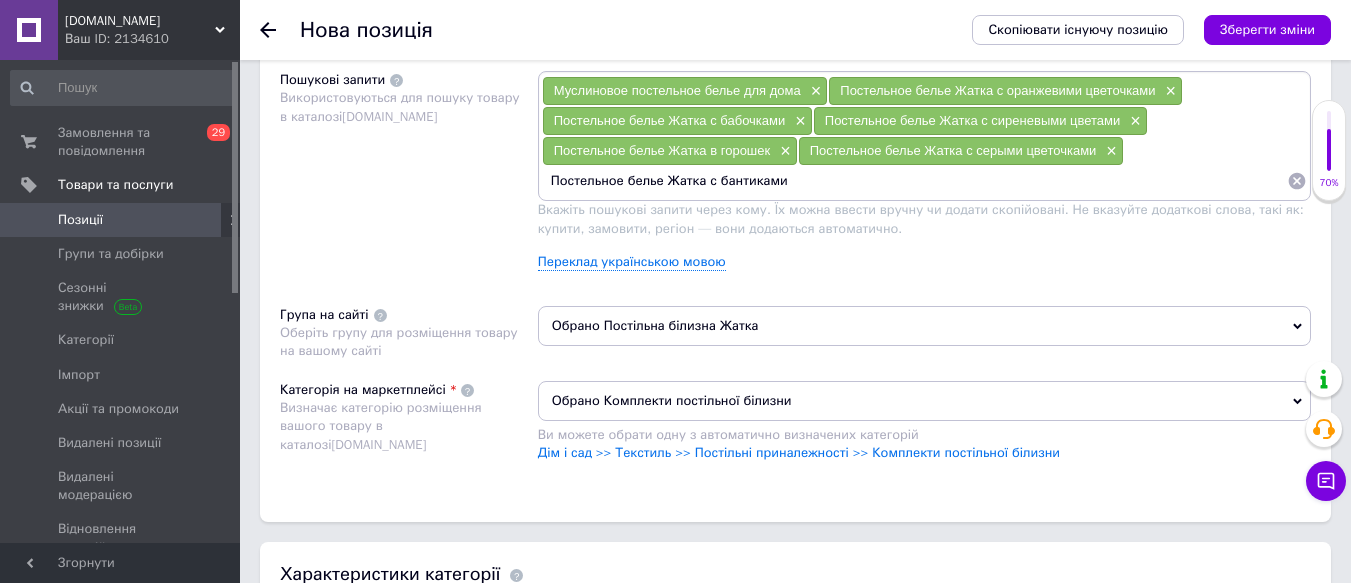 type 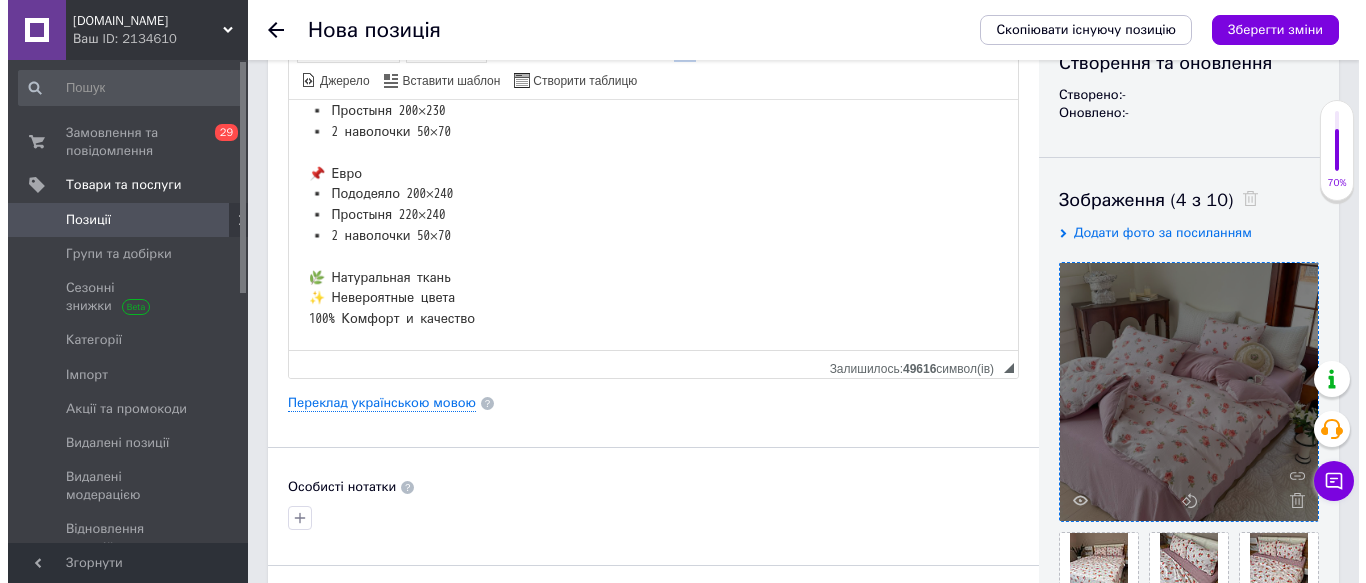 scroll, scrollTop: 200, scrollLeft: 0, axis: vertical 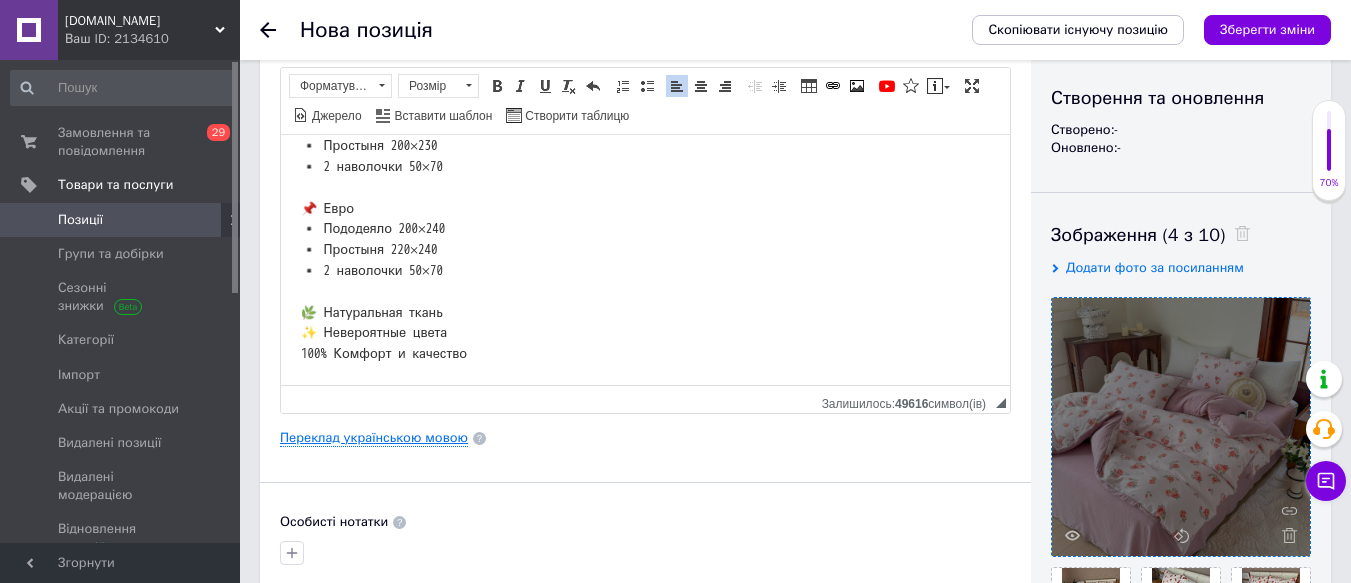 click on "Переклад українською мовою" at bounding box center [374, 438] 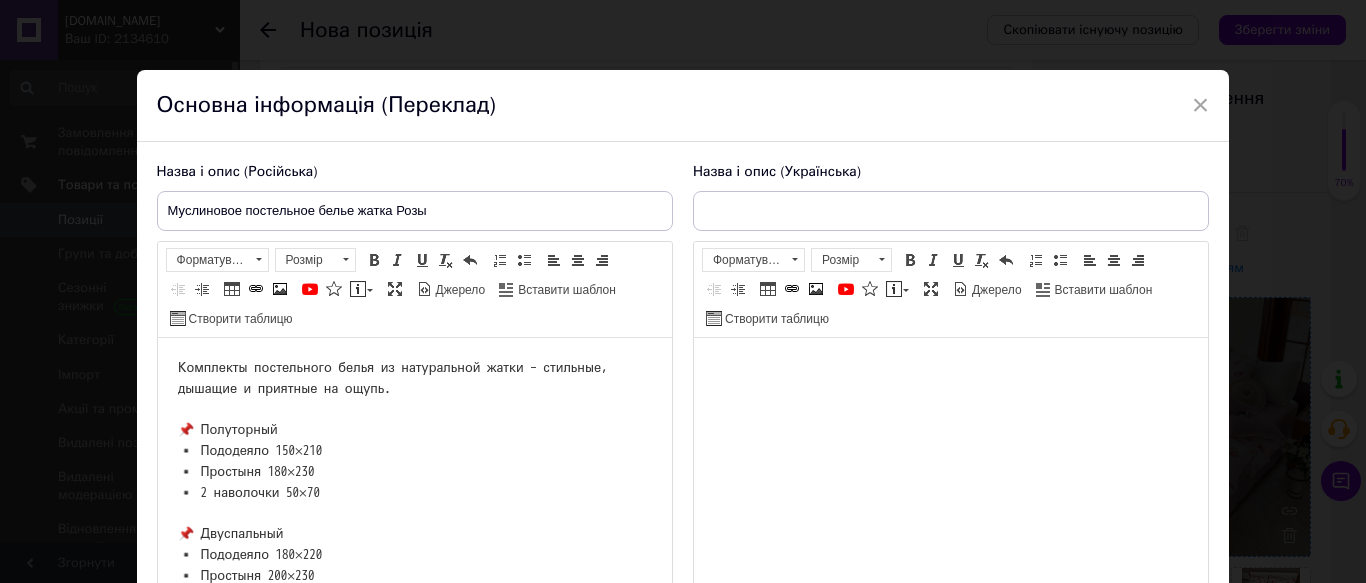 scroll, scrollTop: 0, scrollLeft: 0, axis: both 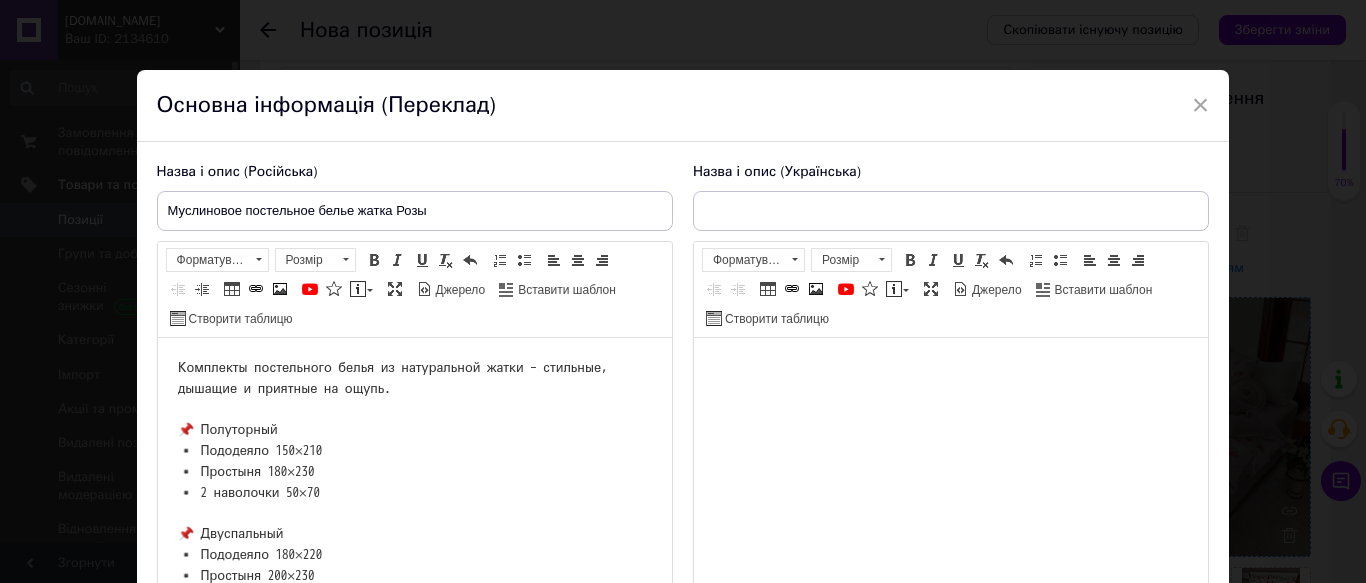 click at bounding box center (950, 368) 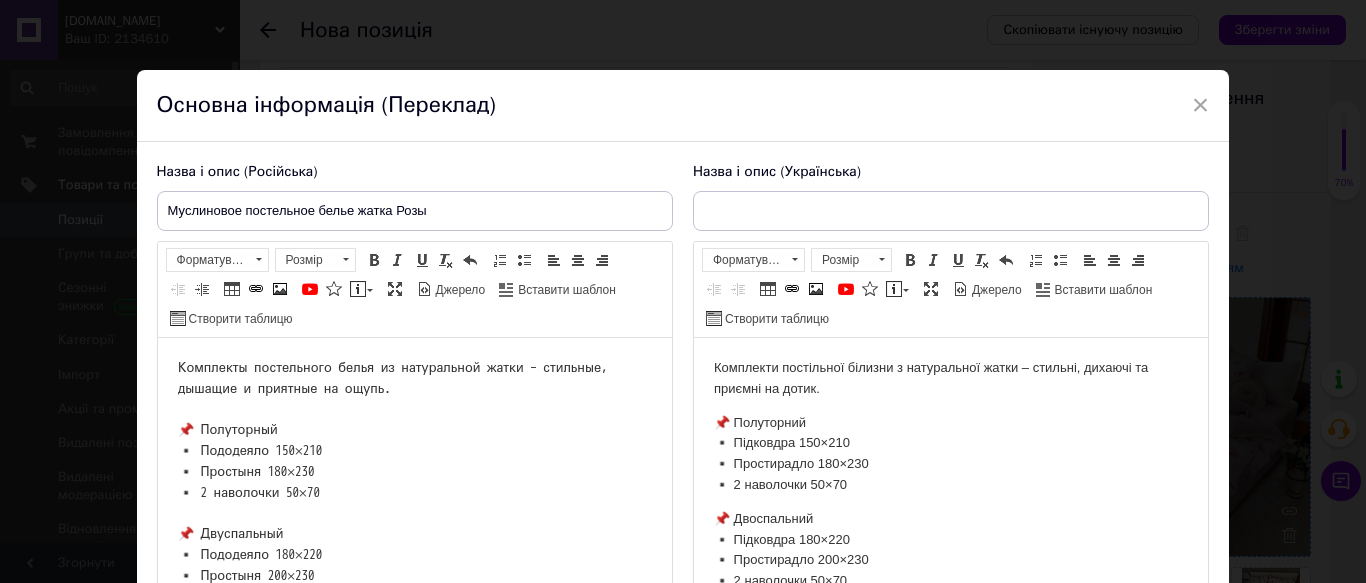 scroll, scrollTop: 171, scrollLeft: 0, axis: vertical 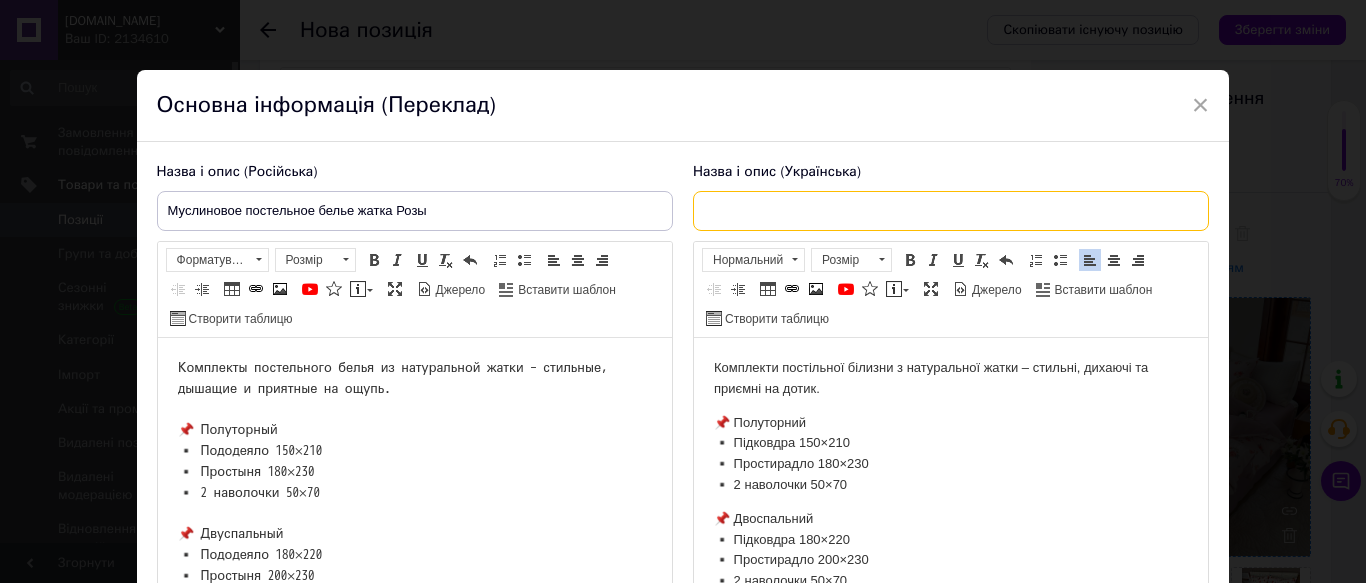 click at bounding box center (951, 211) 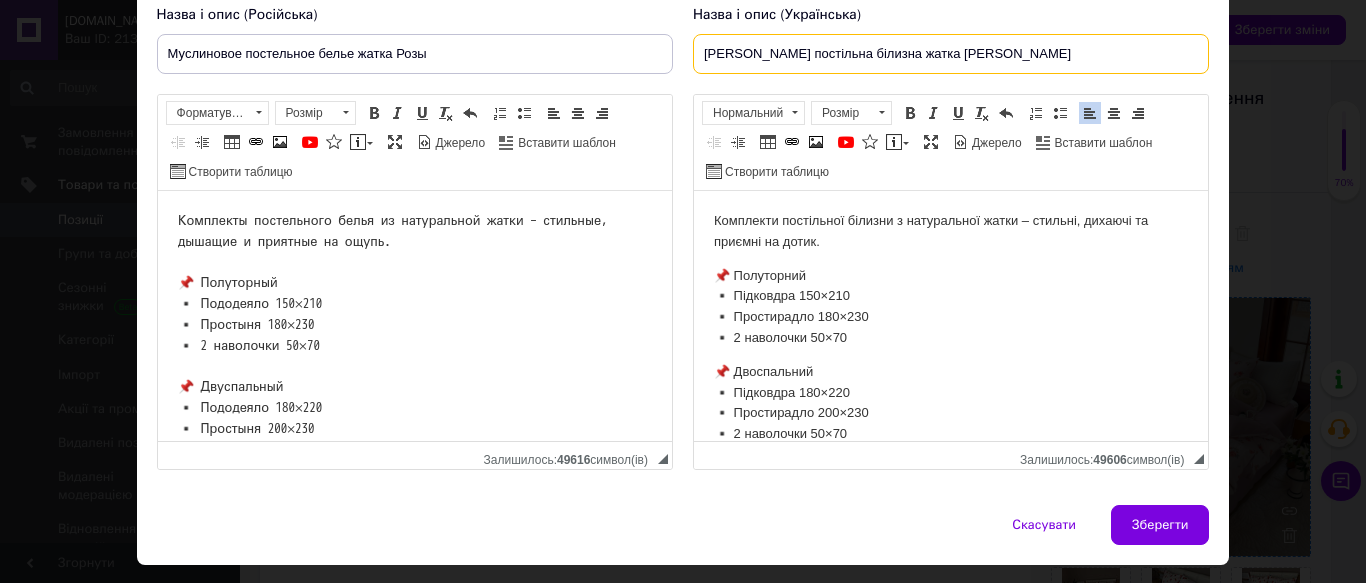 scroll, scrollTop: 9, scrollLeft: 0, axis: vertical 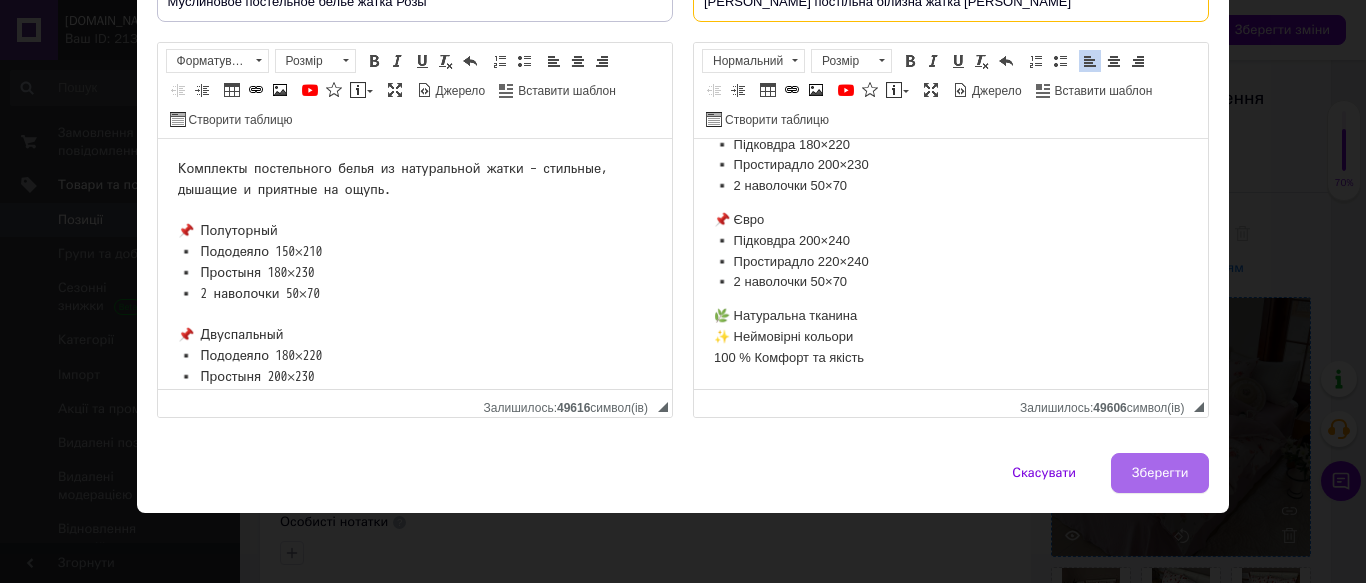 type on "[PERSON_NAME] постільна білизна жатка [PERSON_NAME]" 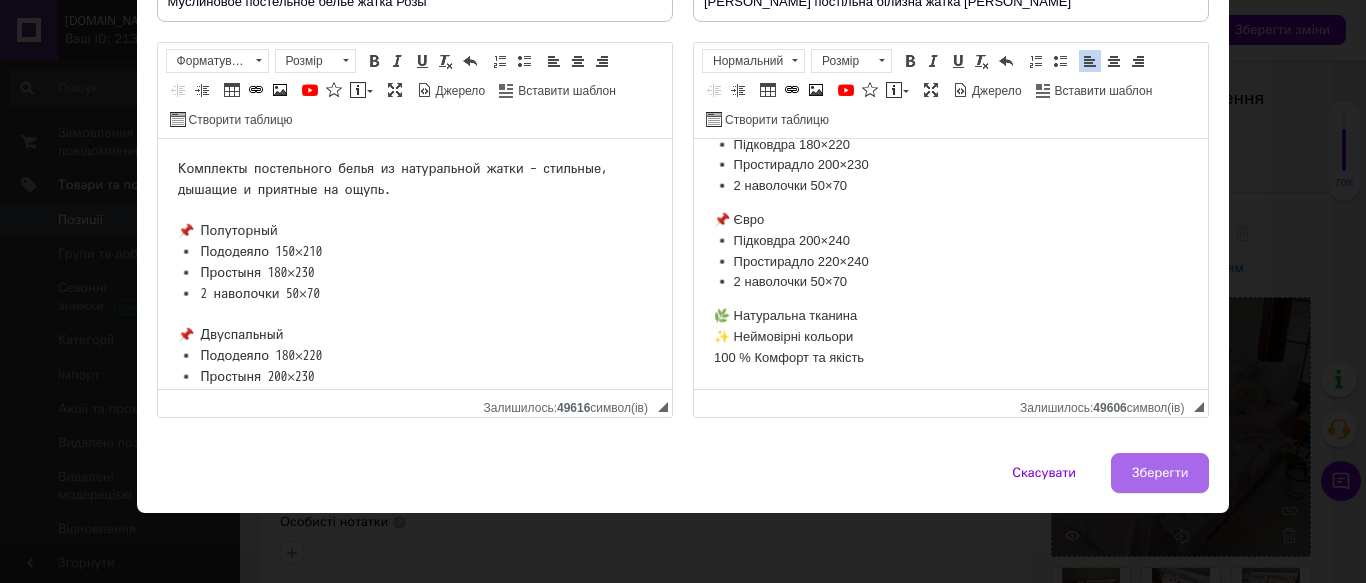 click on "Зберегти" at bounding box center [1160, 473] 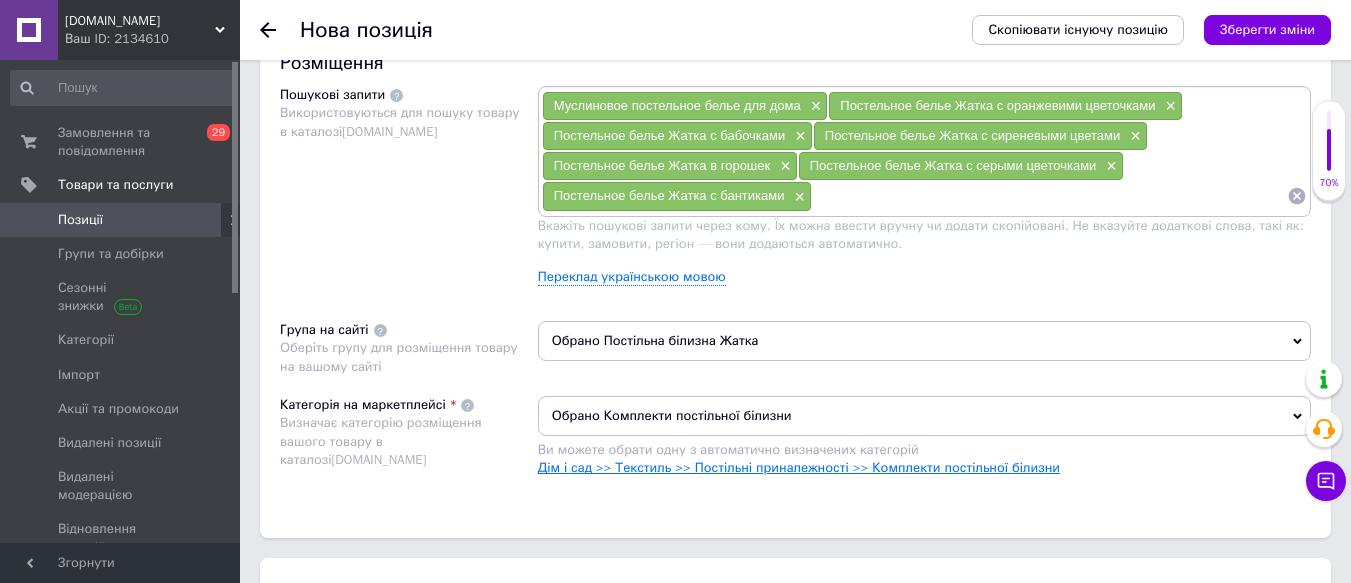 scroll, scrollTop: 1200, scrollLeft: 0, axis: vertical 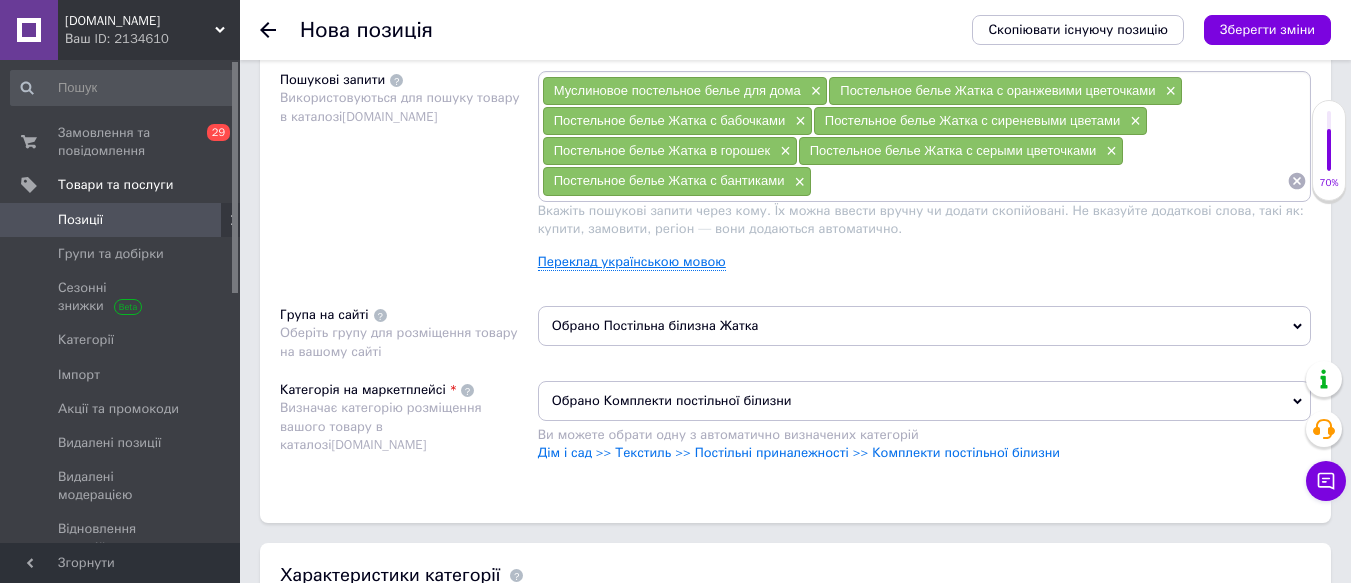 click on "Переклад українською мовою" at bounding box center (632, 262) 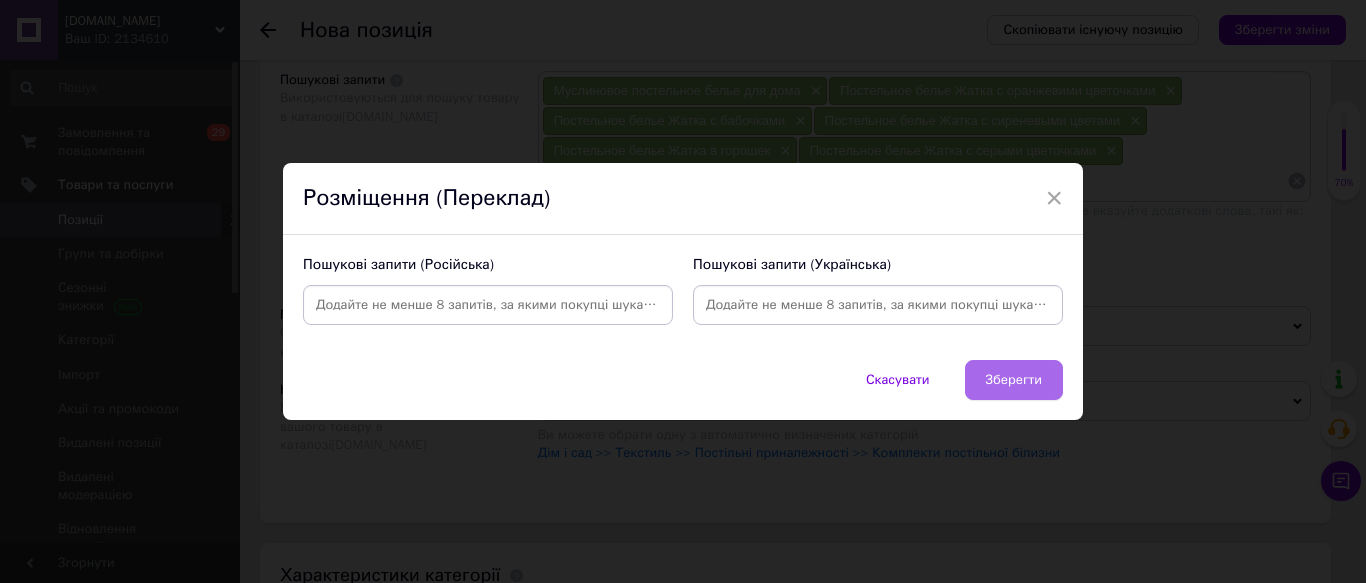 click on "Зберегти" at bounding box center (1014, 380) 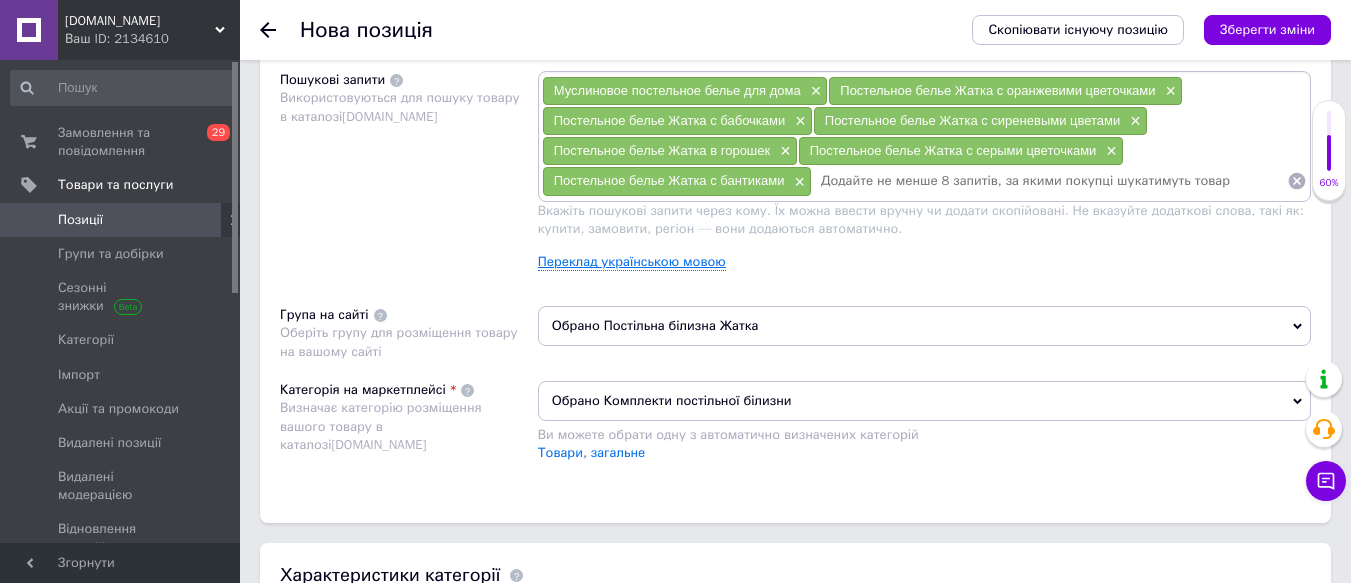 click on "Переклад українською мовою" at bounding box center (632, 262) 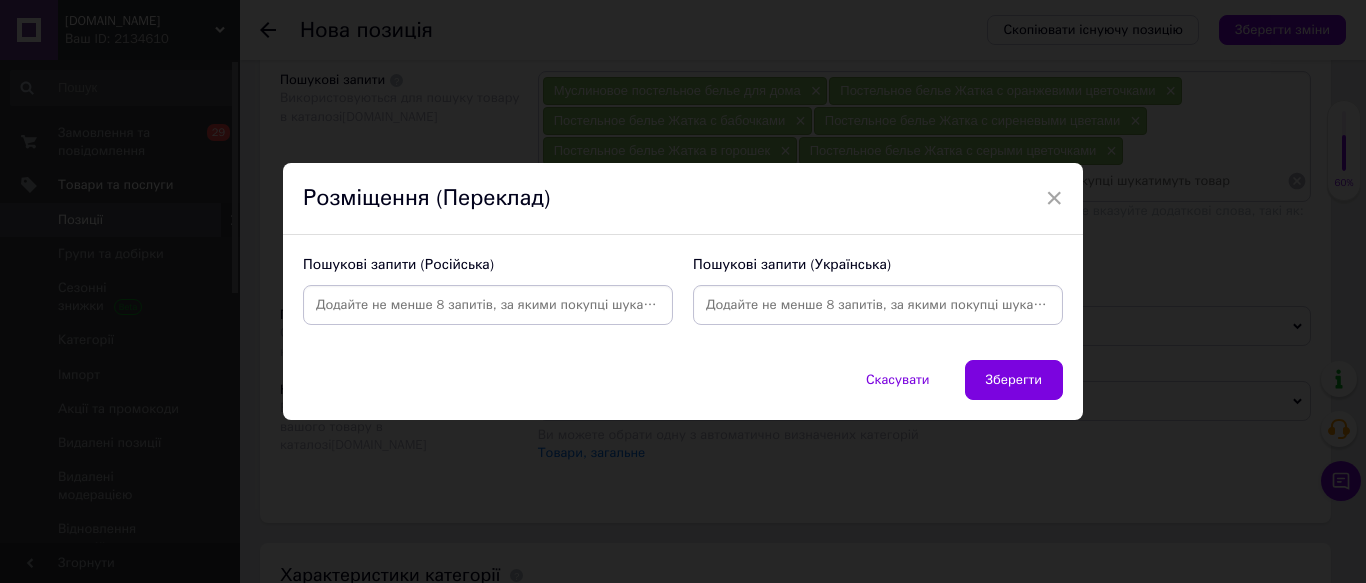 click on "Пошукові запити (Російська) Пошукові запити (Українська)" at bounding box center (683, 297) 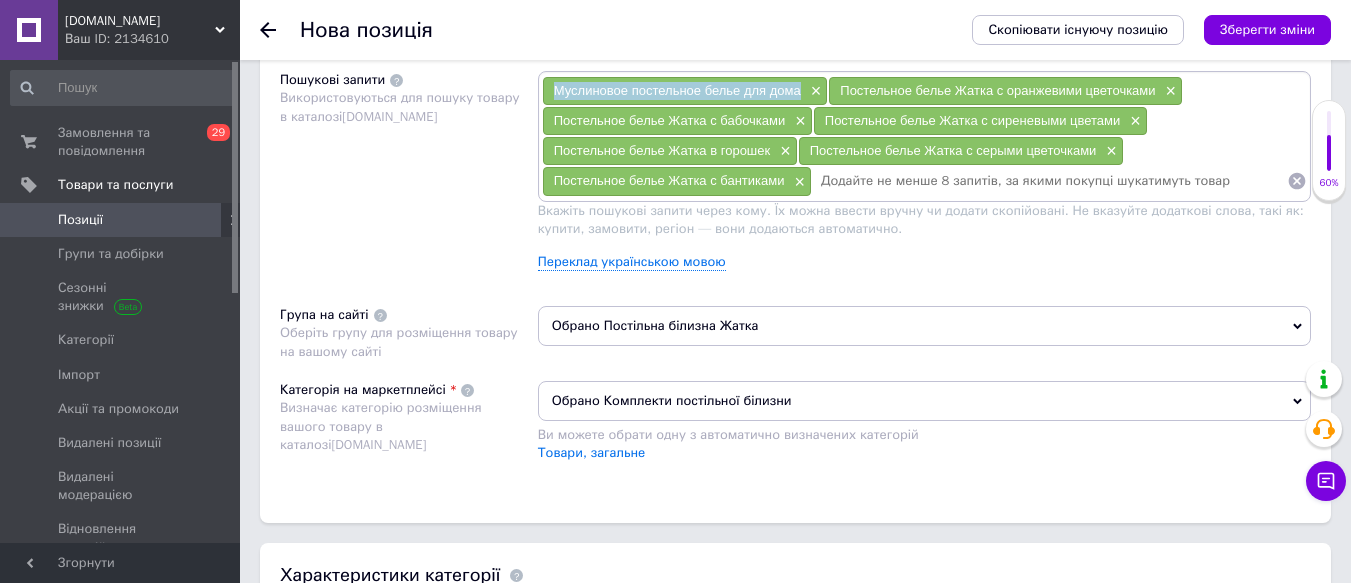 drag, startPoint x: 805, startPoint y: 96, endPoint x: 540, endPoint y: 88, distance: 265.12073 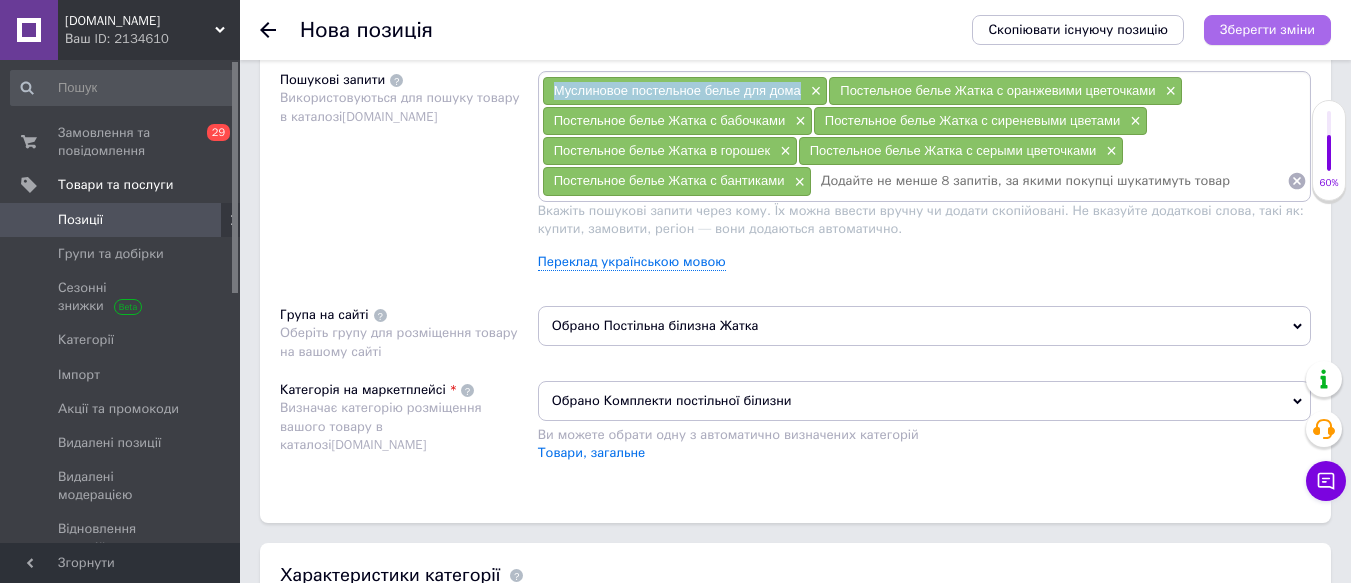 click on "Зберегти зміни" at bounding box center [1267, 29] 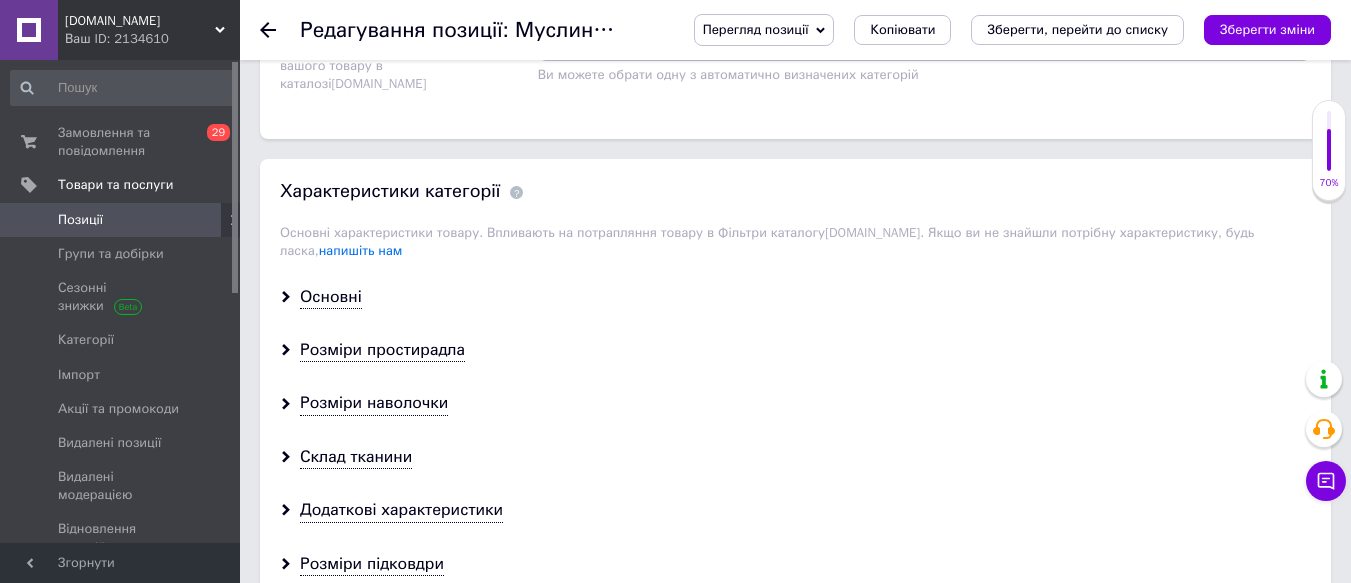 scroll, scrollTop: 1500, scrollLeft: 0, axis: vertical 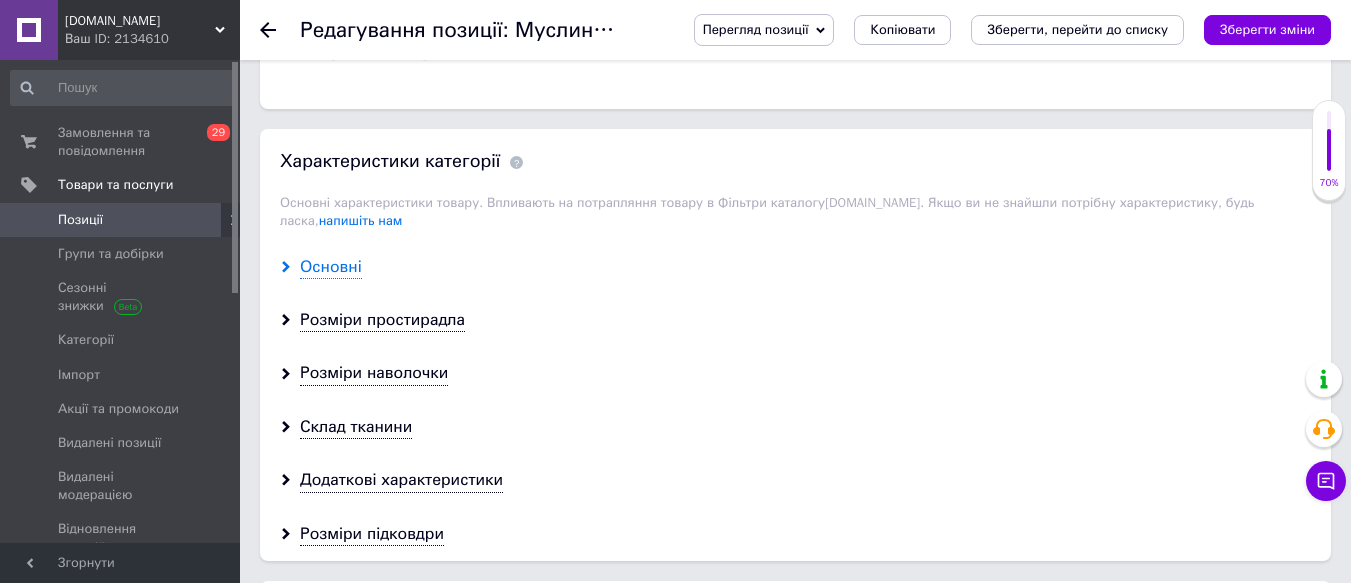 click on "Основні" at bounding box center [331, 267] 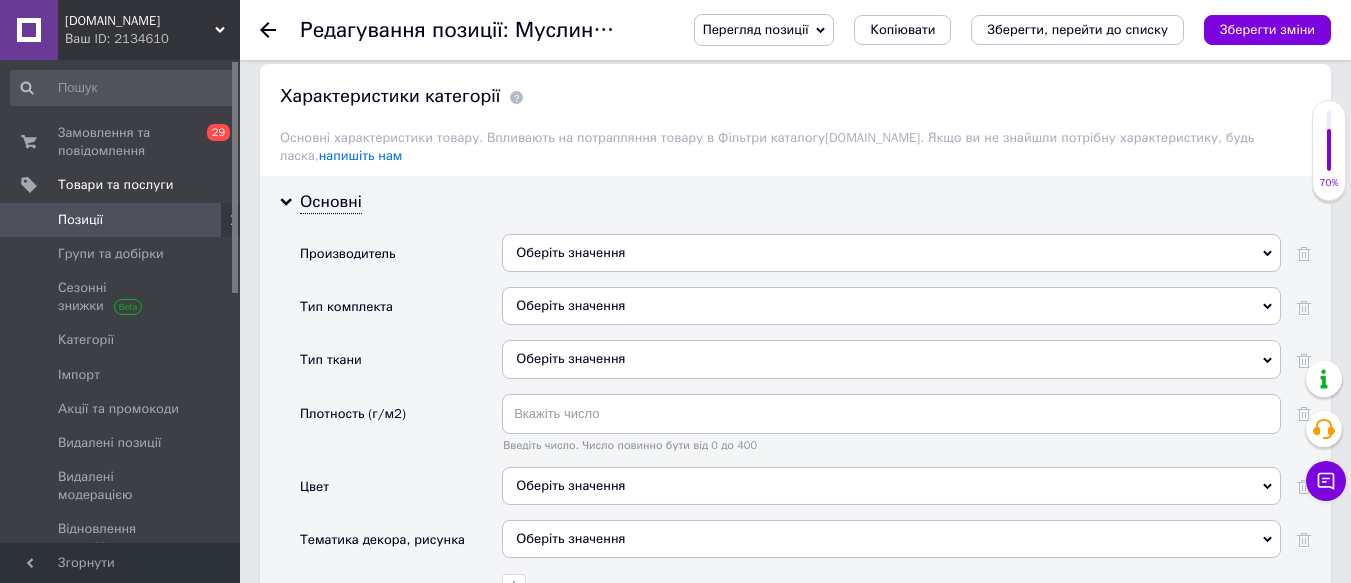 scroll, scrollTop: 1600, scrollLeft: 0, axis: vertical 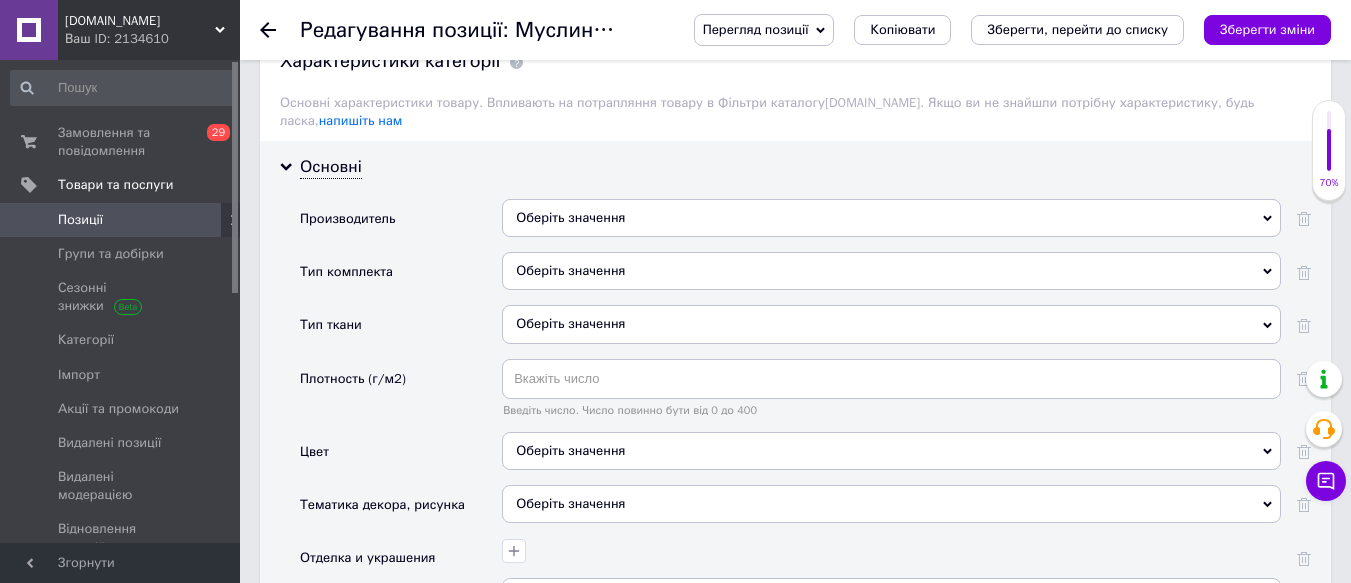 click on "Оберіть значення" at bounding box center [891, 271] 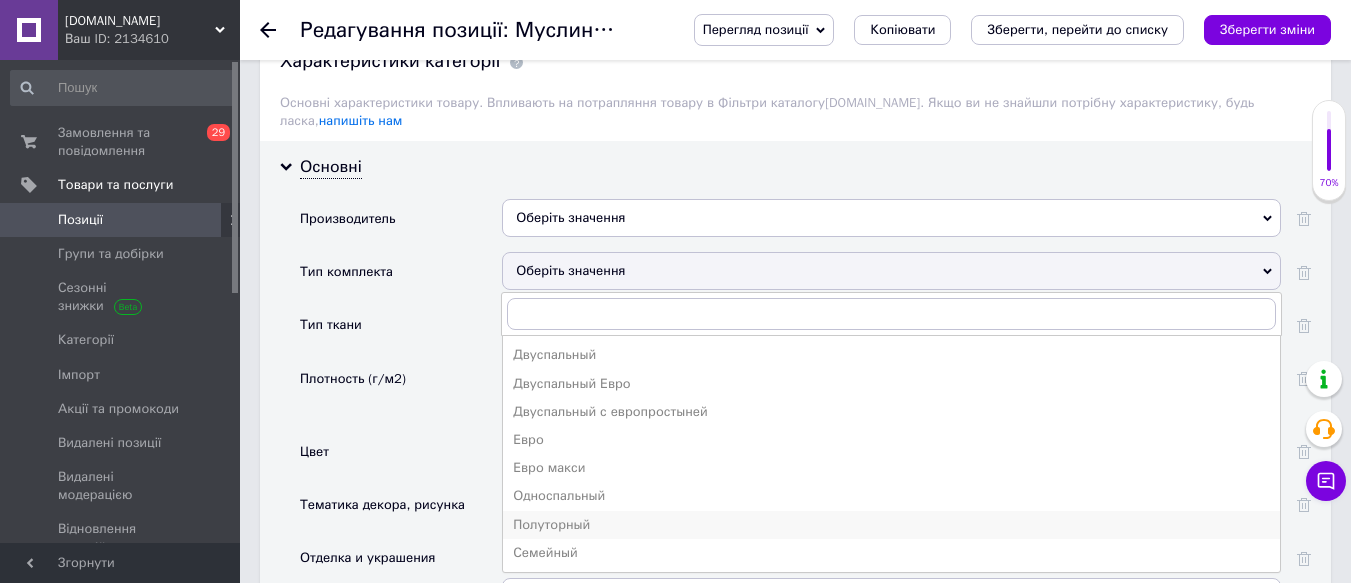 click on "Полуторный" at bounding box center (891, 525) 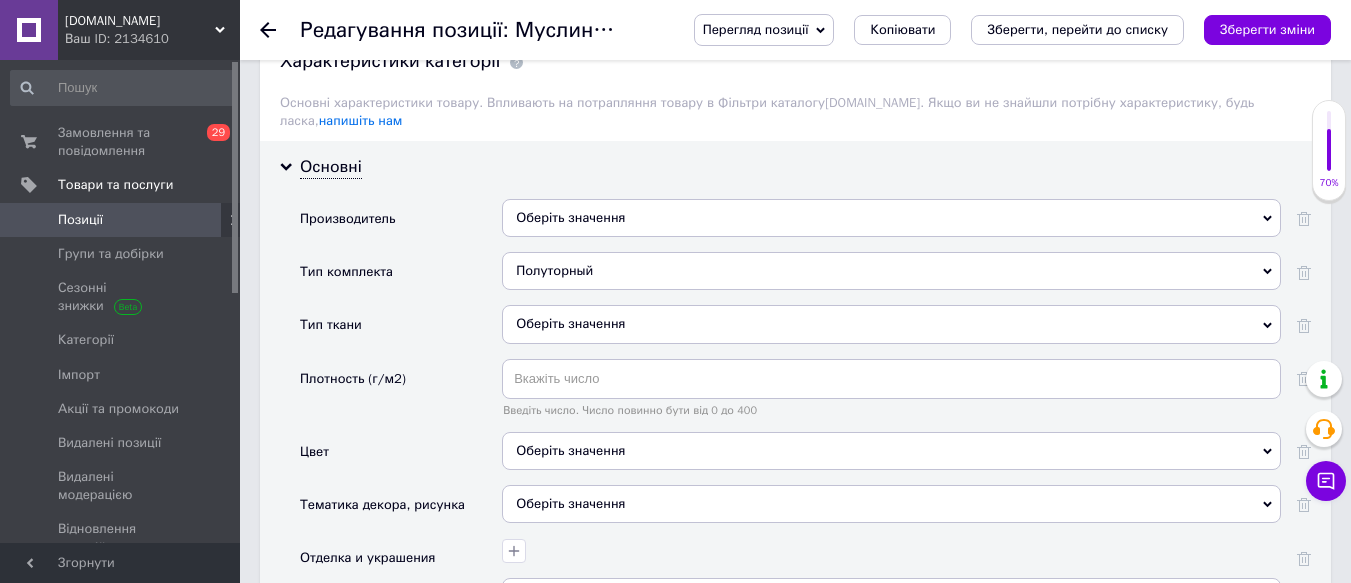 click on "Оберіть значення" at bounding box center [891, 324] 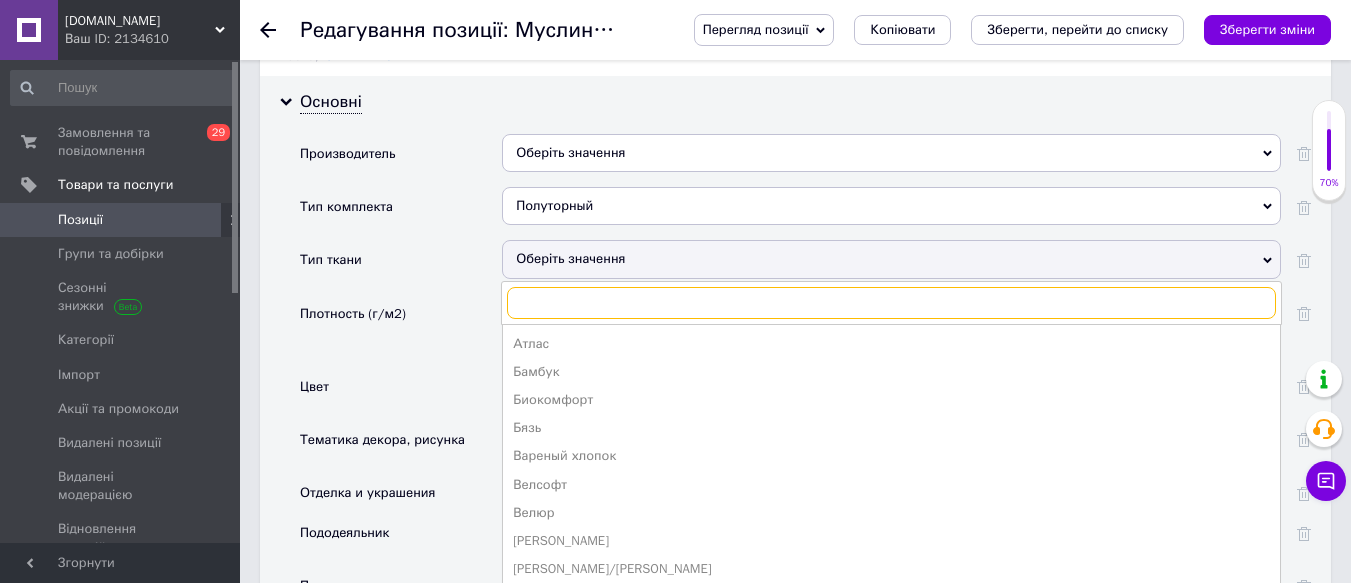scroll, scrollTop: 1700, scrollLeft: 0, axis: vertical 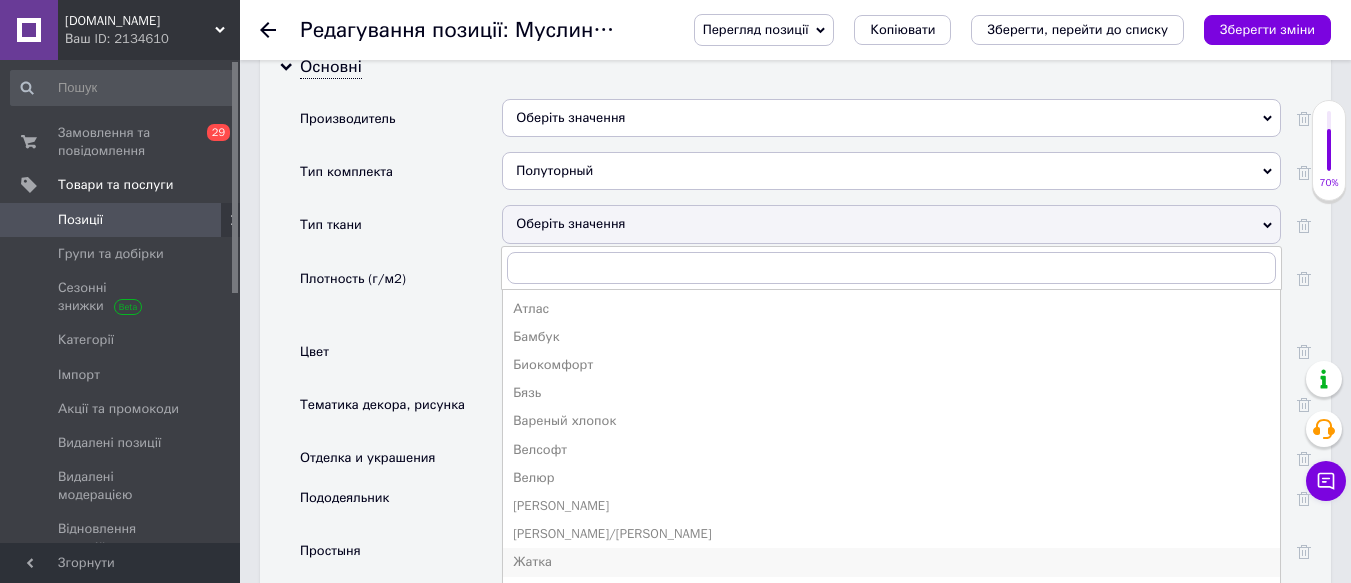 click on "Жатка" at bounding box center (891, 562) 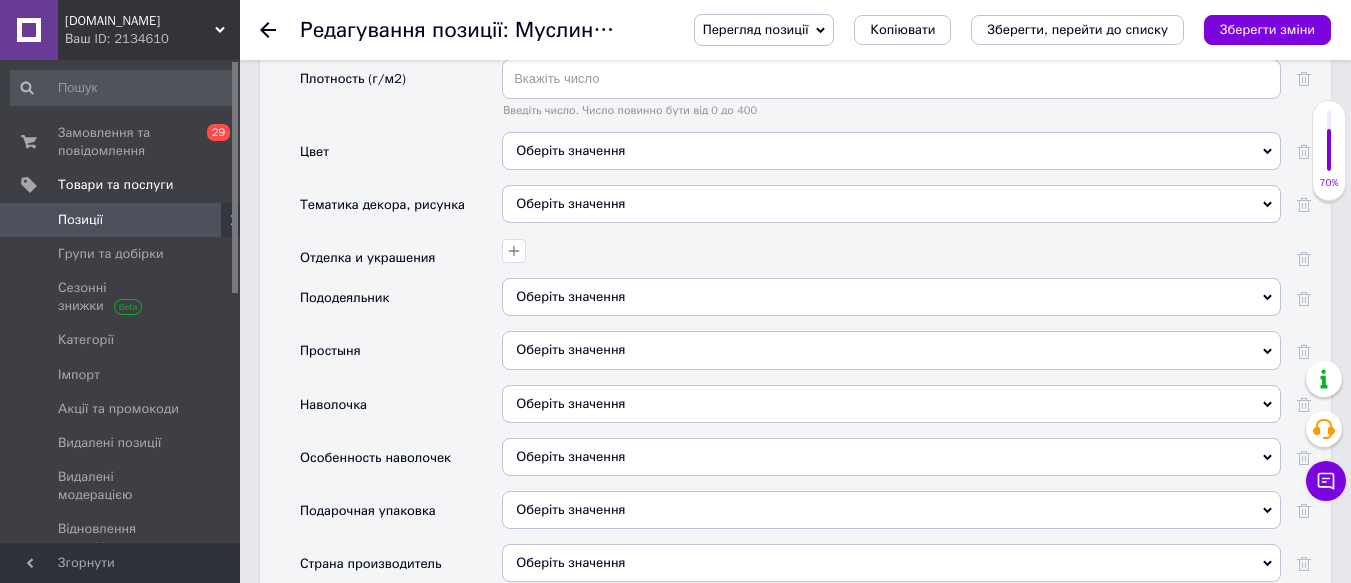 scroll, scrollTop: 2000, scrollLeft: 0, axis: vertical 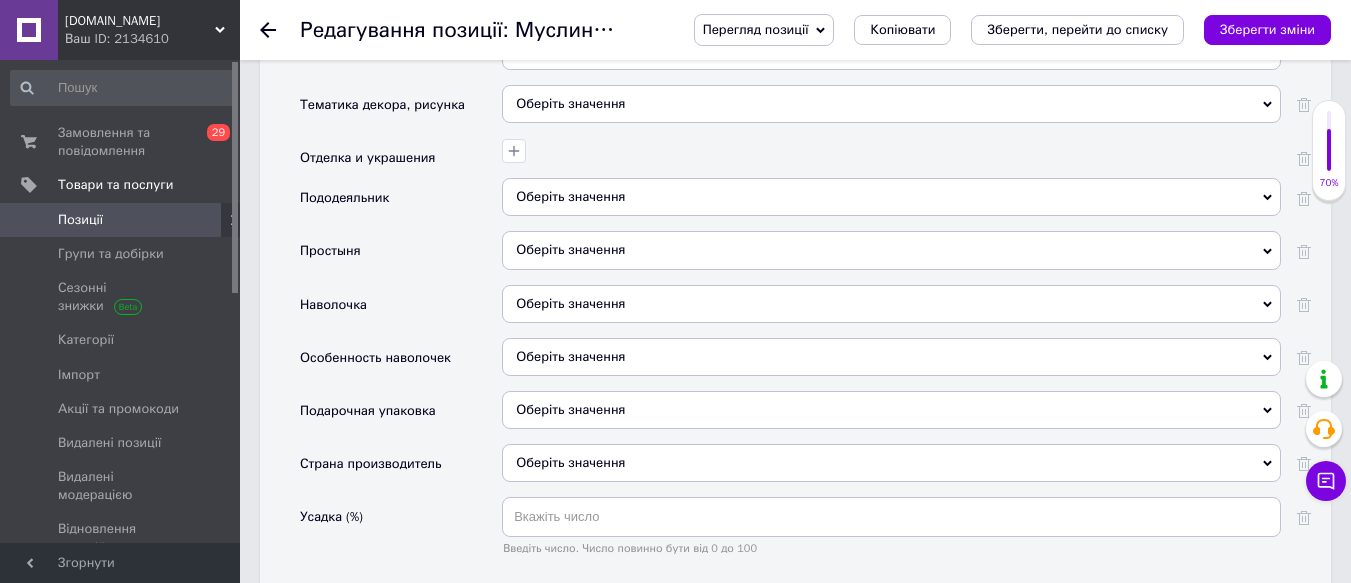 click on "Оберіть значення" at bounding box center [891, 304] 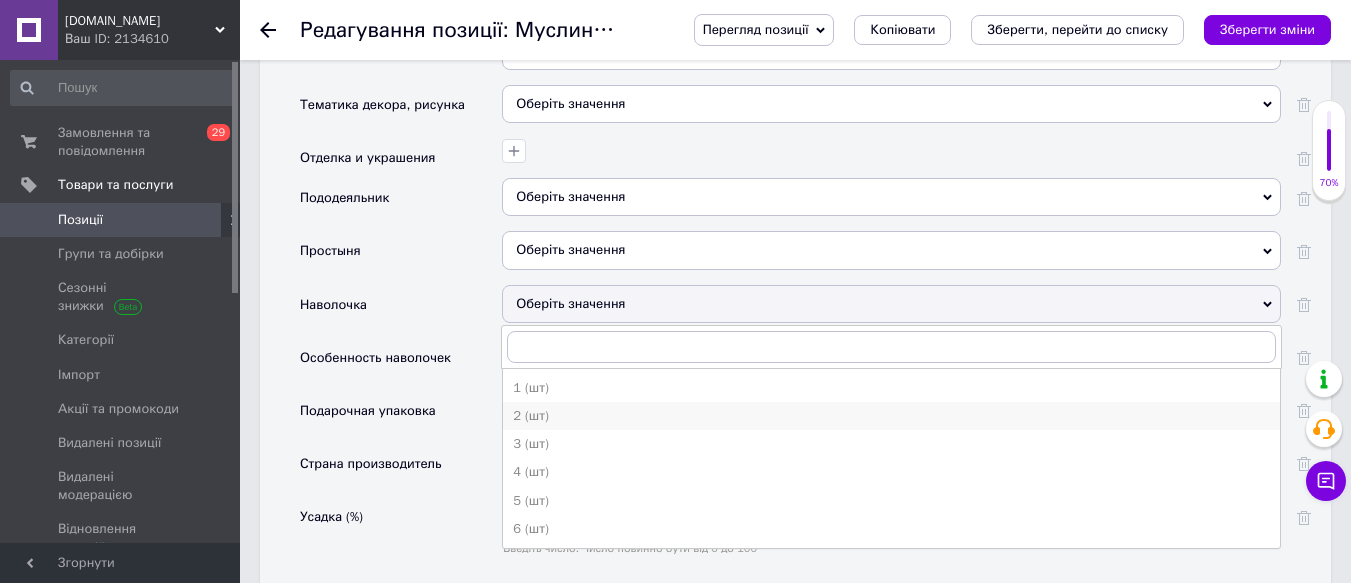 click on "2 (шт)" at bounding box center (891, 416) 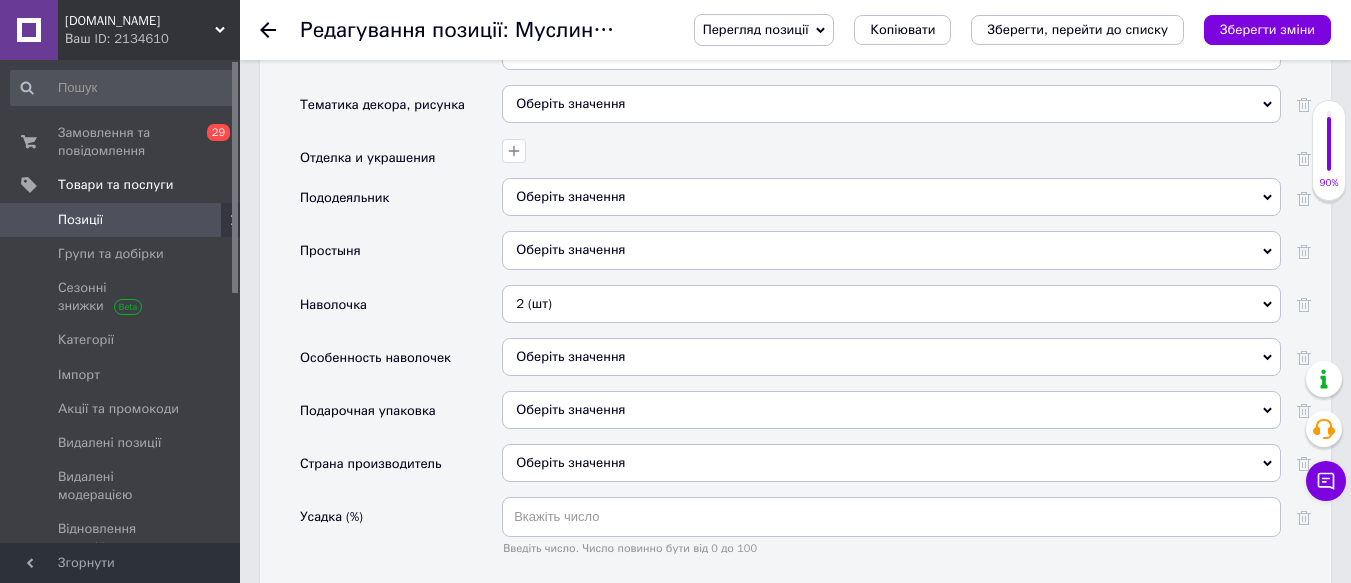 click on "Оберіть значення" at bounding box center (891, 250) 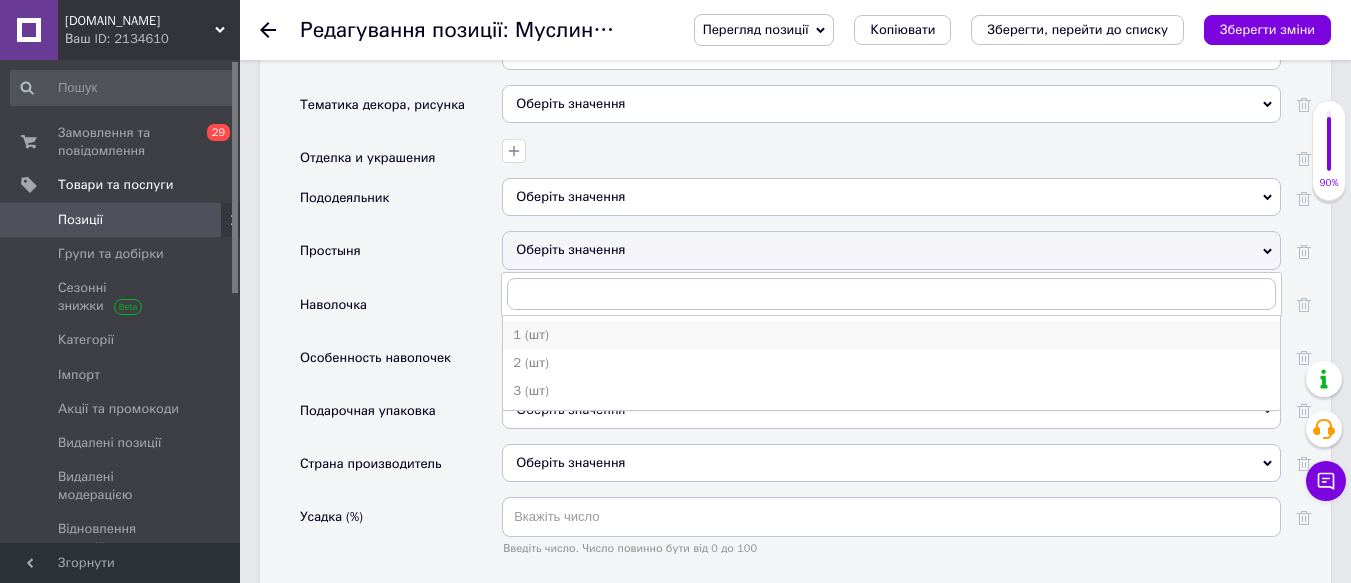 click on "1 (шт)" at bounding box center [891, 335] 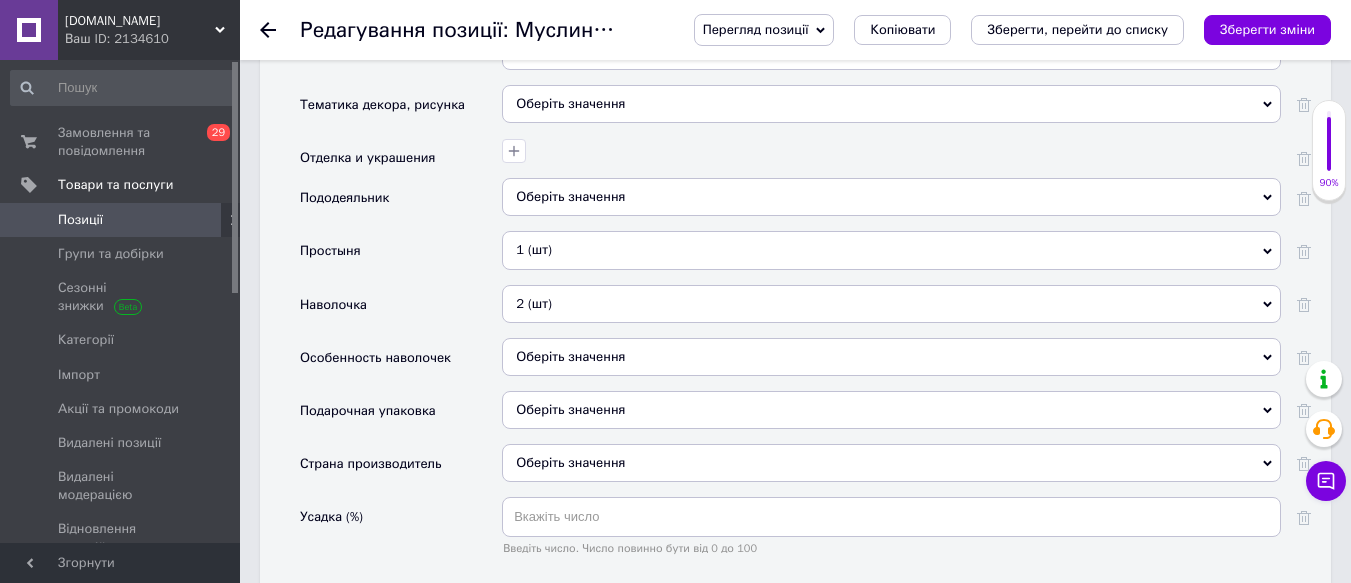 click on "Оберіть значення" at bounding box center (891, 197) 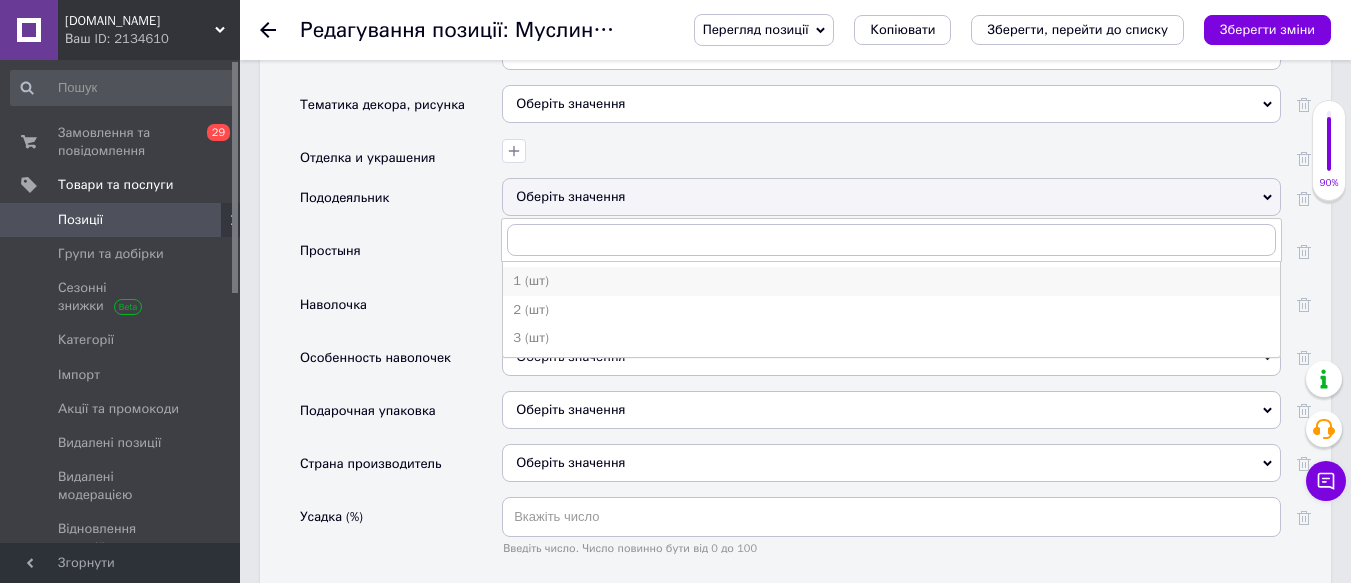 click on "1 (шт)" at bounding box center [891, 281] 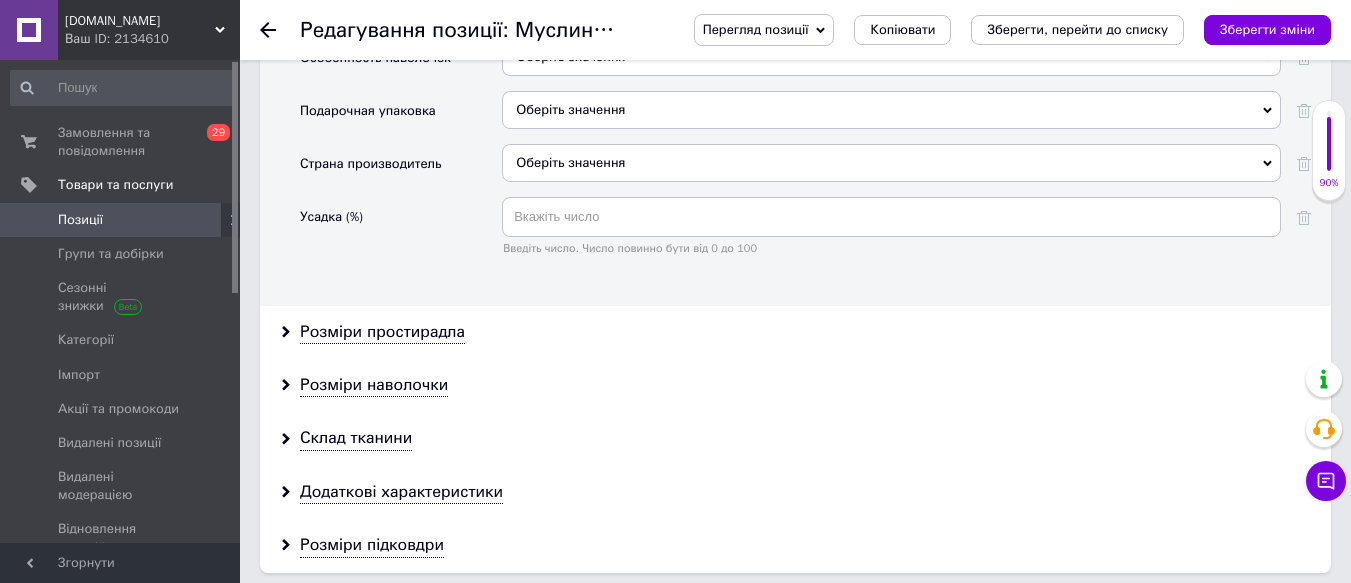 scroll, scrollTop: 2400, scrollLeft: 0, axis: vertical 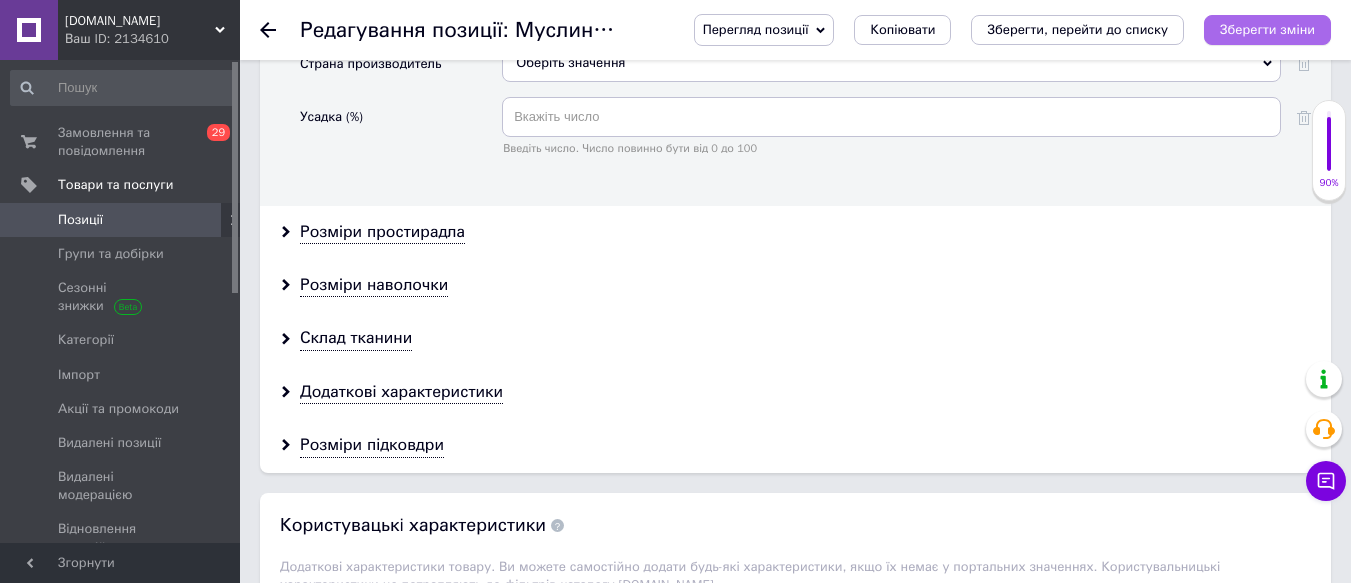 click on "Зберегти зміни" at bounding box center (1267, 29) 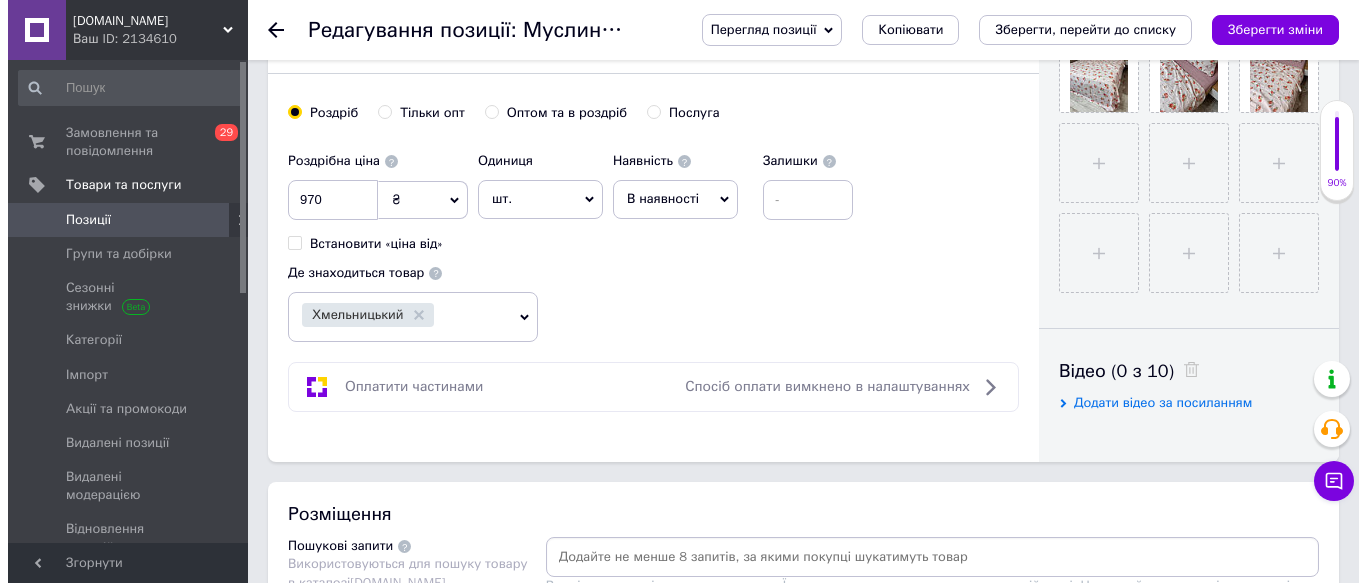 scroll, scrollTop: 1100, scrollLeft: 0, axis: vertical 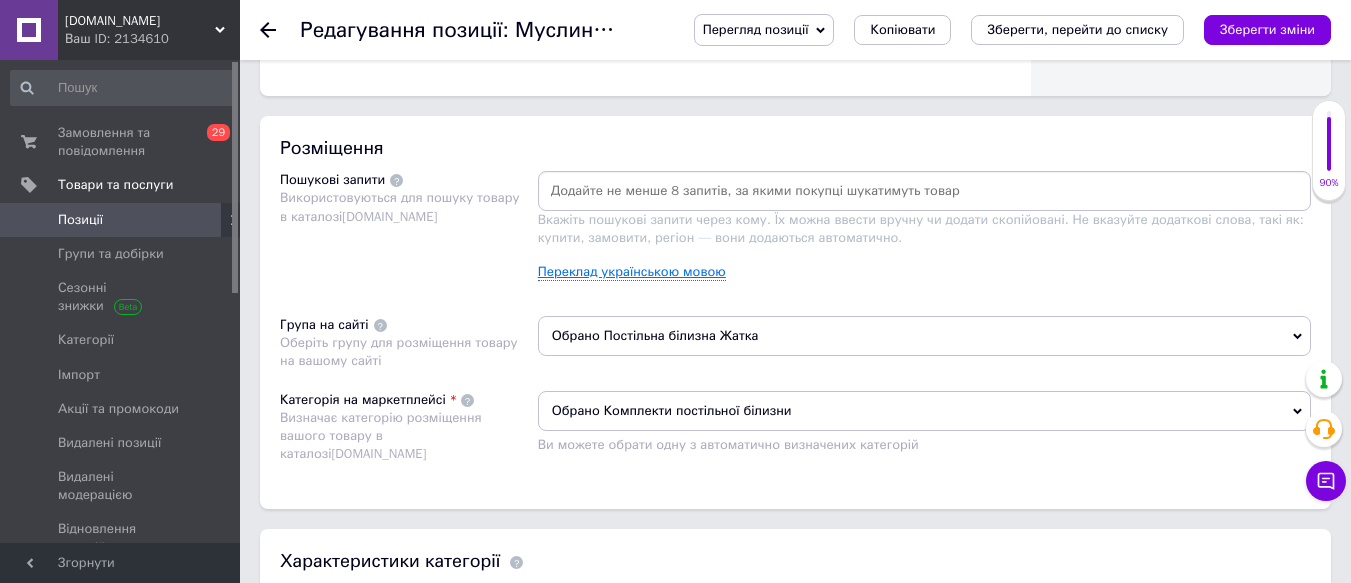 click on "Переклад українською мовою" at bounding box center (632, 272) 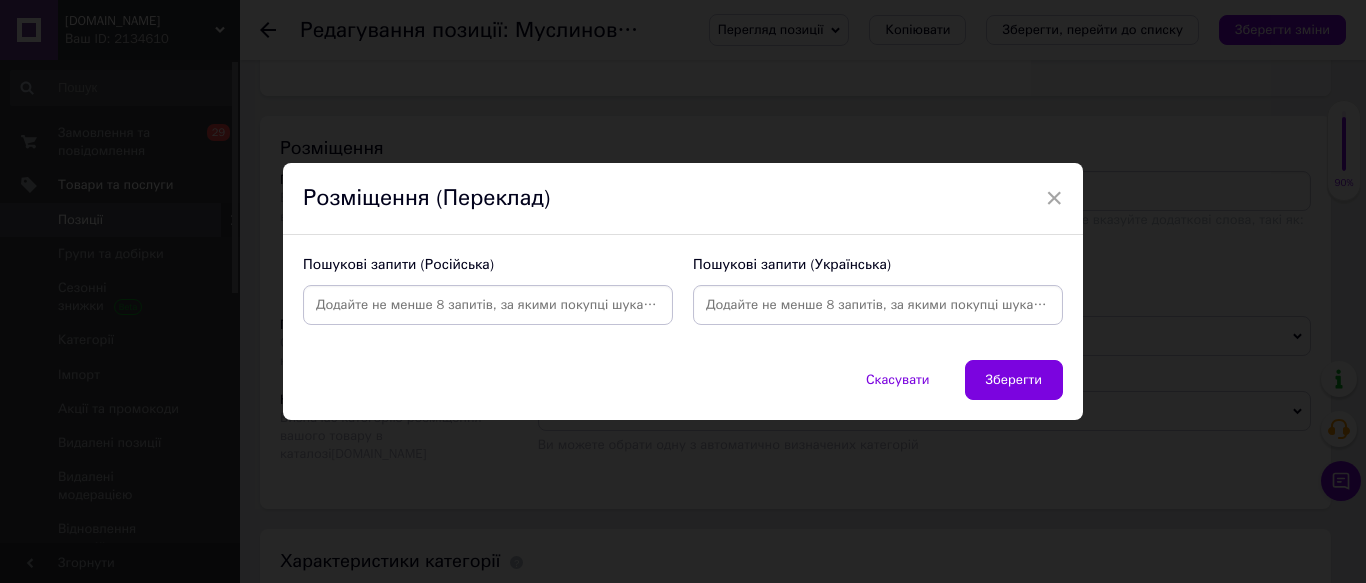 click at bounding box center [488, 305] 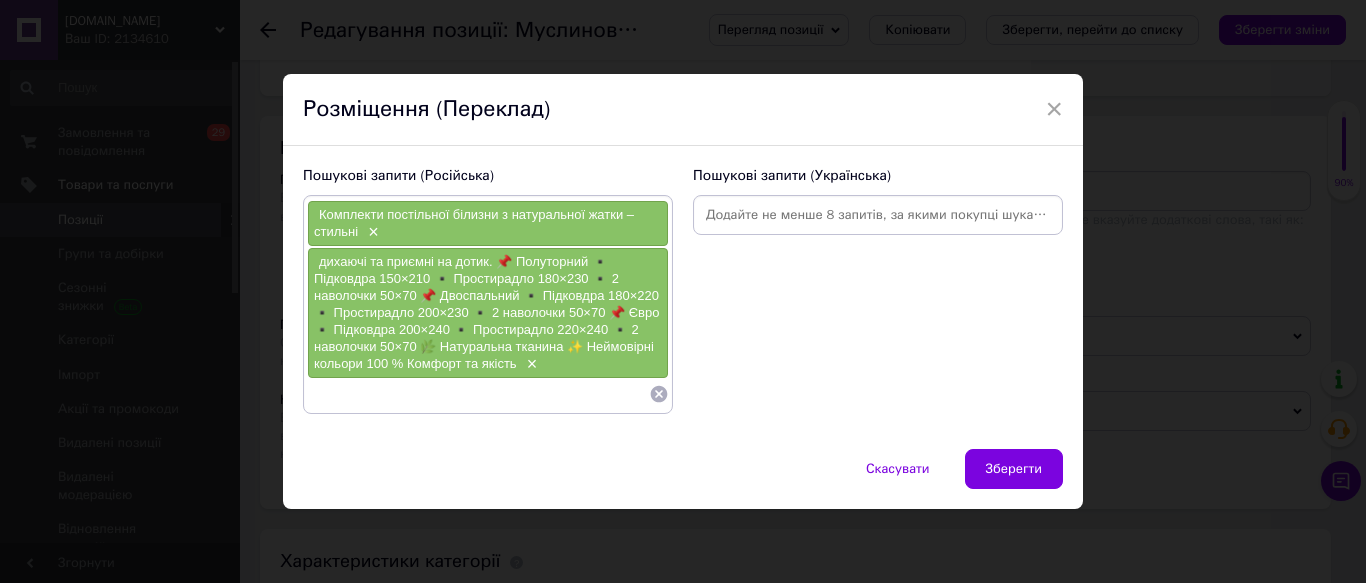 click 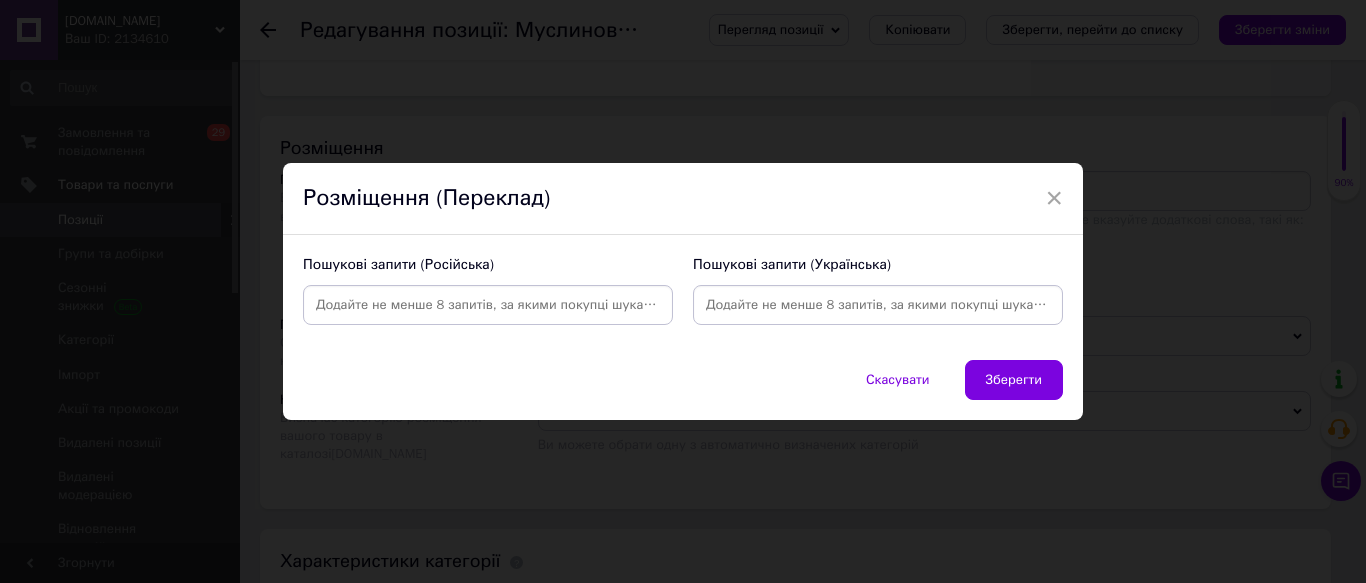 click at bounding box center [488, 305] 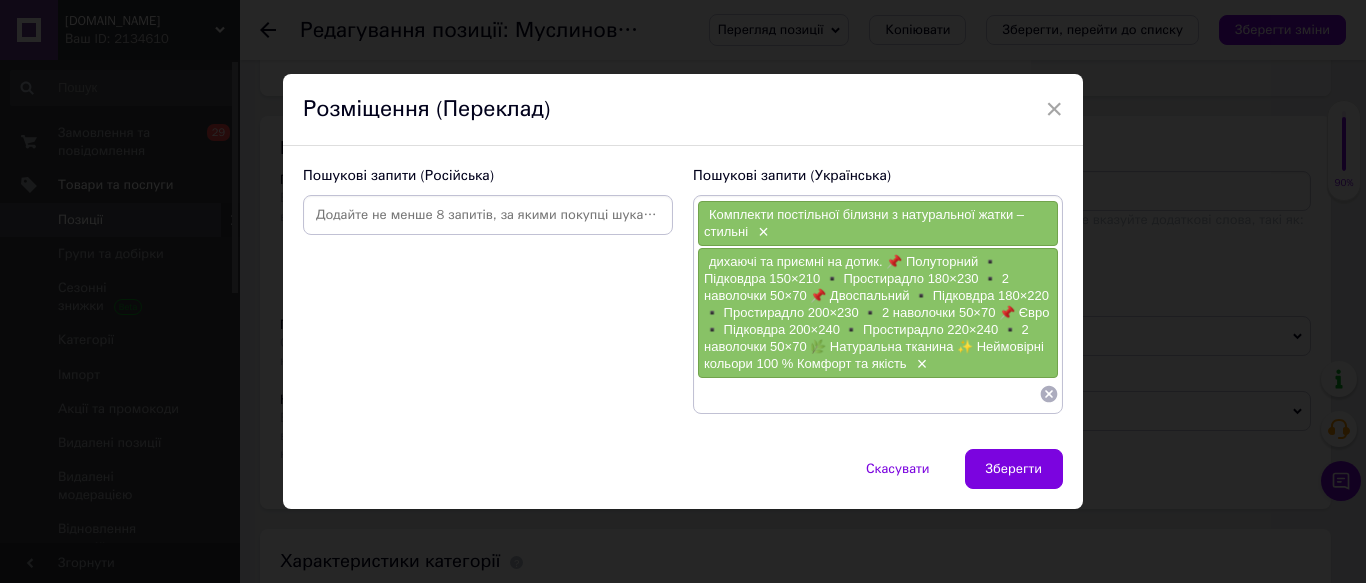 click on "Комплекти постільної білизни з натуральної жатки – стильні" at bounding box center [864, 223] 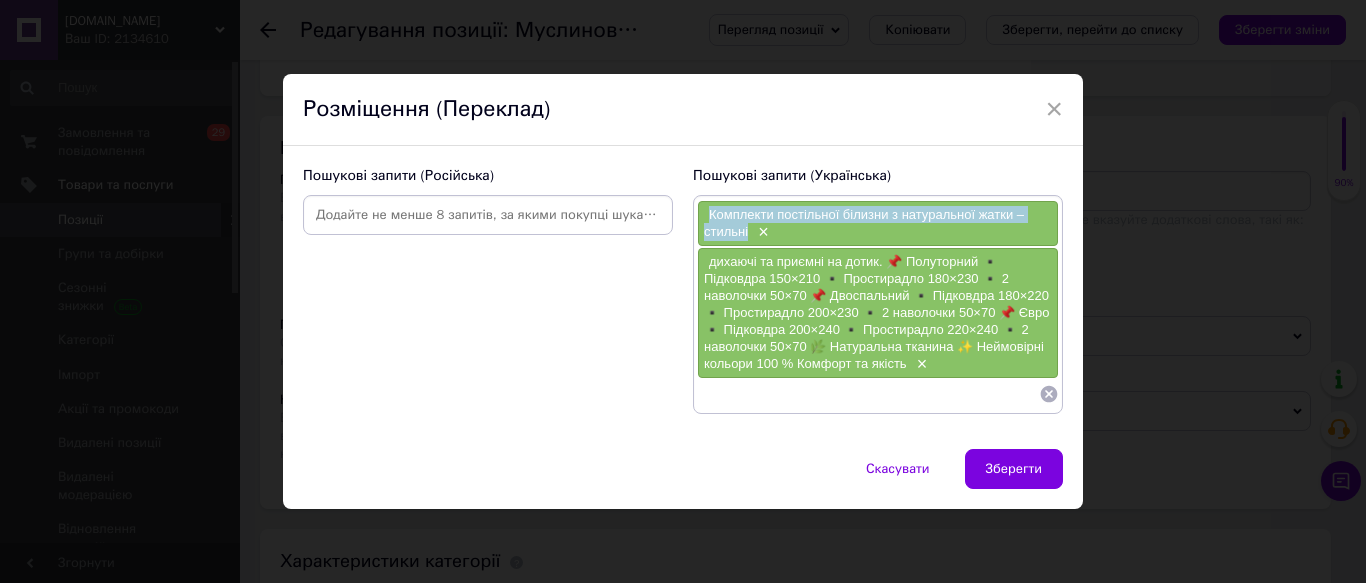 drag, startPoint x: 749, startPoint y: 236, endPoint x: 696, endPoint y: 211, distance: 58.60034 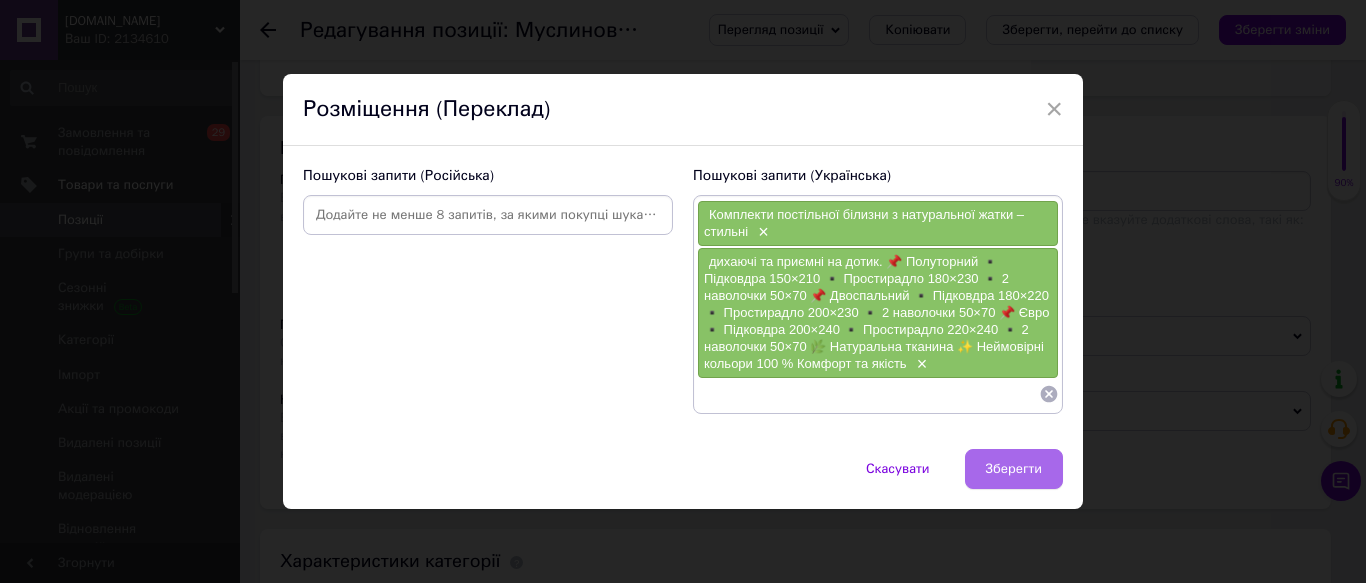 click 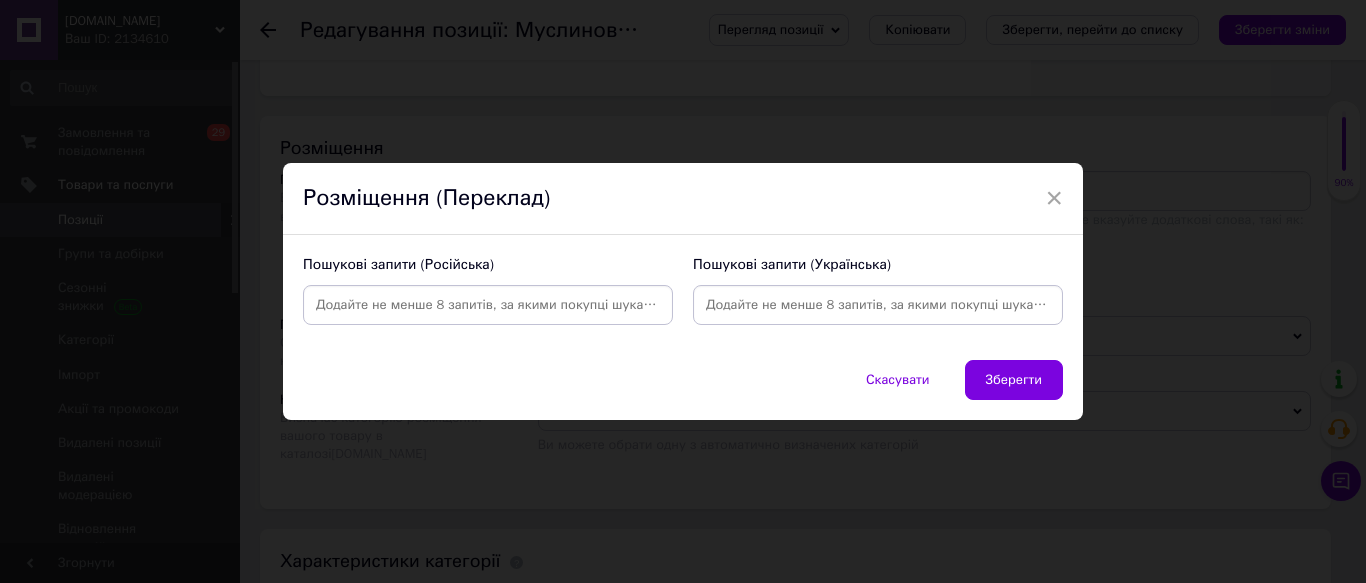 click at bounding box center [878, 305] 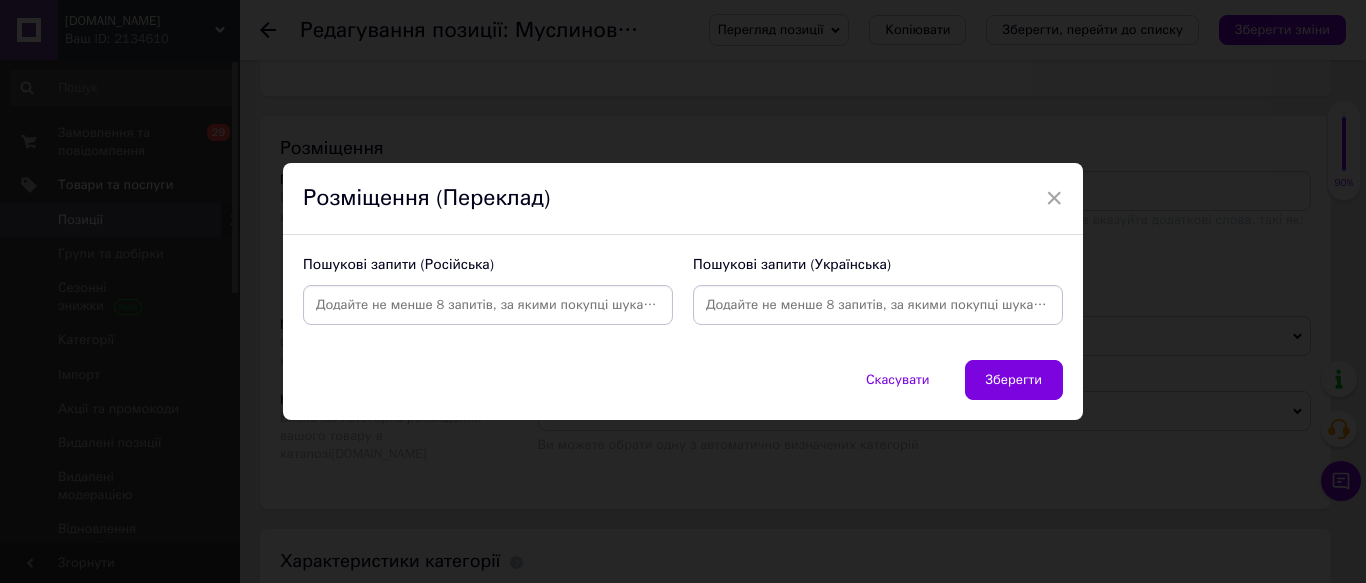 paste on "Комплекти постільної білизни з натуральної жатки – стильні" 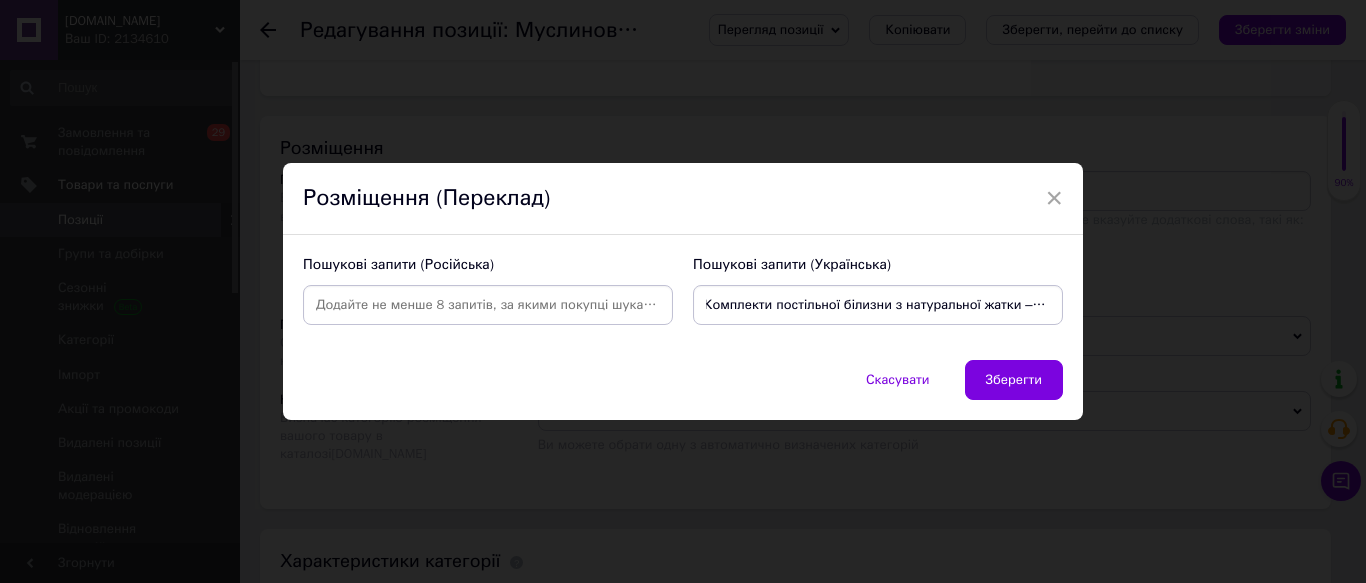 scroll, scrollTop: 0, scrollLeft: 0, axis: both 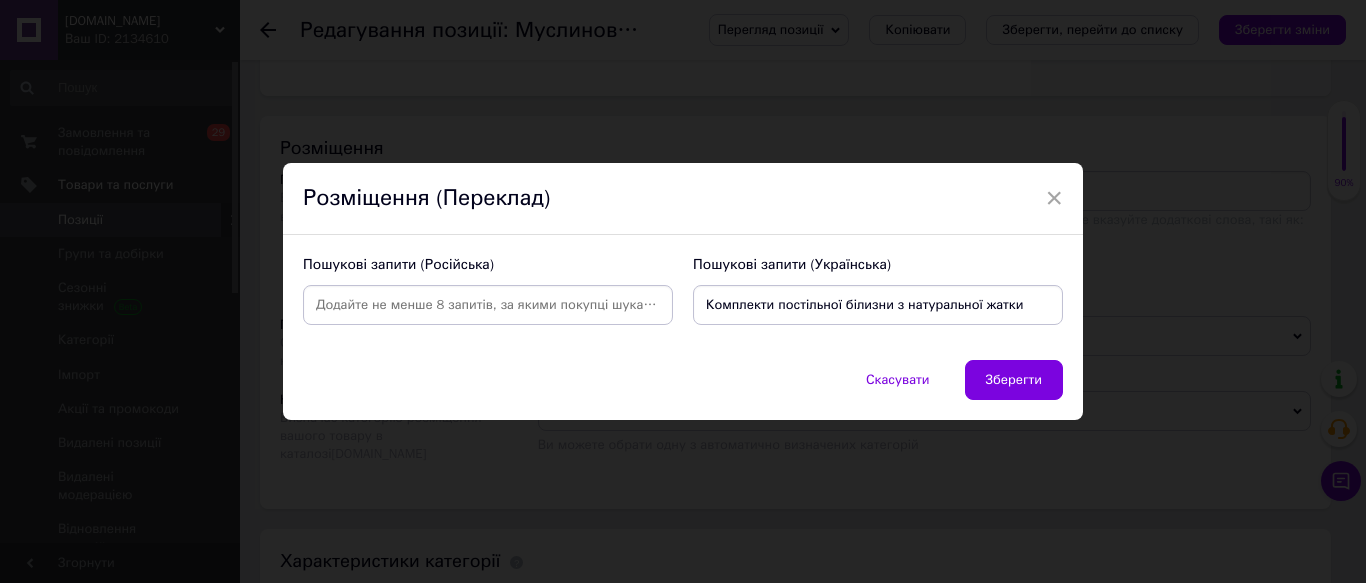 type on "Комплекти постільної білизни з натуральної жатки" 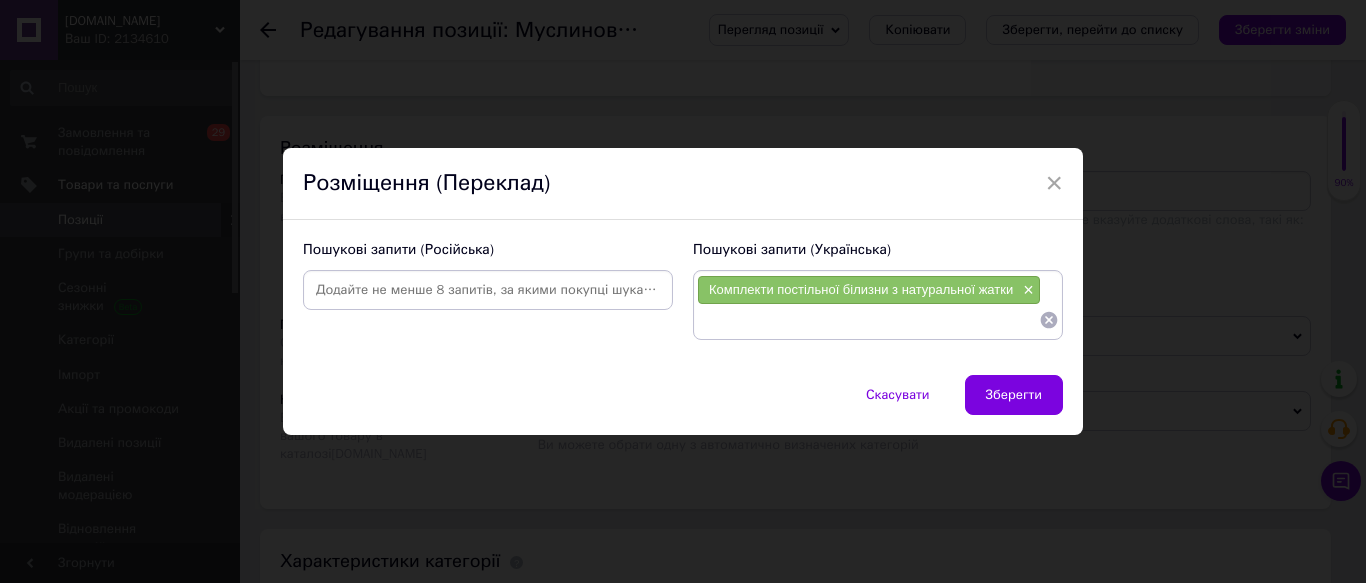 paste on "Комплекти постільної білизни з натуральної жатки – стильні" 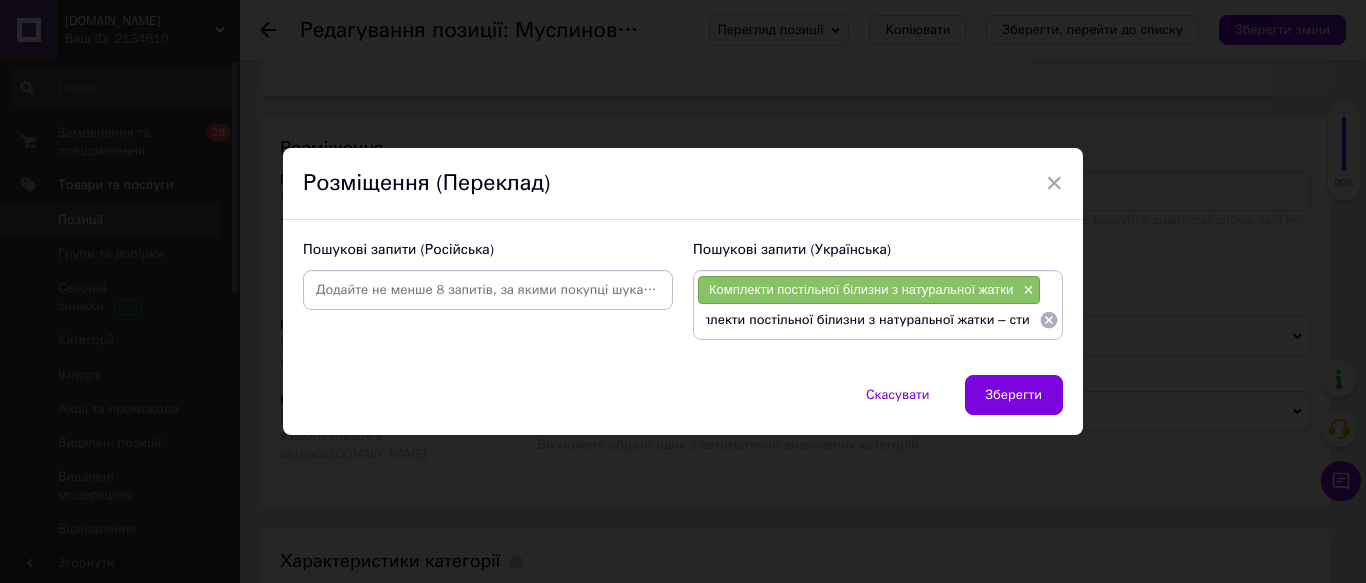 scroll, scrollTop: 0, scrollLeft: 0, axis: both 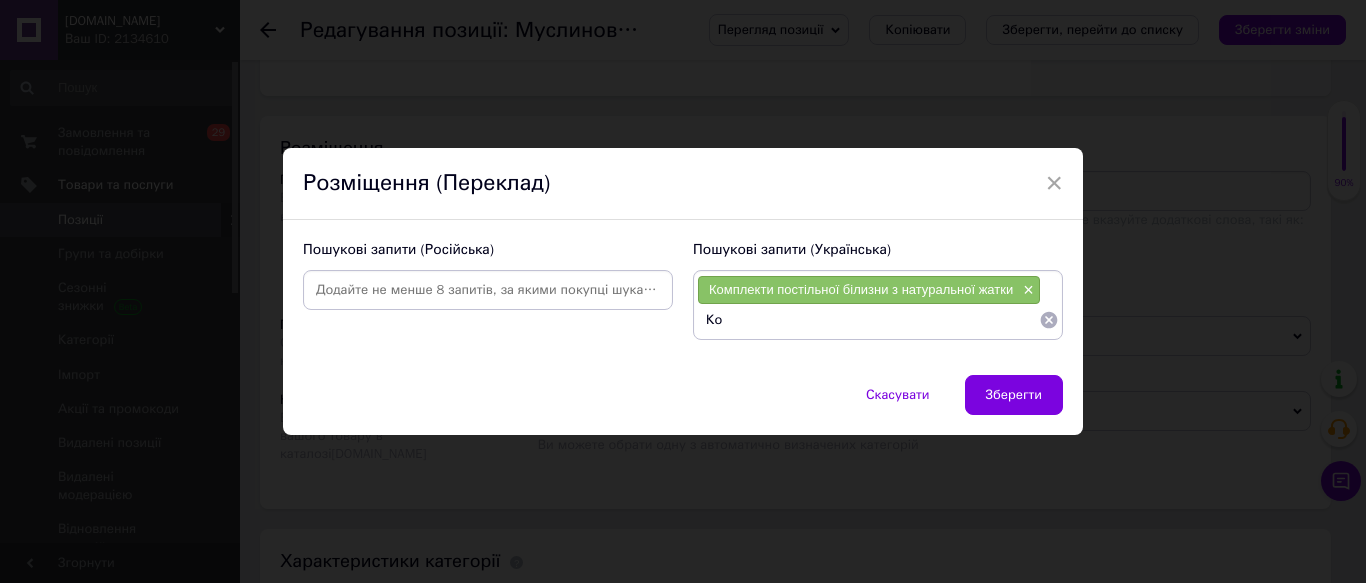 type on "[PERSON_NAME]" 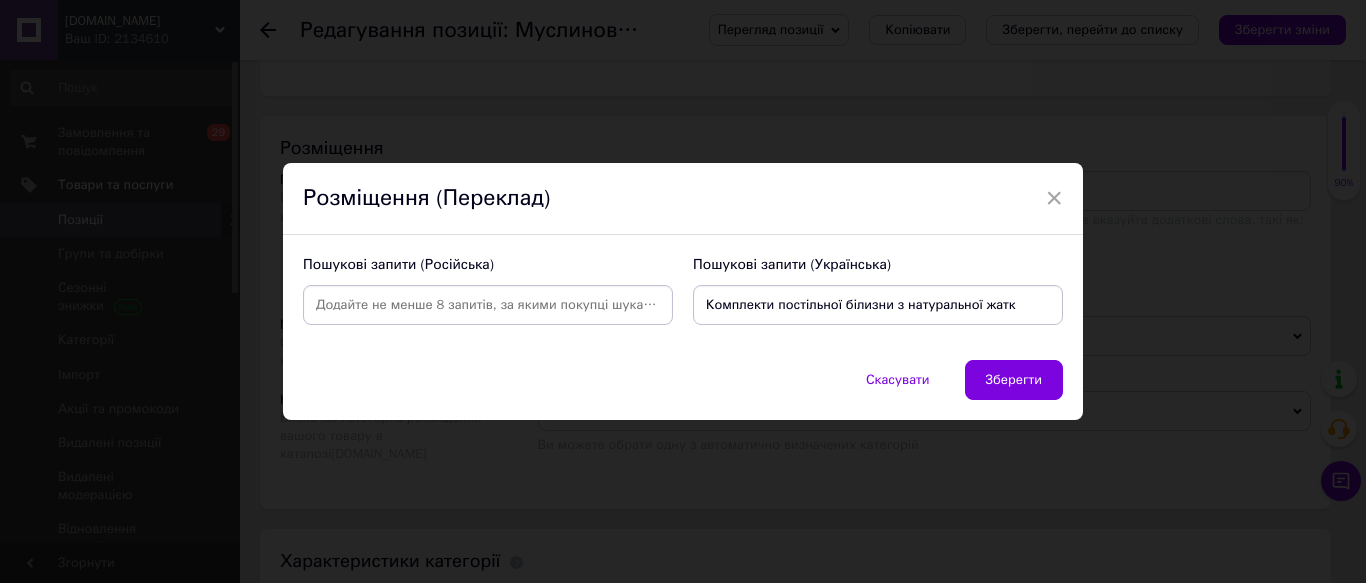 type on "Комплекти постільної білизни з натуральної жатки" 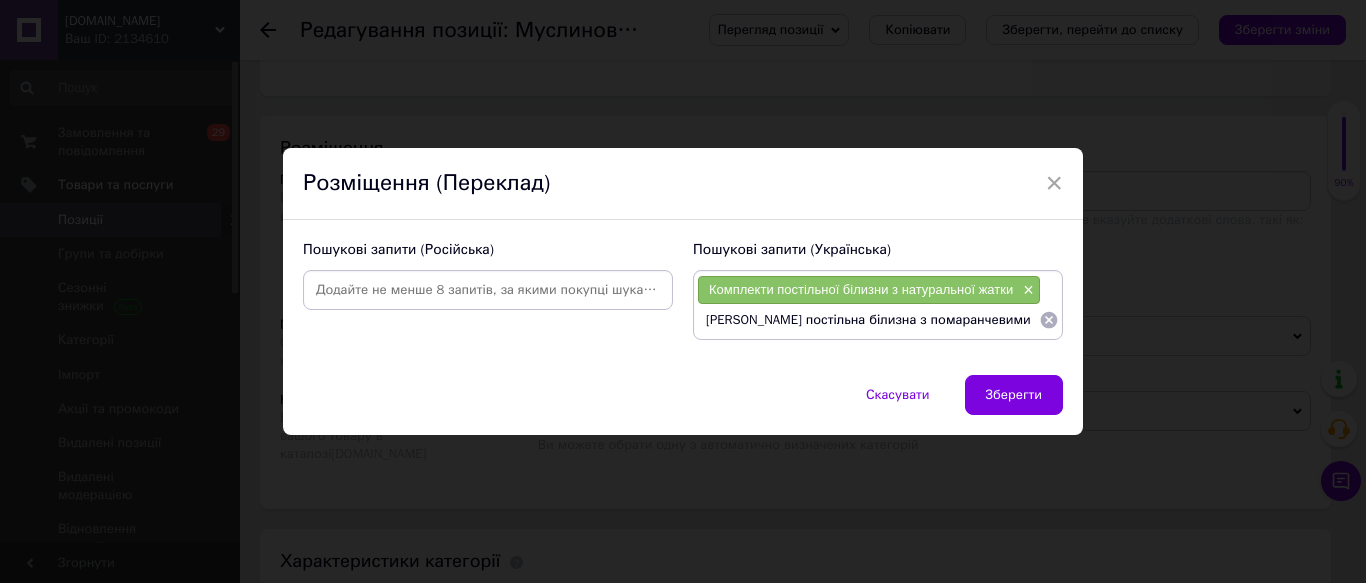 type on "[PERSON_NAME] постільна білизна з помаранчевими квітами" 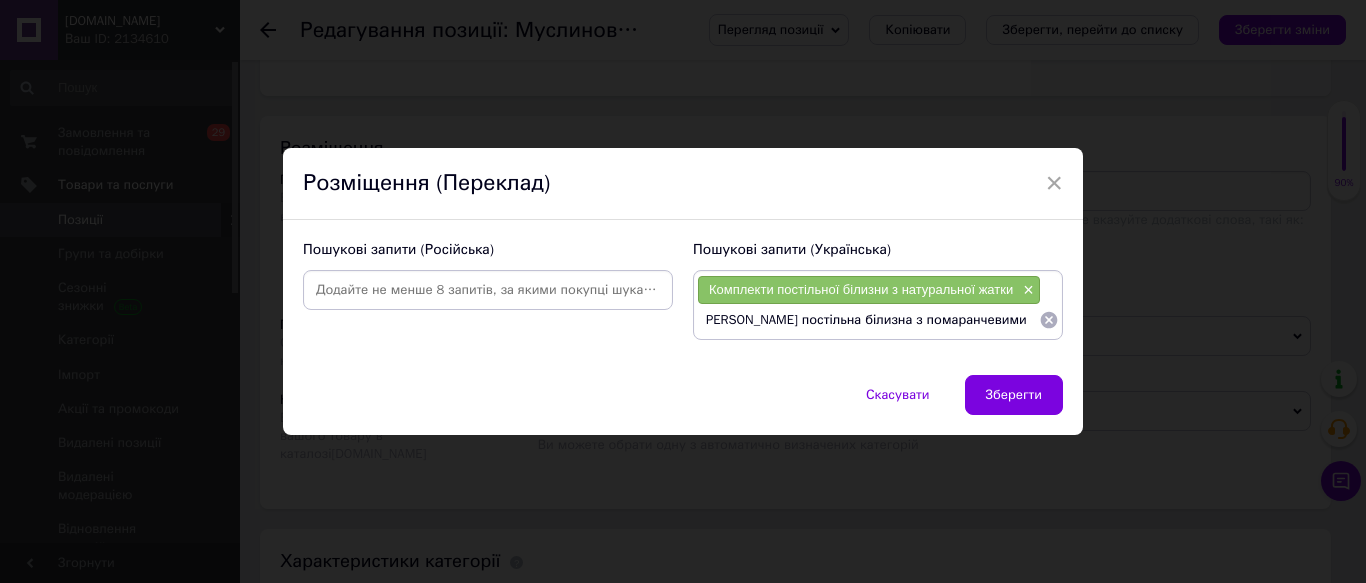 type 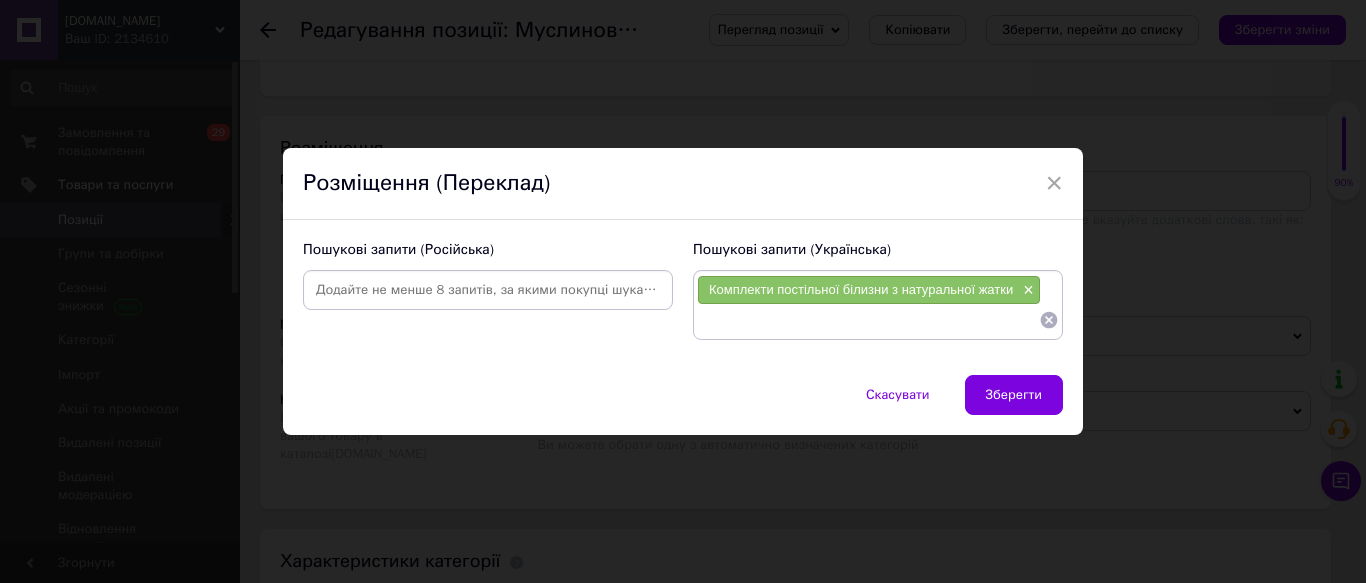 scroll, scrollTop: 0, scrollLeft: 0, axis: both 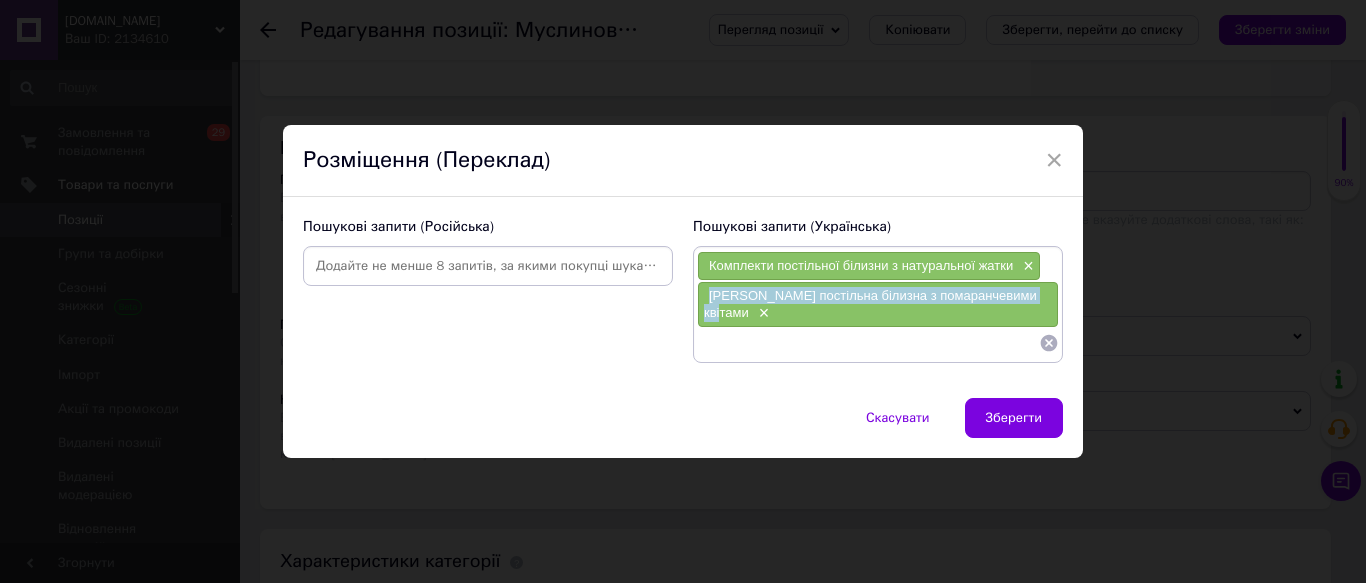 drag, startPoint x: 1038, startPoint y: 298, endPoint x: 708, endPoint y: 302, distance: 330.02423 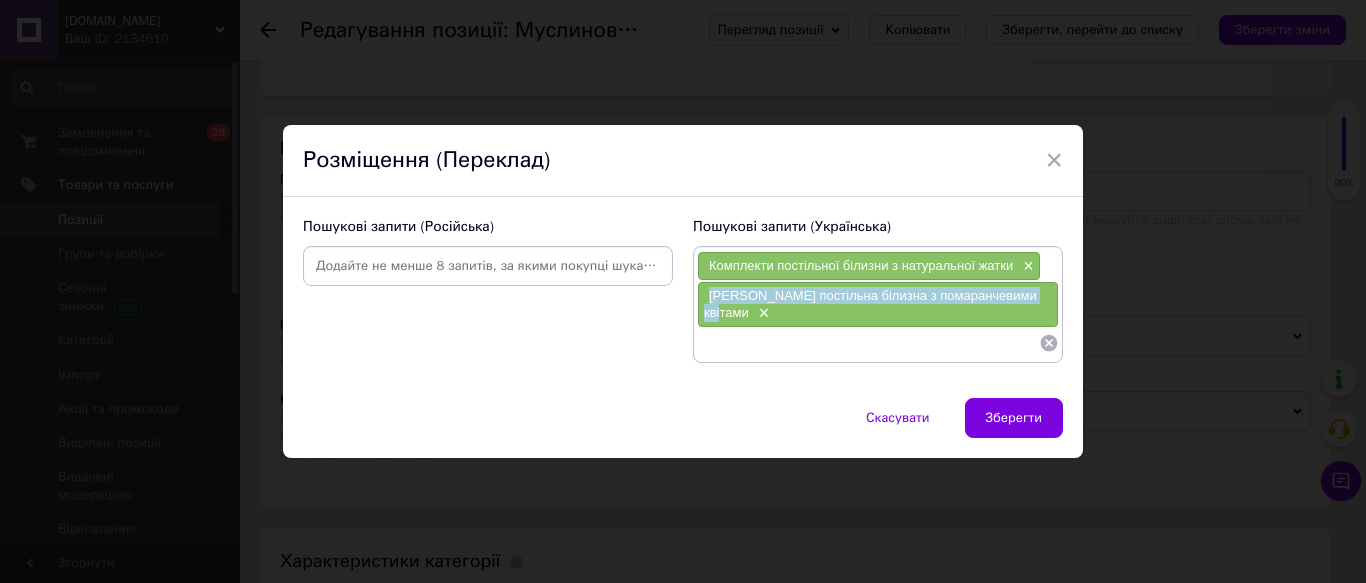copy on "[PERSON_NAME] постільна білизна з помаранчевими квітами" 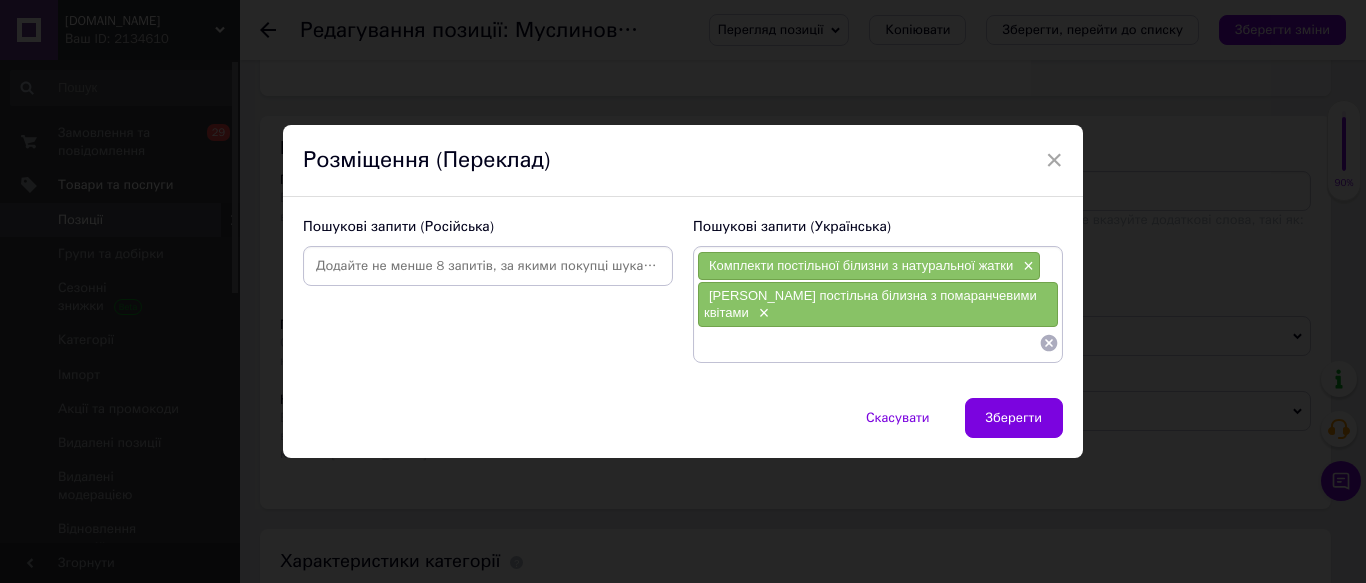 click at bounding box center (488, 266) 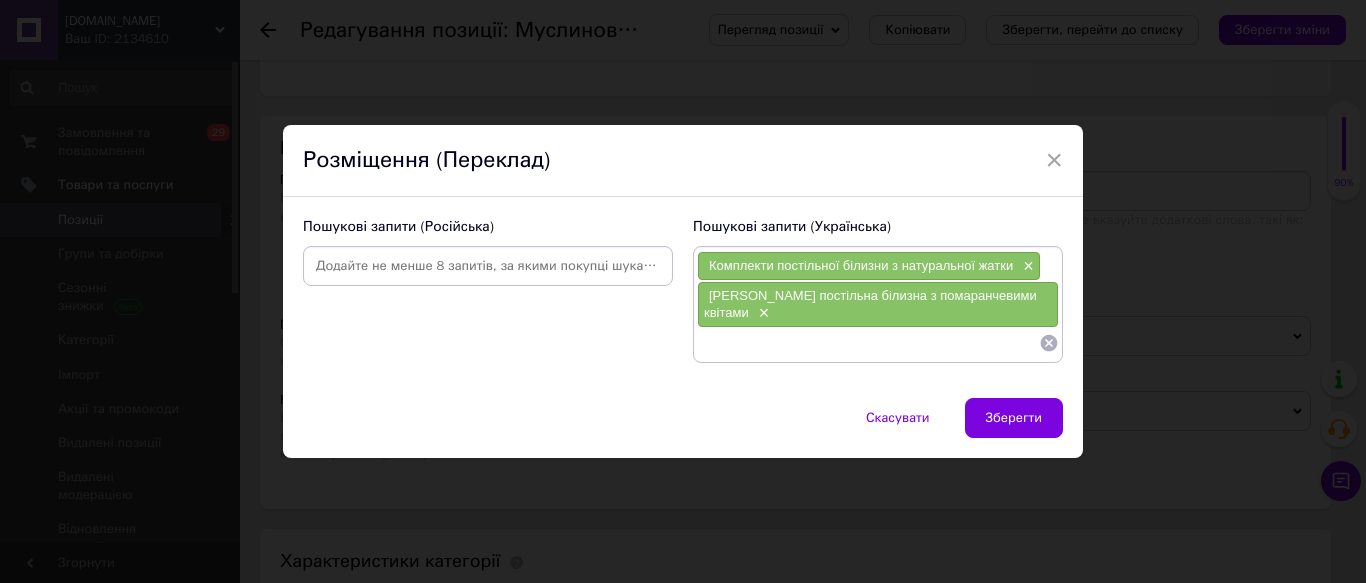 paste on "Муслиновое постельное белье с оранжевыми цветами." 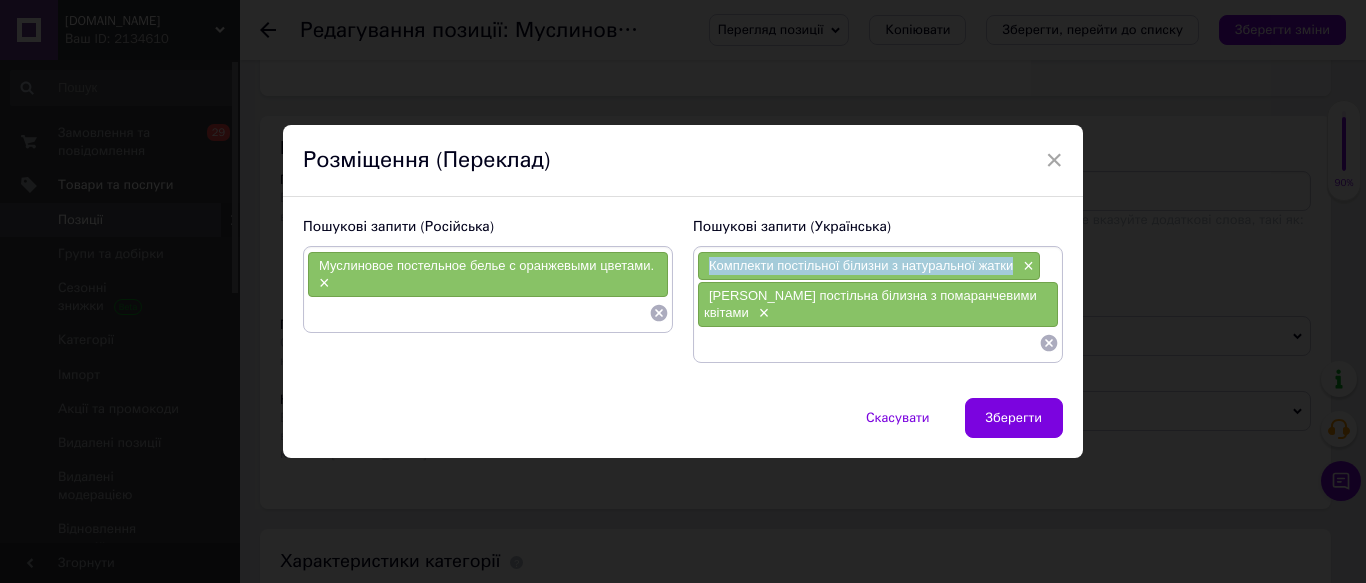 drag, startPoint x: 1011, startPoint y: 265, endPoint x: 705, endPoint y: 273, distance: 306.10455 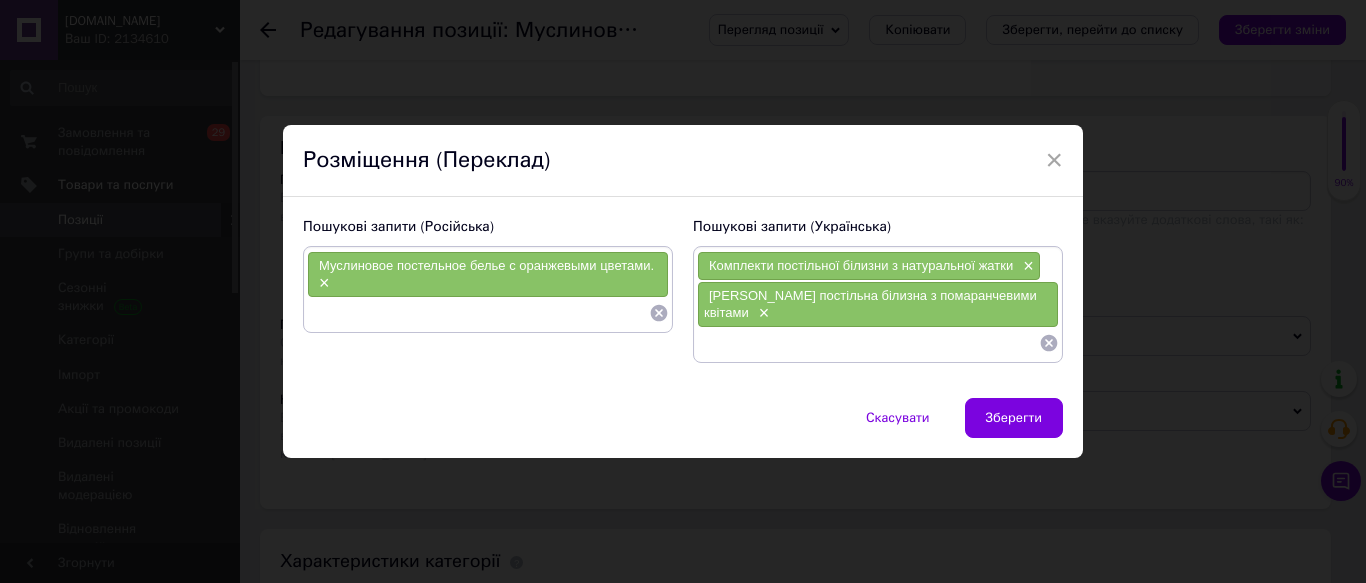 click at bounding box center [478, 313] 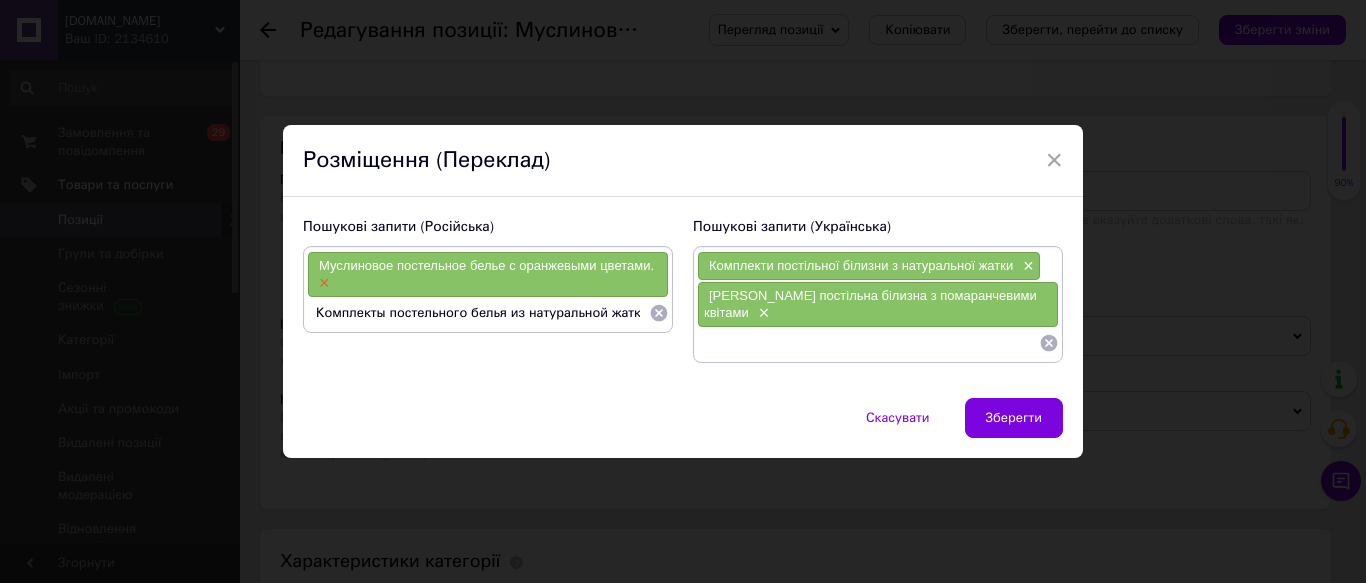type 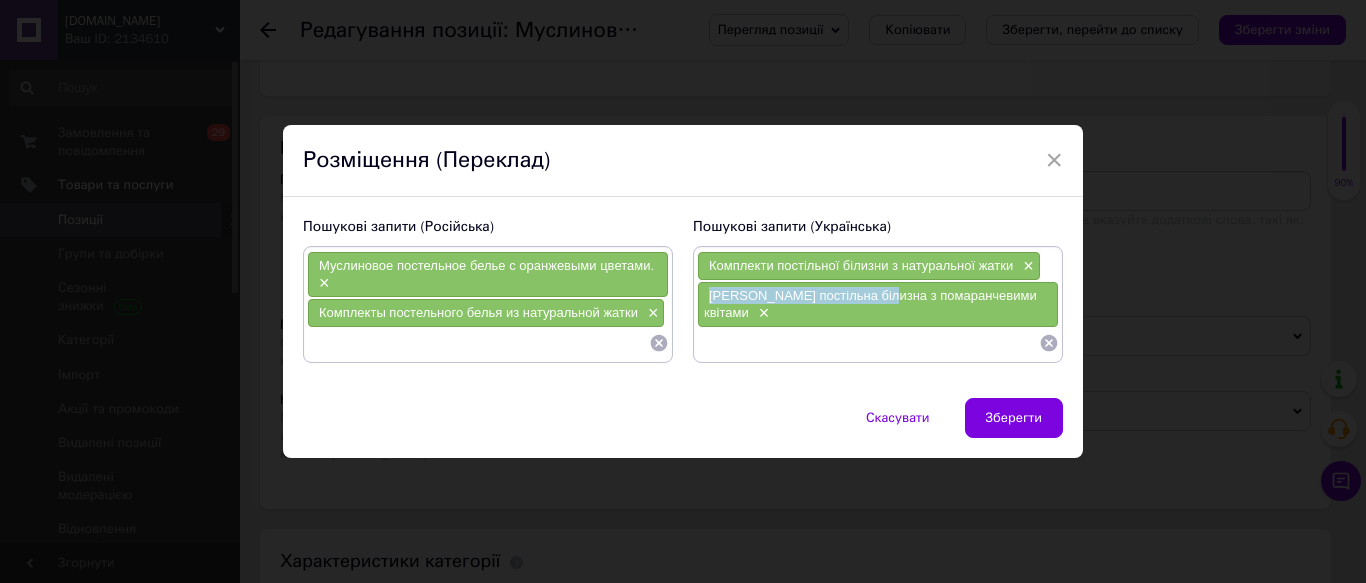 drag, startPoint x: 880, startPoint y: 298, endPoint x: 710, endPoint y: 296, distance: 170.01176 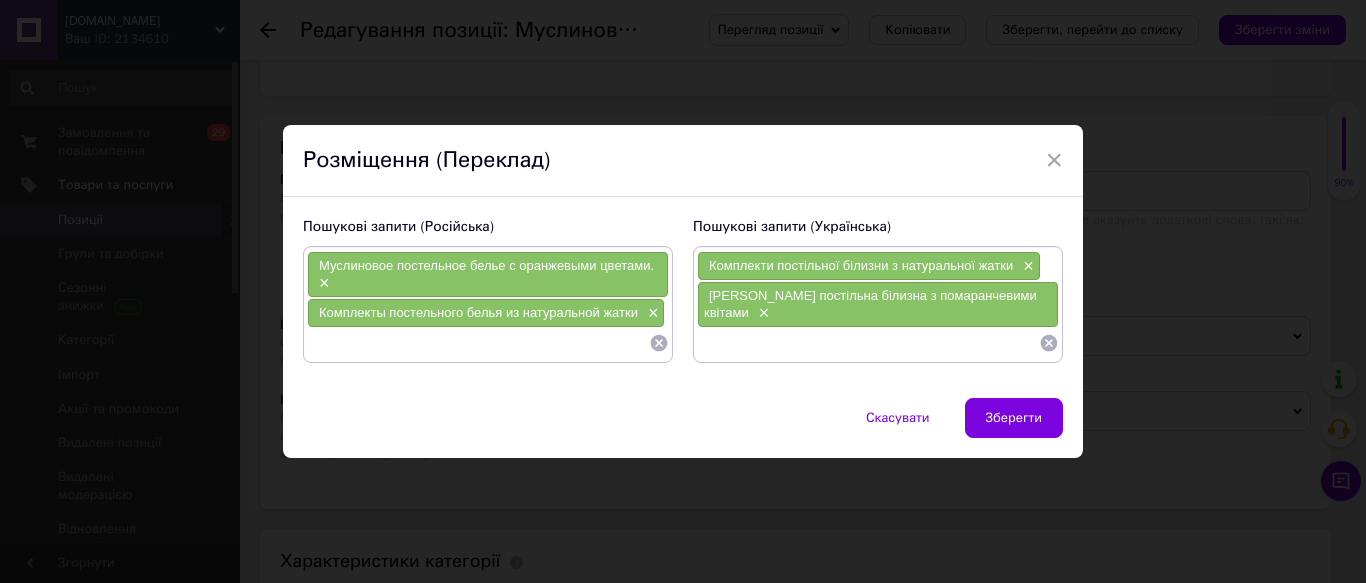 click at bounding box center [868, 343] 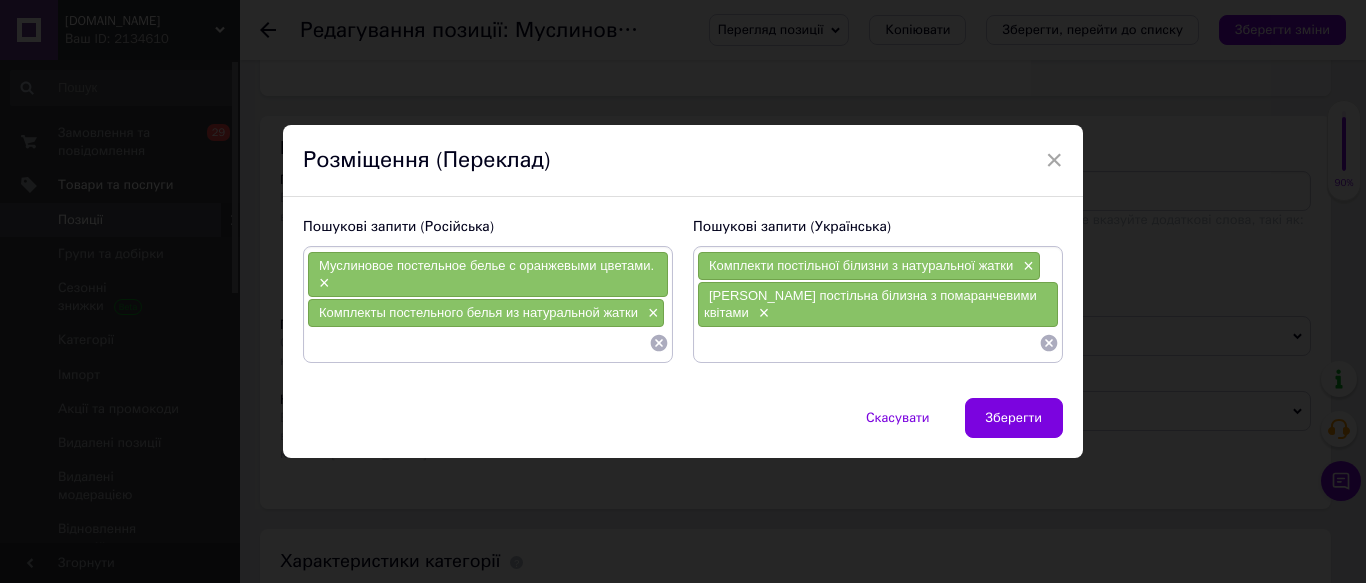 paste on "[PERSON_NAME] постільна білизна" 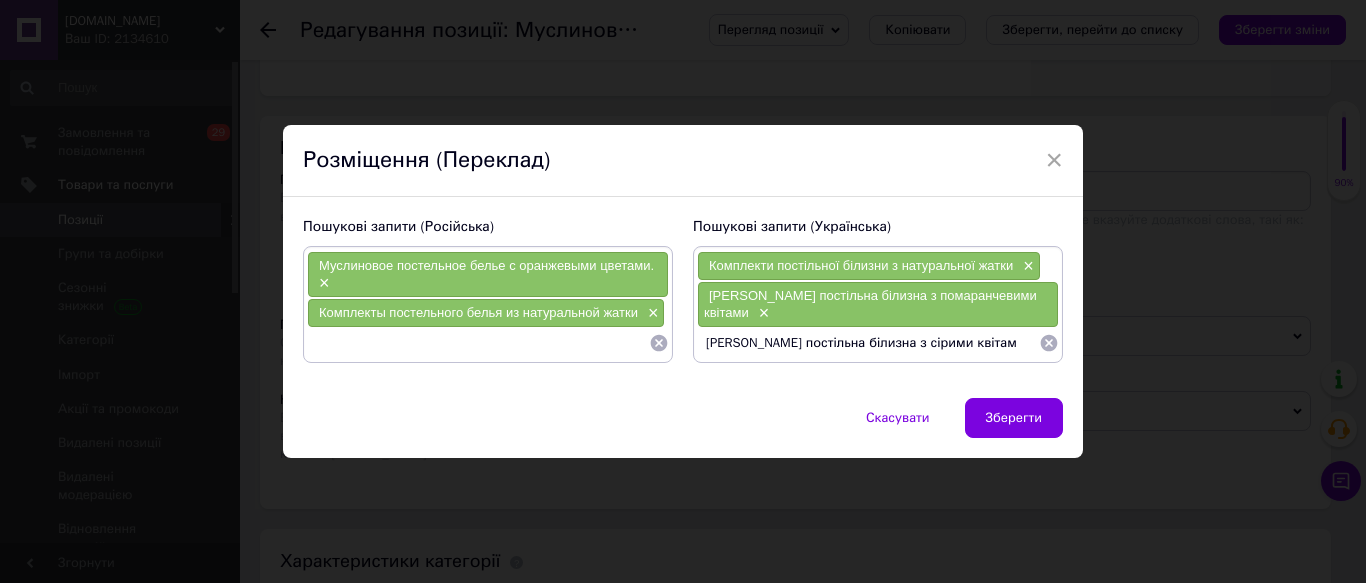 type on "[PERSON_NAME] постільна білизна з сірими квітами" 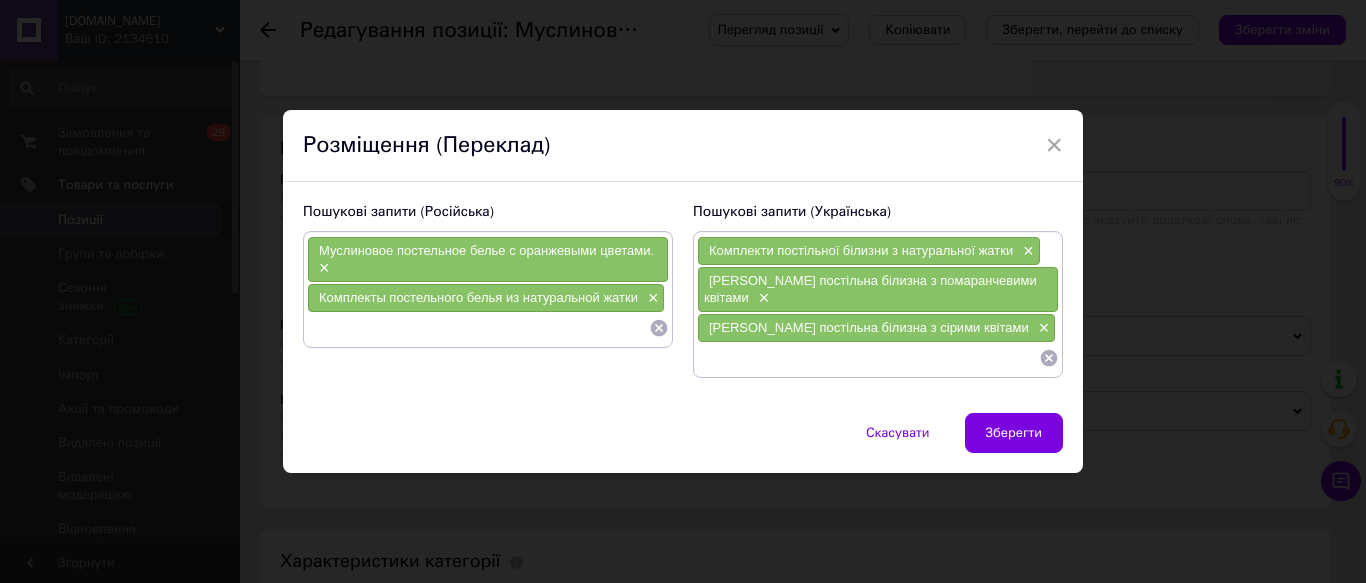 paste on "[PERSON_NAME] постільна білизна" 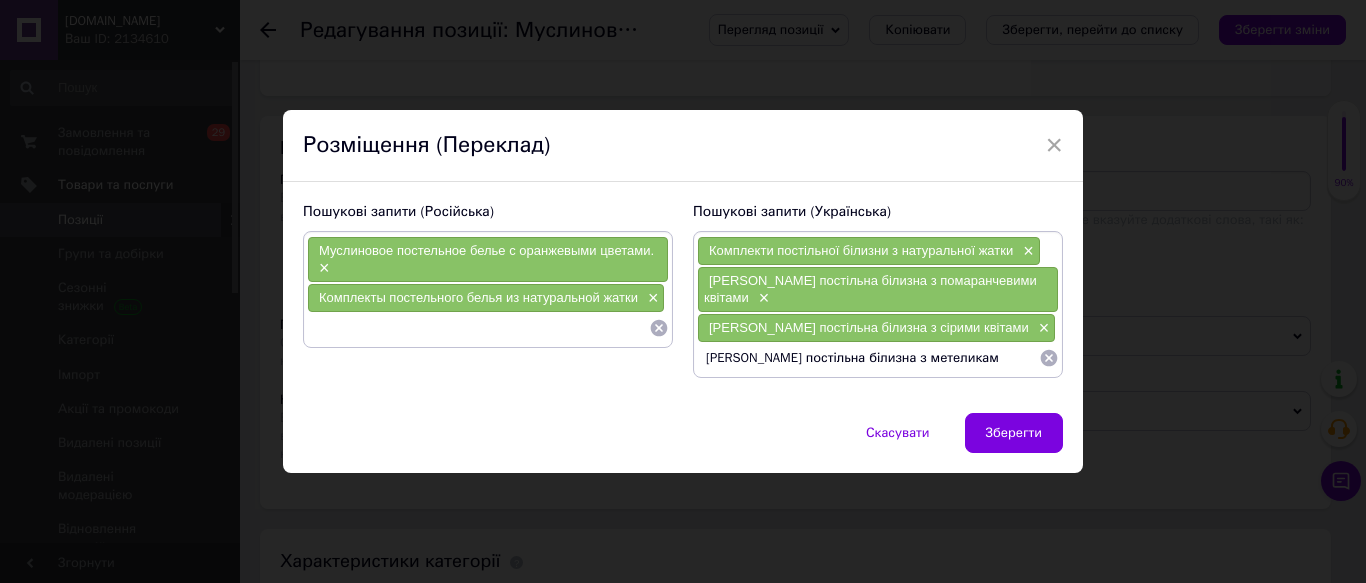 type on "[PERSON_NAME] постільна білизна з метеликами" 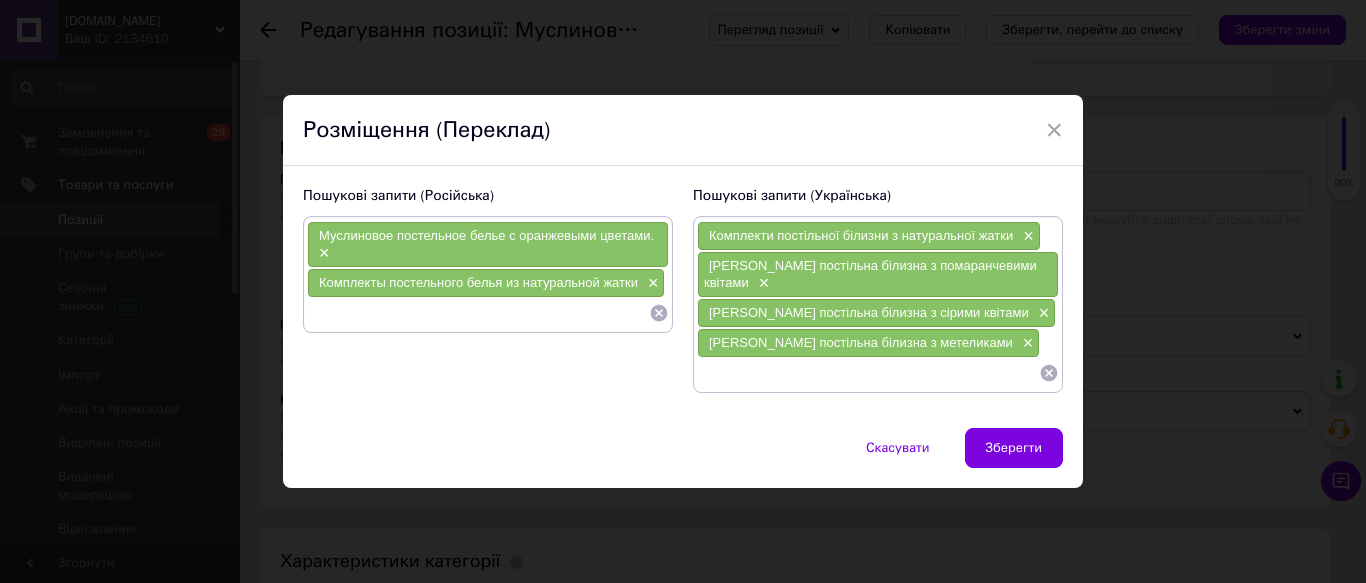 paste on "[PERSON_NAME] постільна білизна" 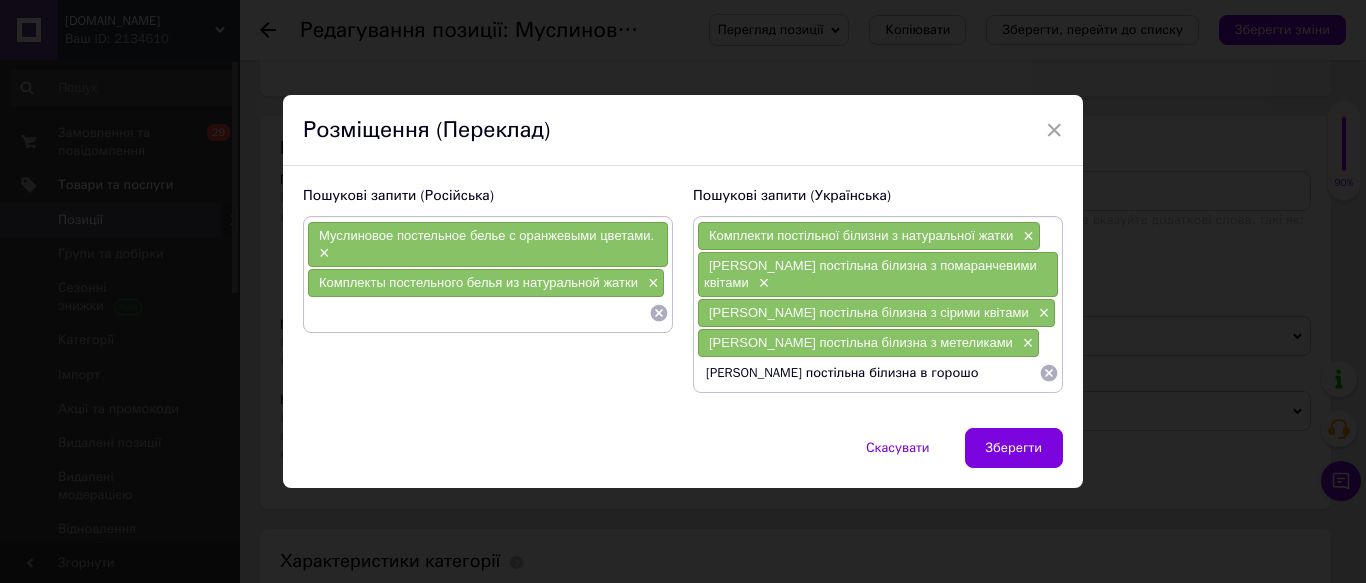 type on "[PERSON_NAME] постільна білизна в горошок" 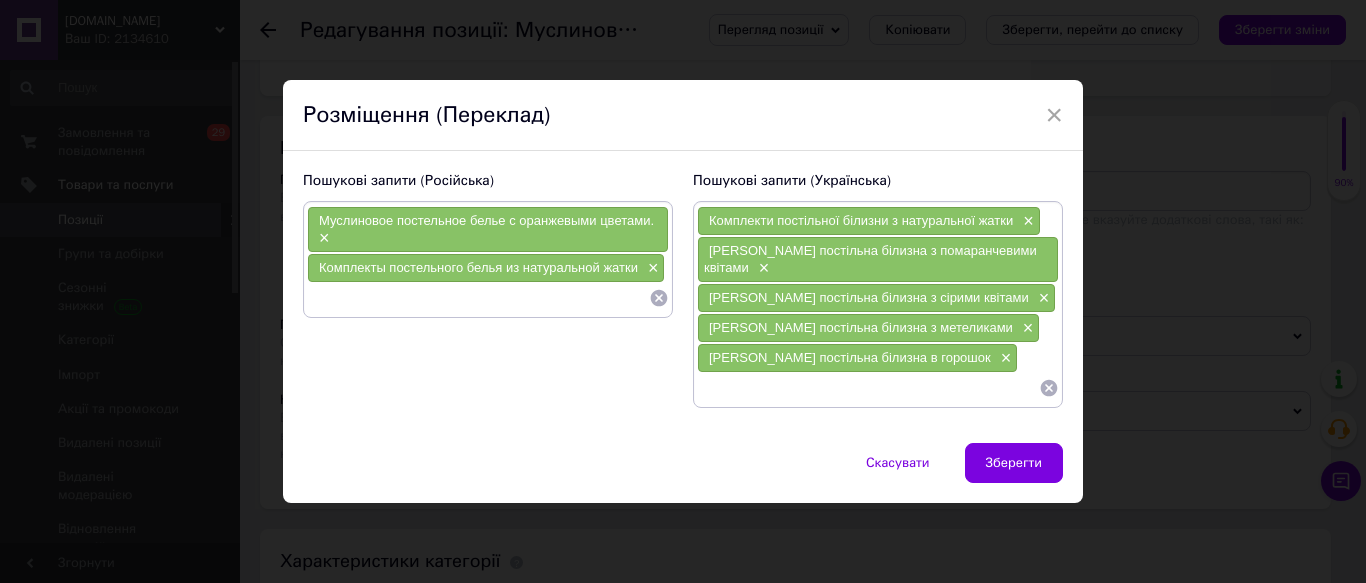 paste on "[PERSON_NAME] постільна білизна" 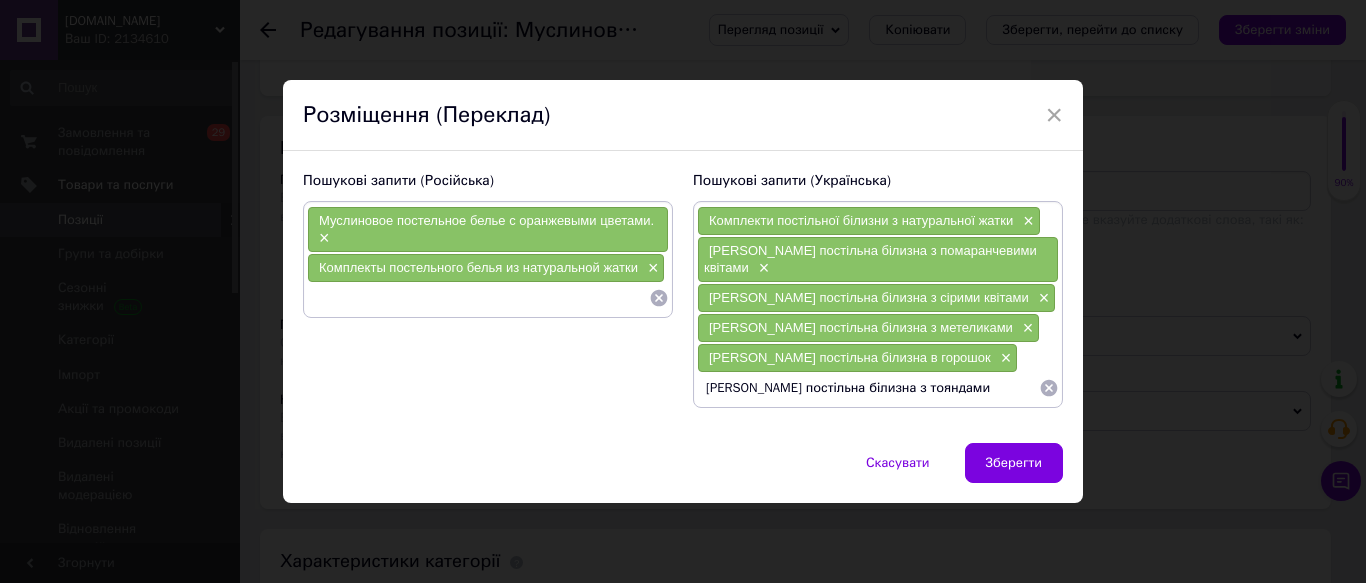 type on "[PERSON_NAME] постільна білизна з трояндами" 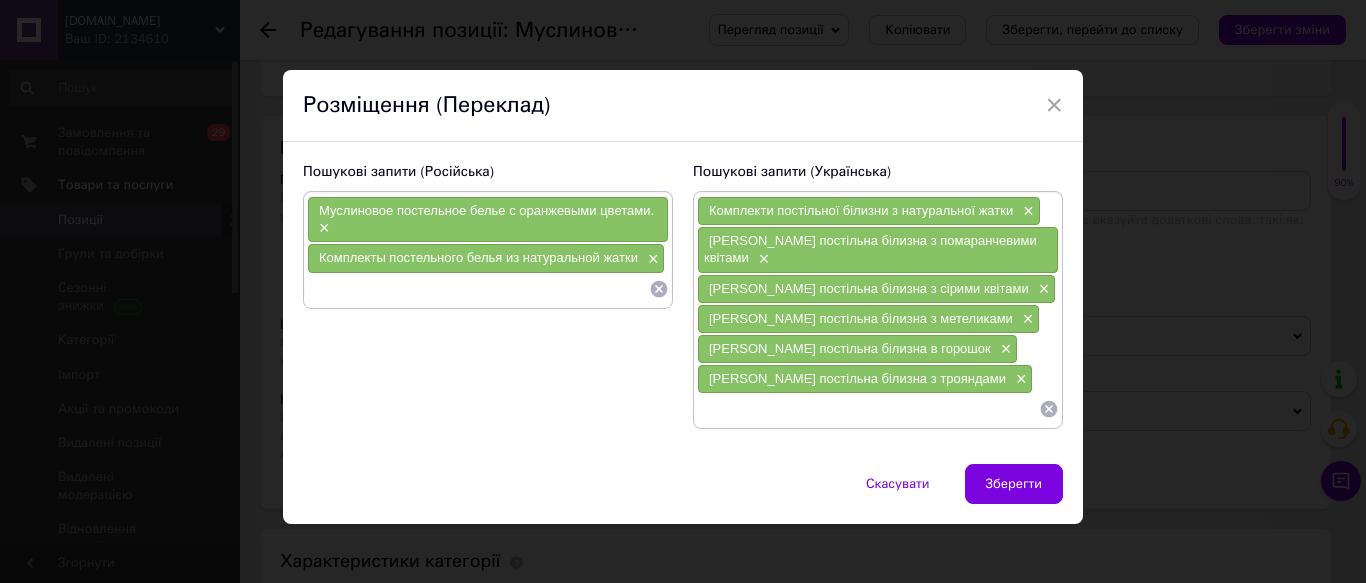 paste on "[PERSON_NAME] постільна білизна" 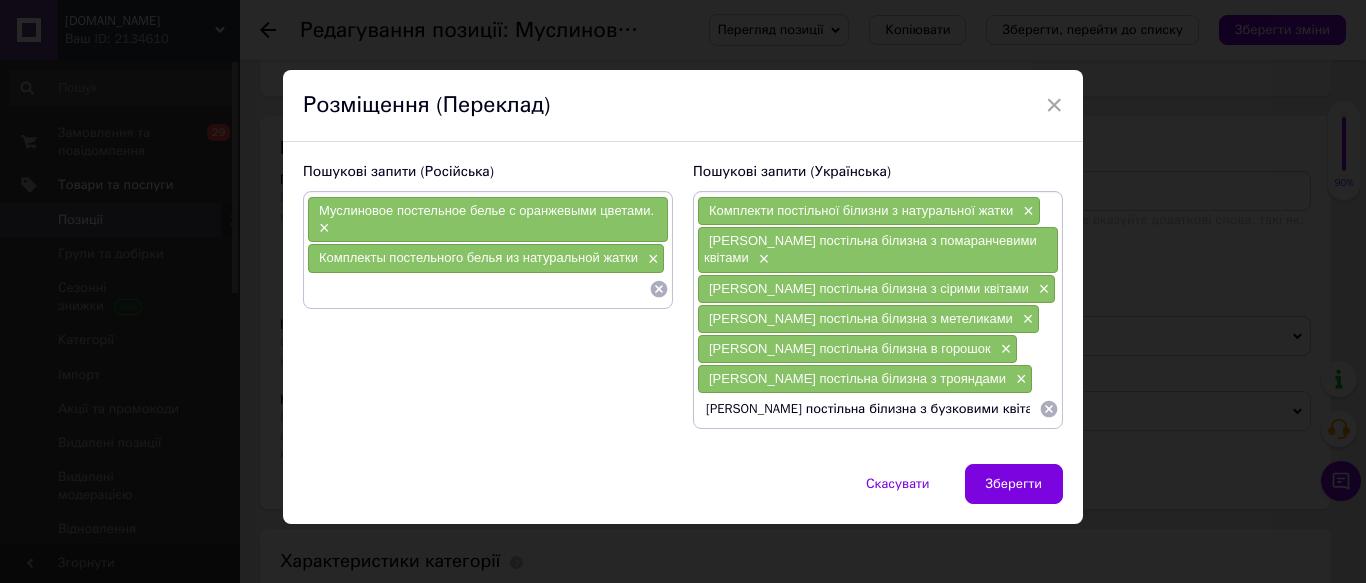 type on "[PERSON_NAME] постільна білизна з бузковими квітами" 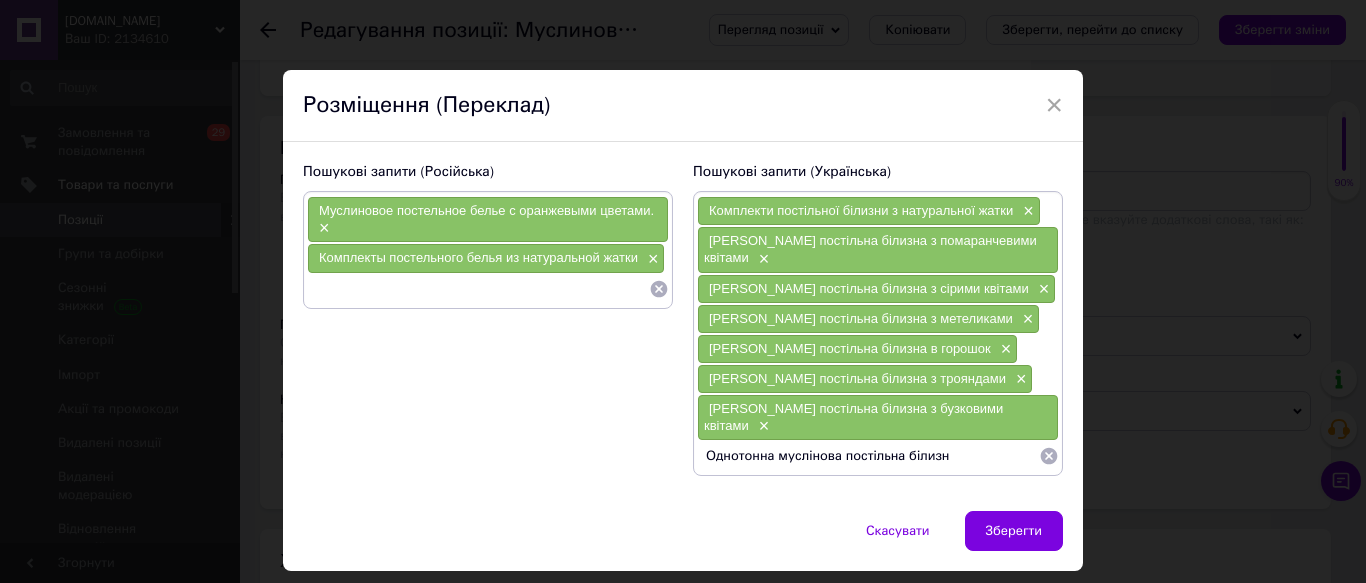 type on "Однотонна муслінова постільна білизна" 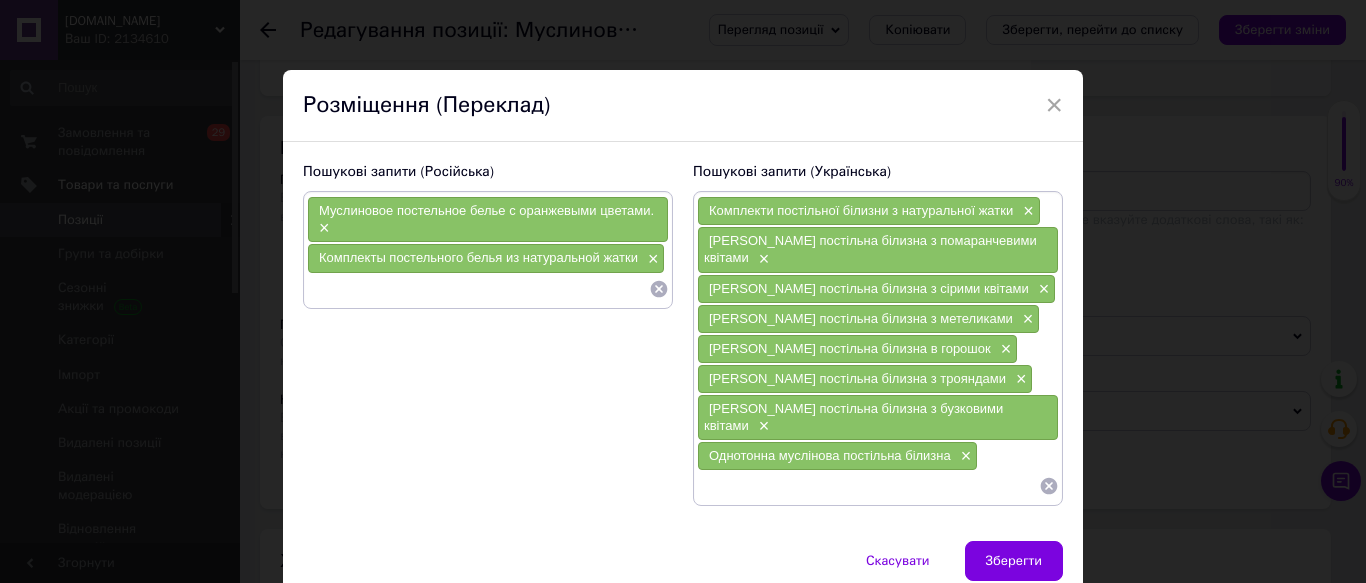 paste on "[PERSON_NAME] постільна білизна" 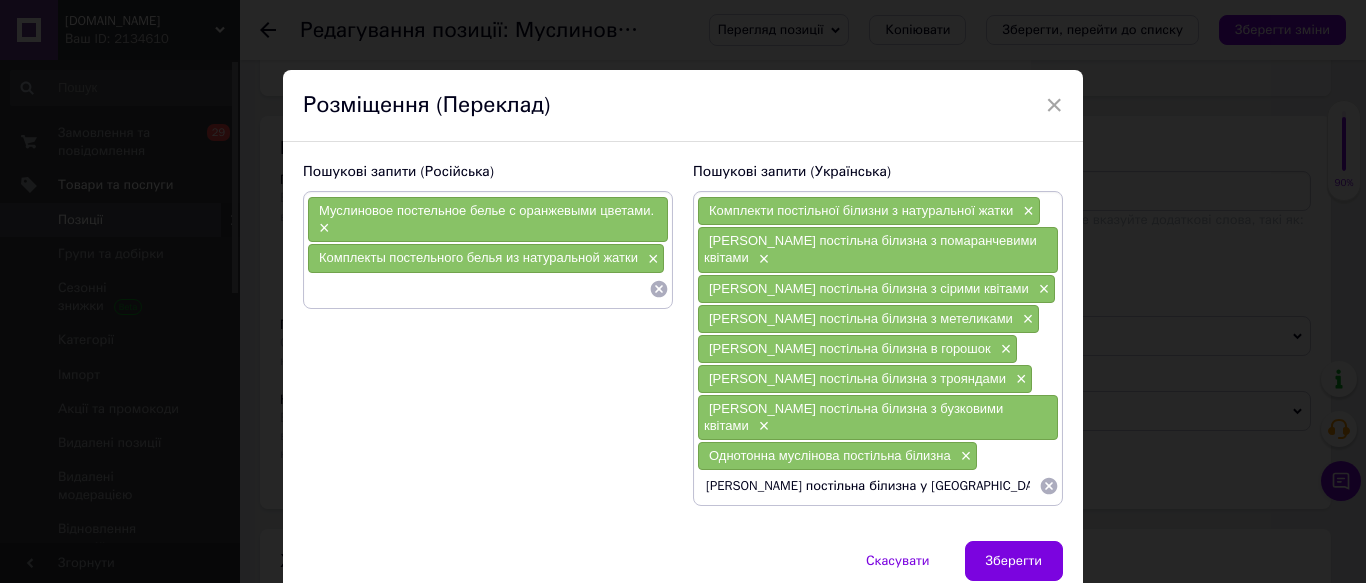 type on "[PERSON_NAME] постільна білизна у смужку" 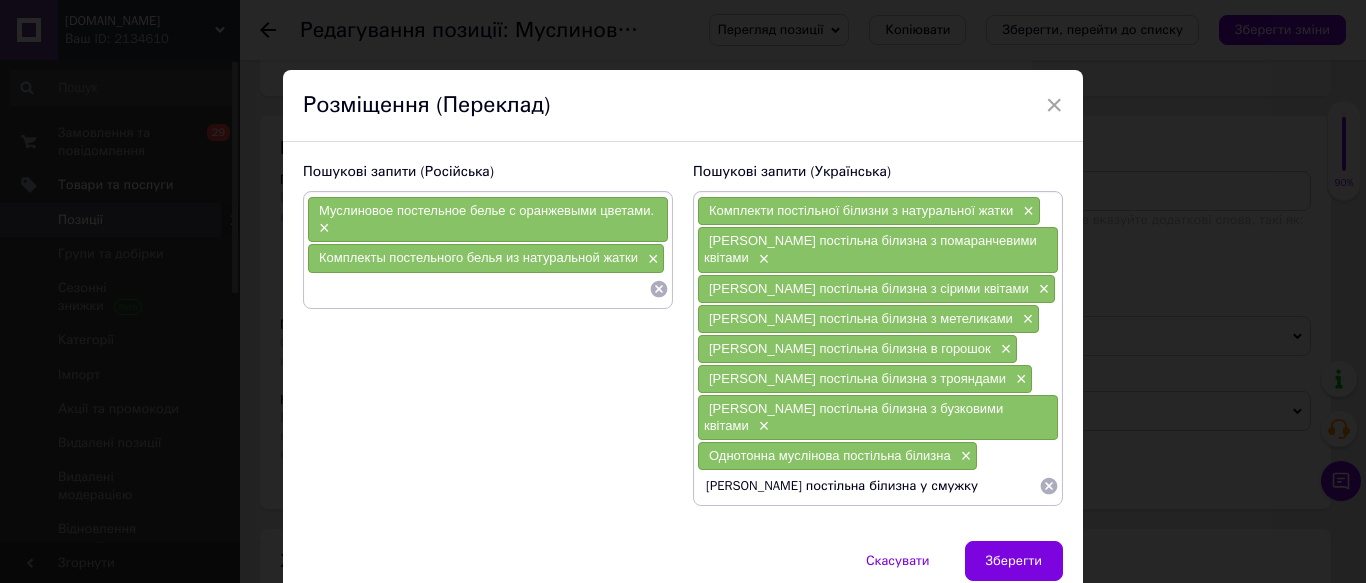 type 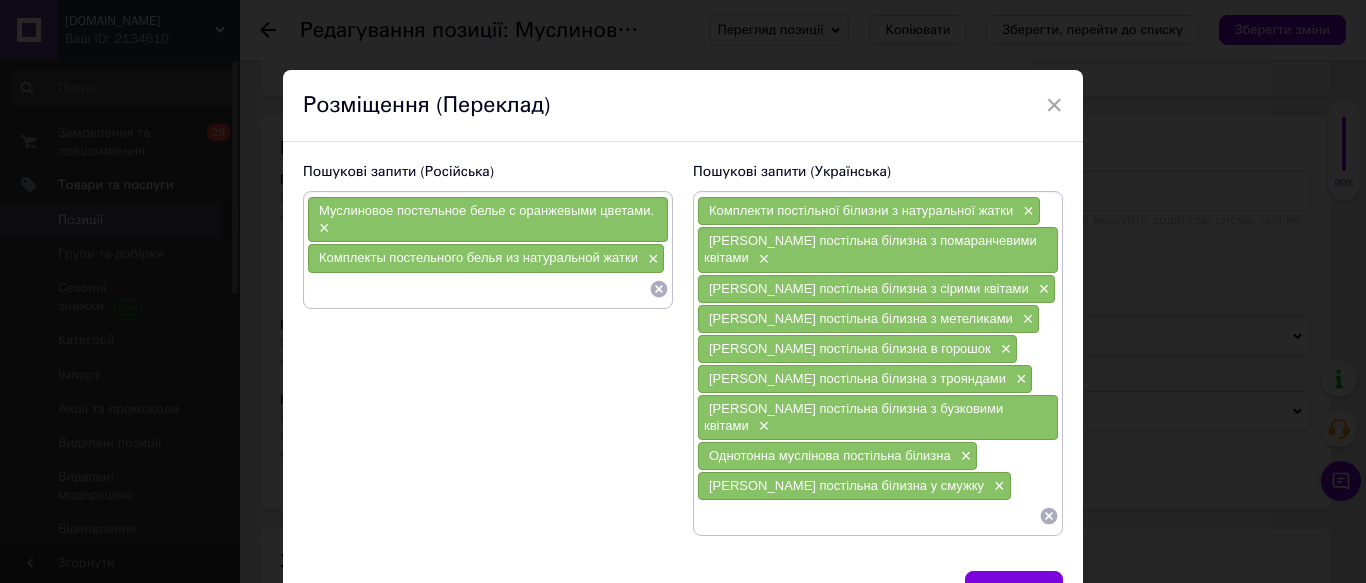 click on "[PERSON_NAME] постільна білизна з сірими квітами" at bounding box center [869, 288] 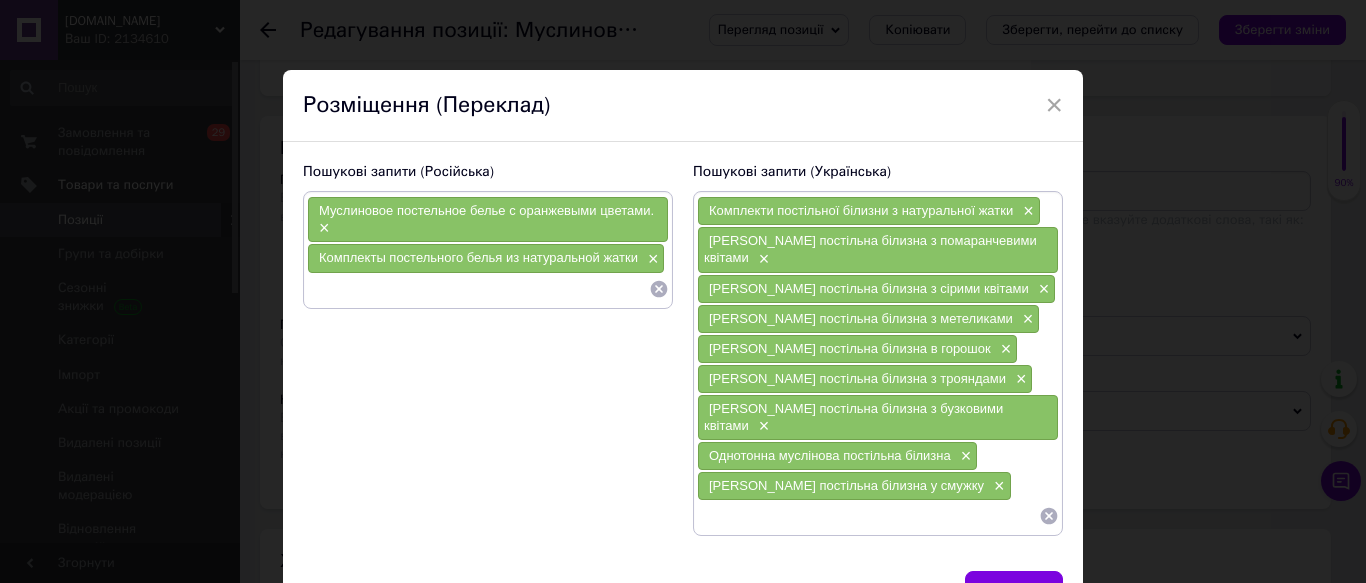 drag, startPoint x: 788, startPoint y: 289, endPoint x: 804, endPoint y: 303, distance: 21.260292 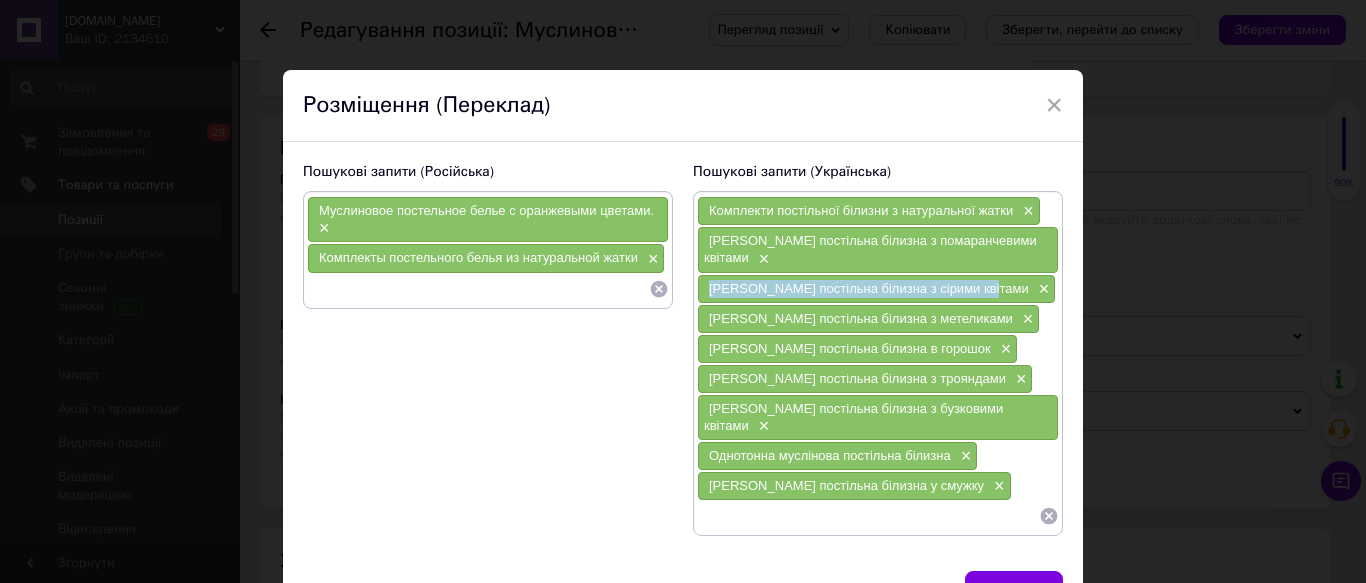 drag, startPoint x: 981, startPoint y: 289, endPoint x: 709, endPoint y: 286, distance: 272.01654 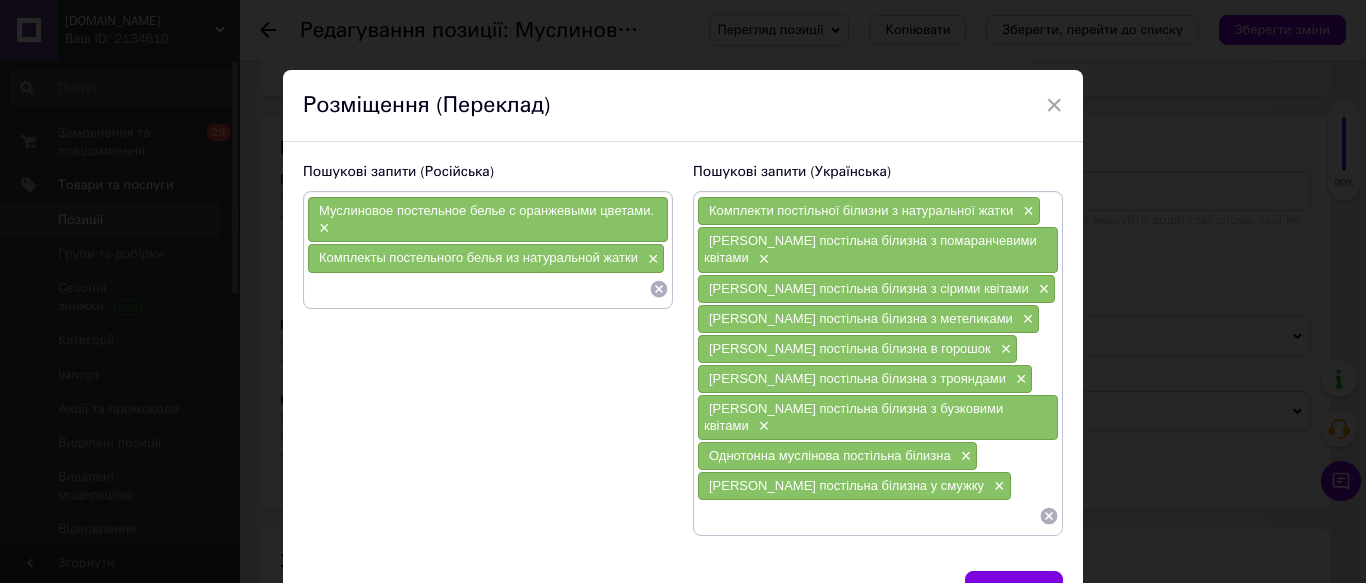 click at bounding box center (478, 289) 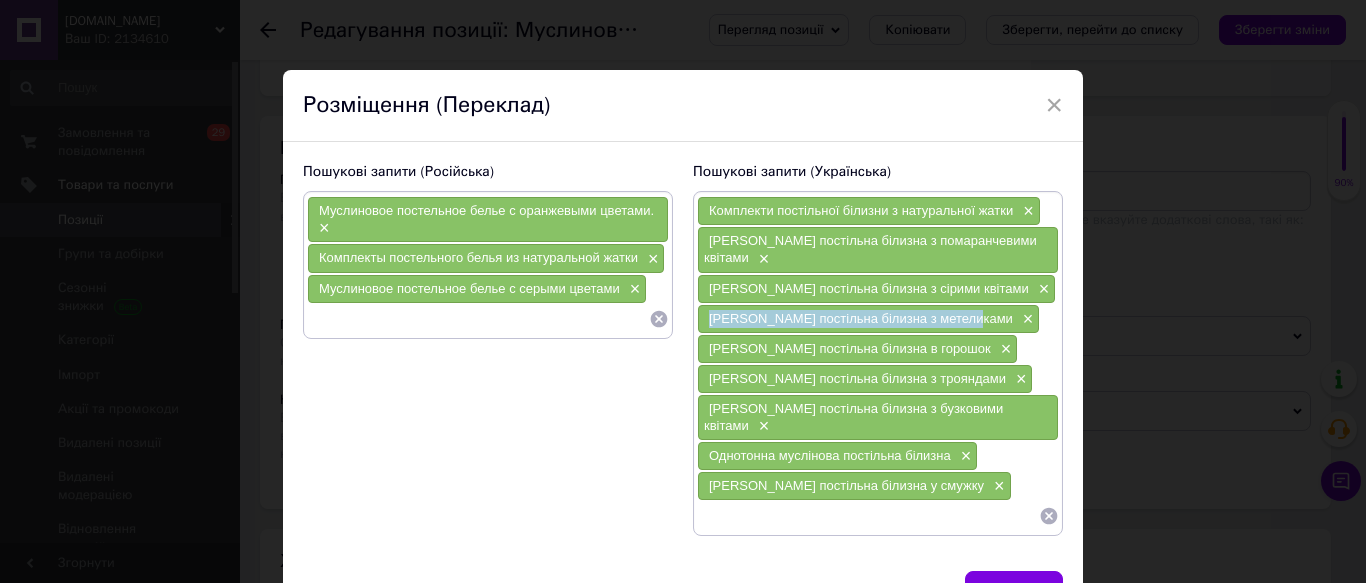 drag, startPoint x: 969, startPoint y: 317, endPoint x: 703, endPoint y: 320, distance: 266.0169 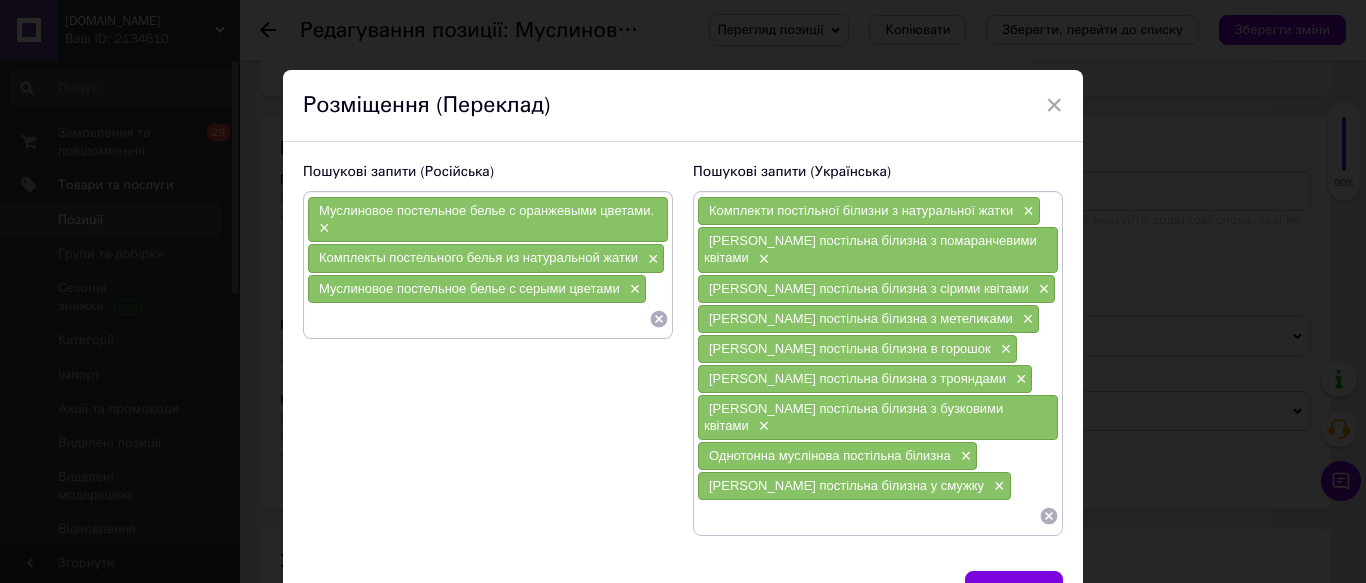 click at bounding box center (478, 319) 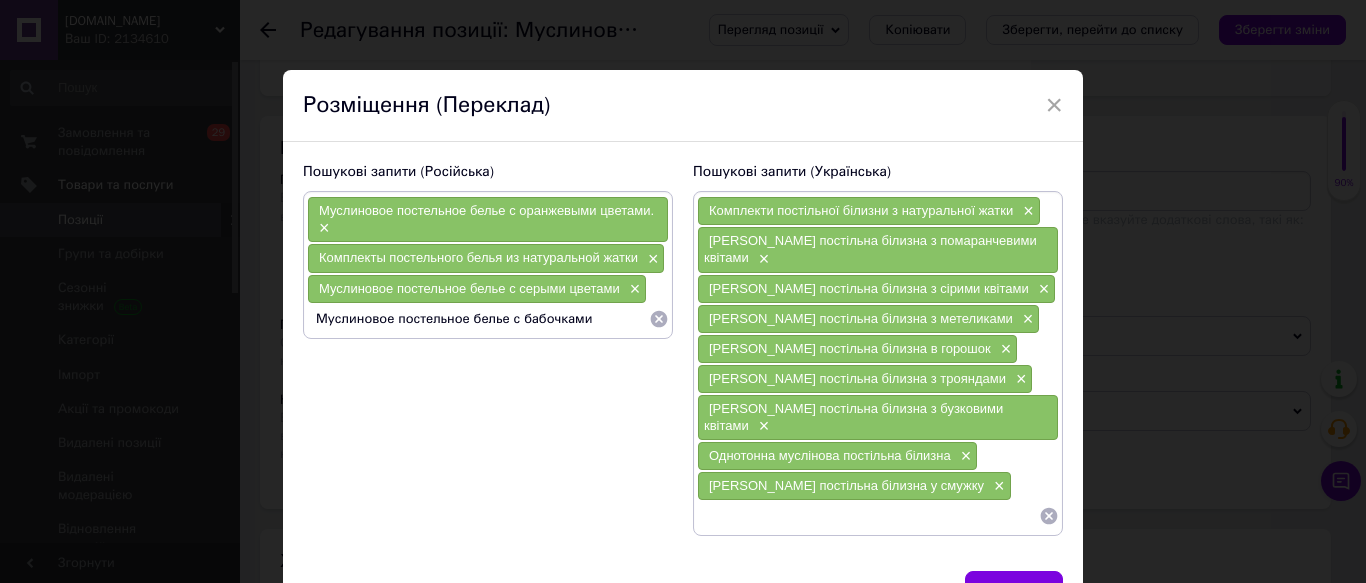 type 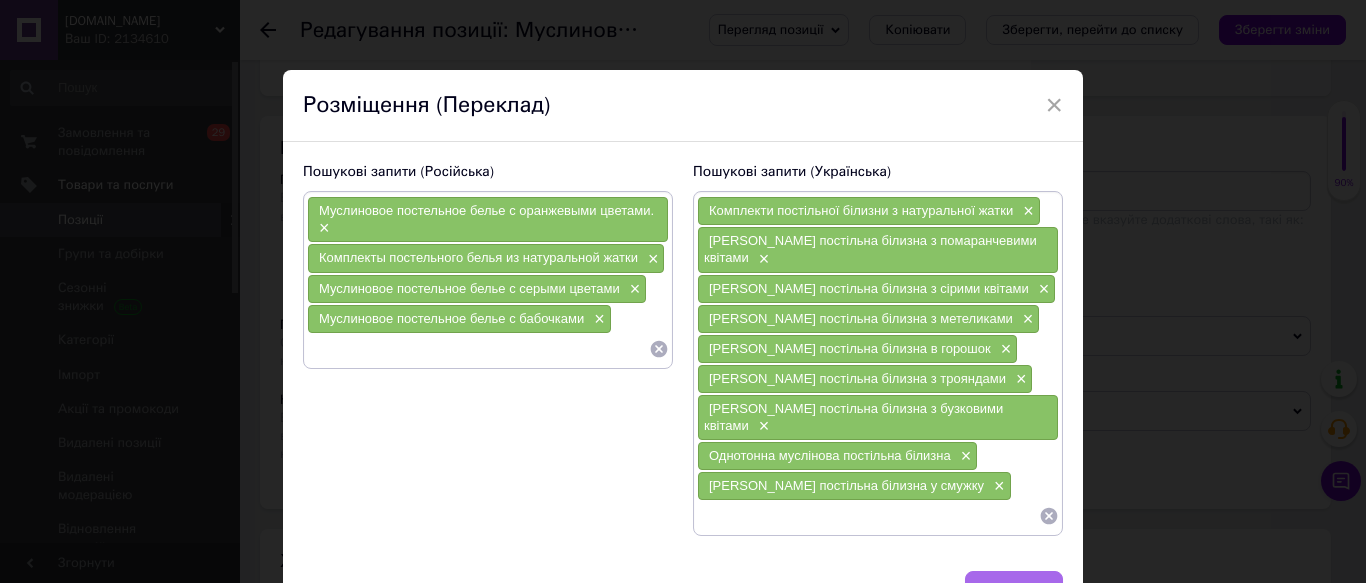 click on "Зберегти" at bounding box center [1014, 591] 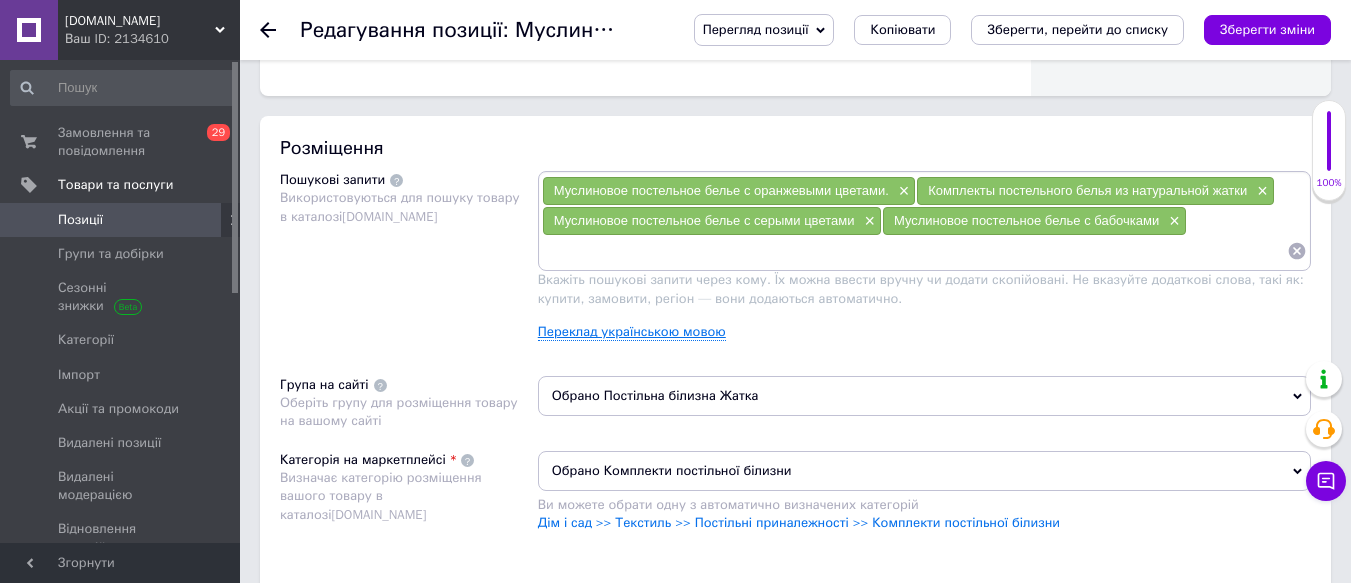 click on "Переклад українською мовою" at bounding box center [632, 332] 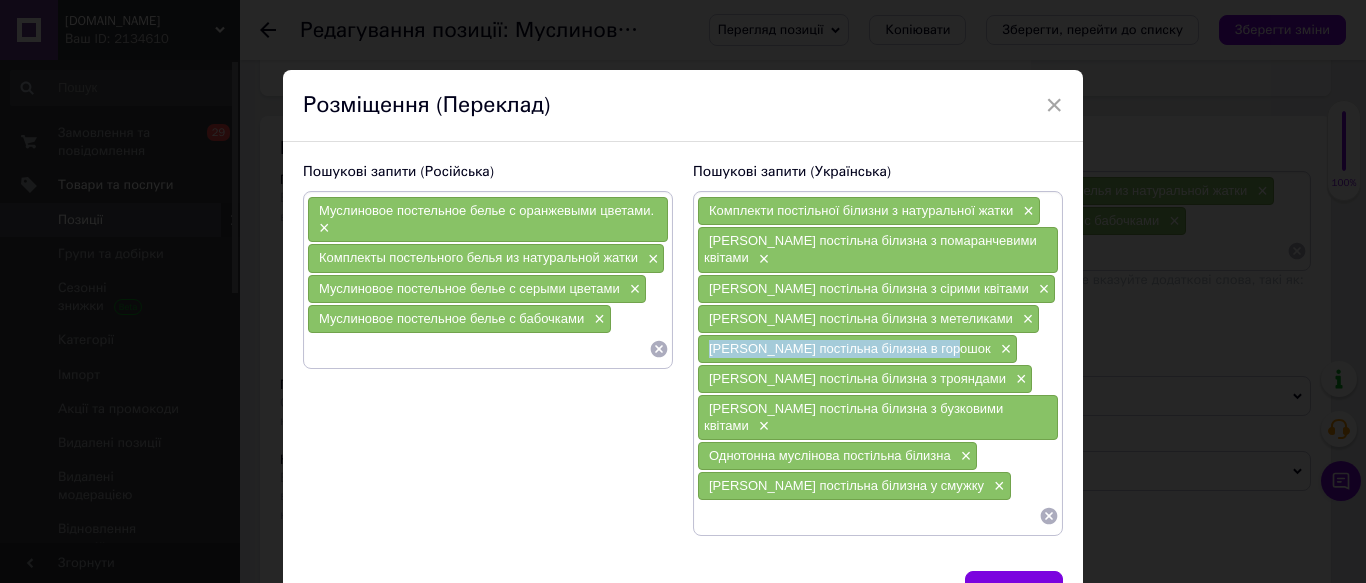 drag, startPoint x: 946, startPoint y: 351, endPoint x: 711, endPoint y: 350, distance: 235.00212 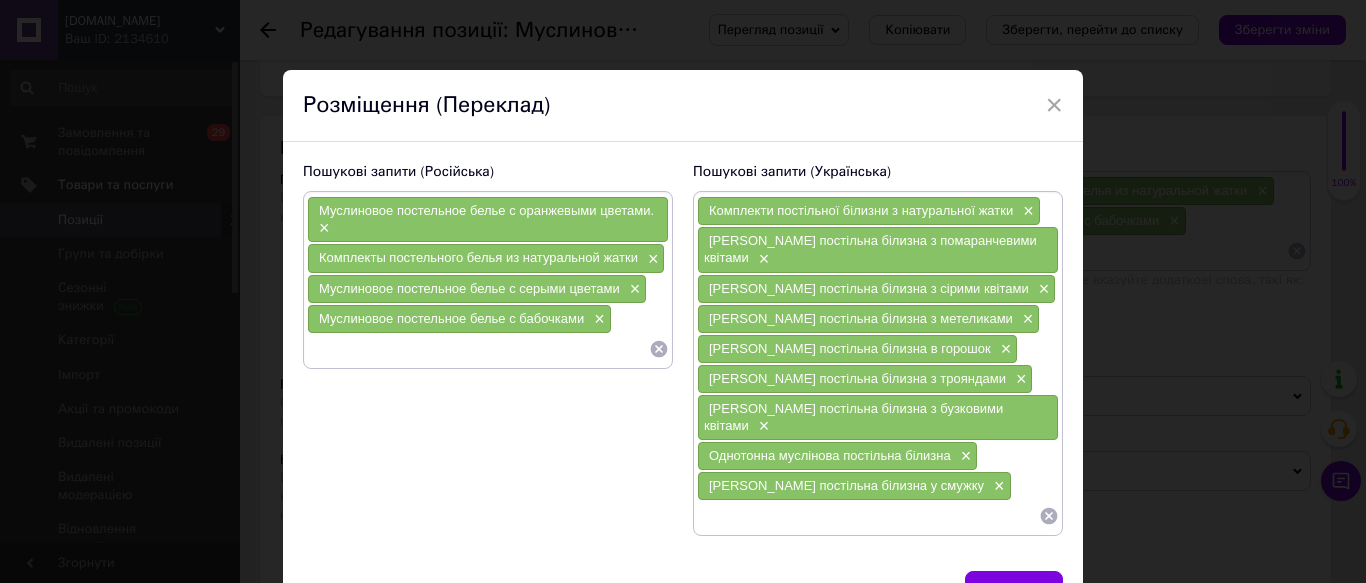 click at bounding box center [478, 349] 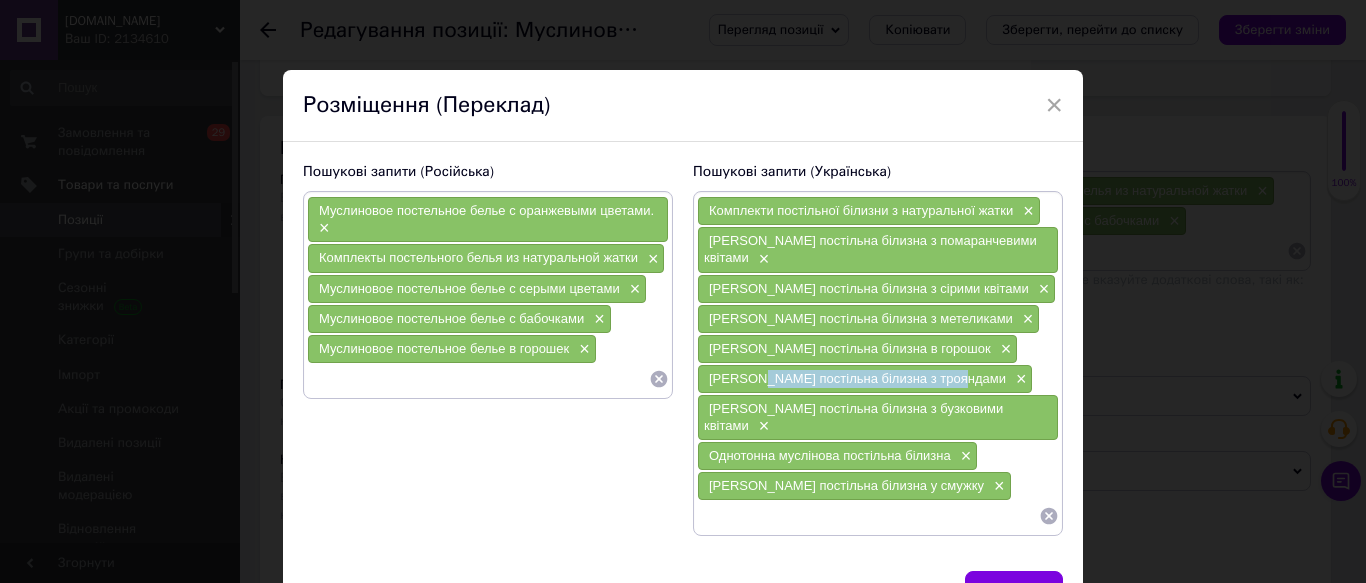 drag, startPoint x: 955, startPoint y: 378, endPoint x: 757, endPoint y: 379, distance: 198.00252 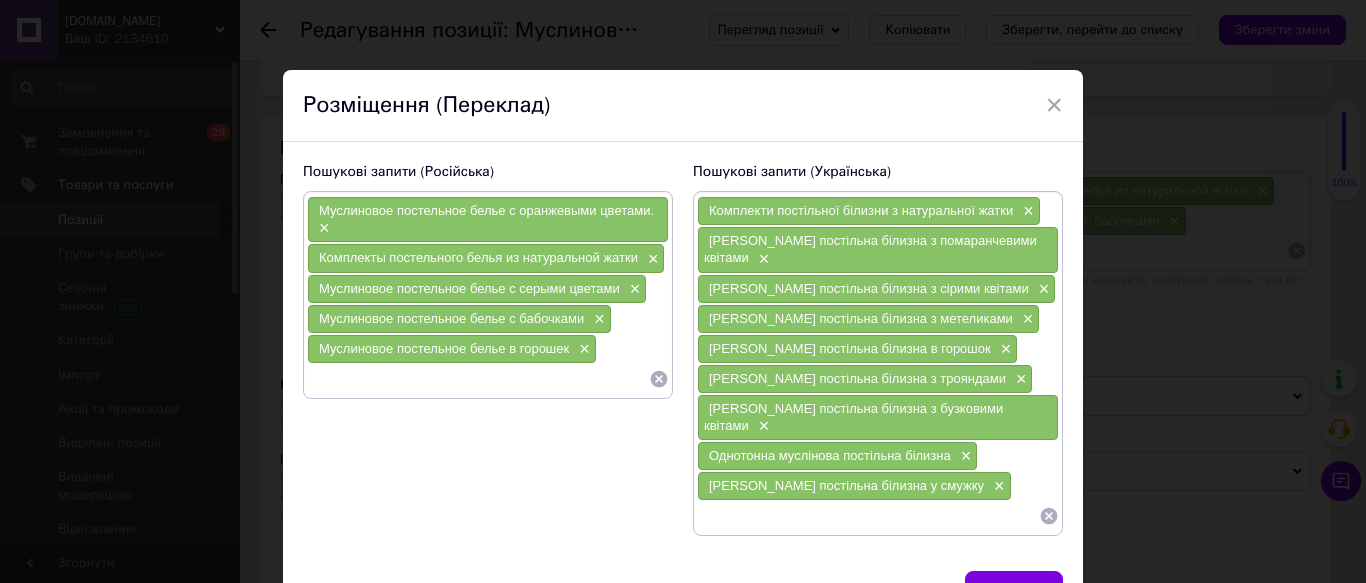 click on "Комплекти постільної білизни з натуральної жатки × Муслінова постільна білизна з помаранчевими квітами × Муслінова постільна білизна з сірими квітами × Муслінова постільна білизна з метеликами × Муслінова постільна білизна в горошок × Муслінова постільна білизна з трояндами × Муслінова постільна білизна з бузковими квітами × Однотонна муслінова постільна білизна × [PERSON_NAME] постільна білизна у смужку ×" at bounding box center (878, 363) 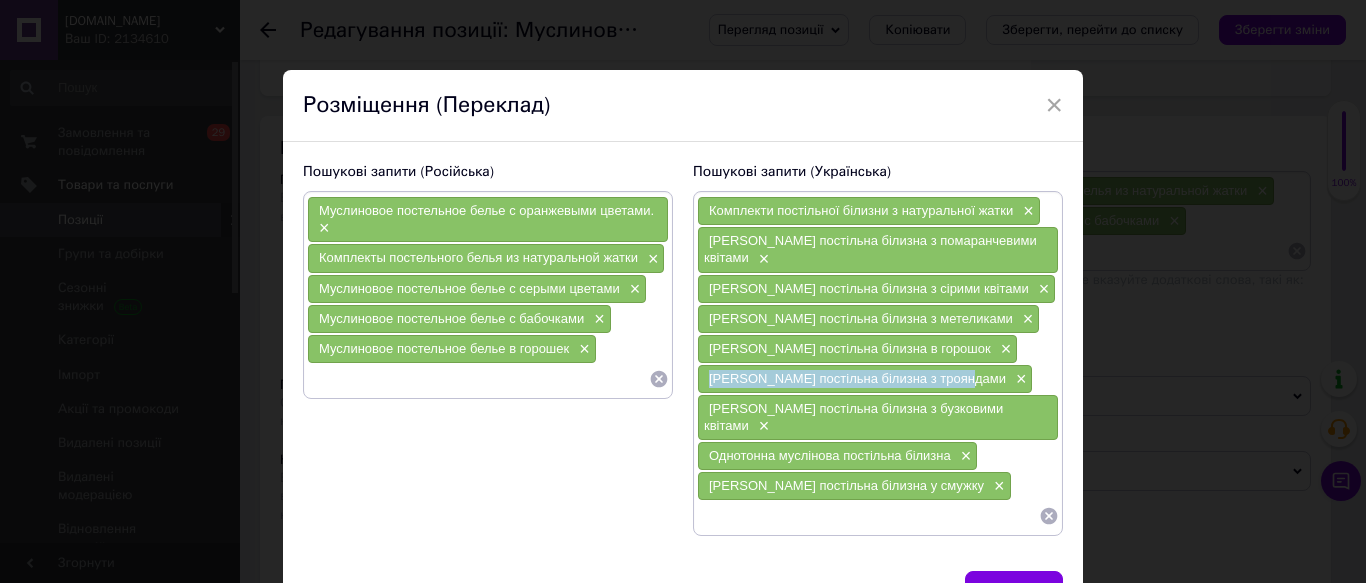 drag, startPoint x: 960, startPoint y: 382, endPoint x: 704, endPoint y: 386, distance: 256.03125 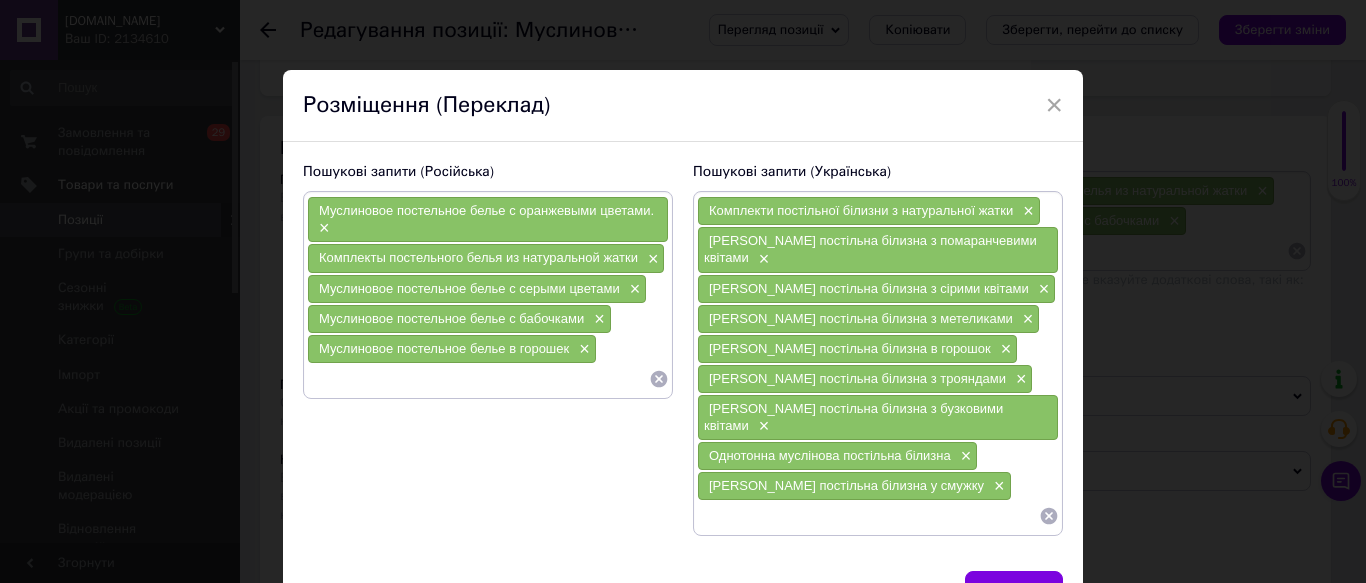 click at bounding box center (478, 379) 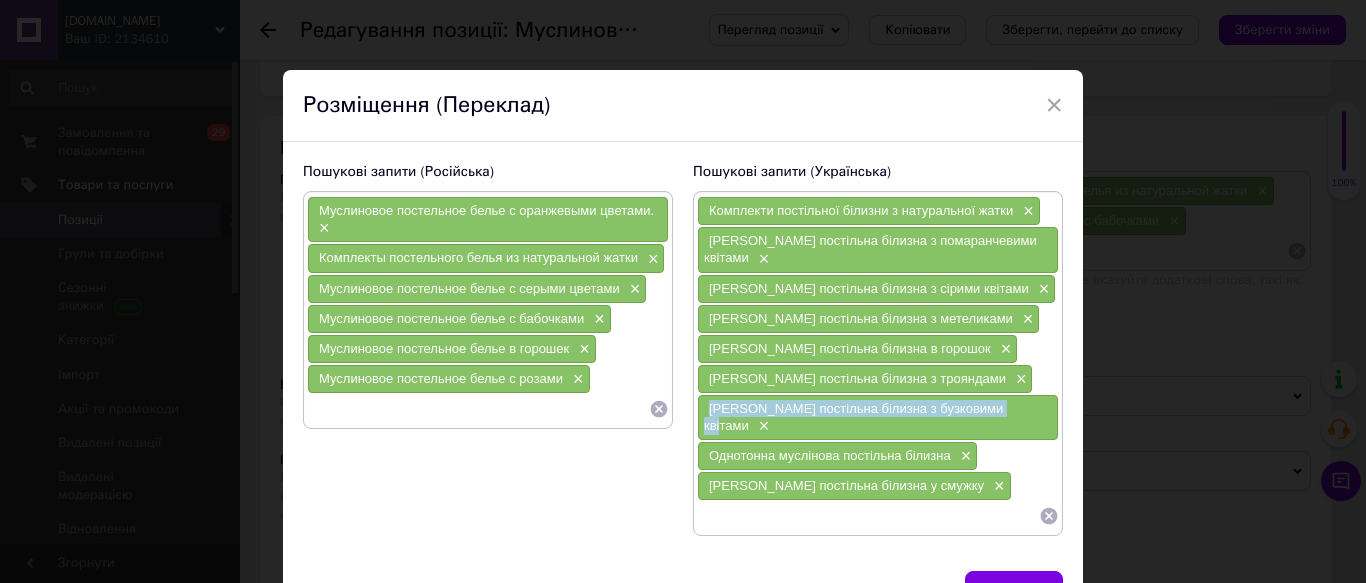 drag, startPoint x: 1010, startPoint y: 411, endPoint x: 706, endPoint y: 410, distance: 304.00165 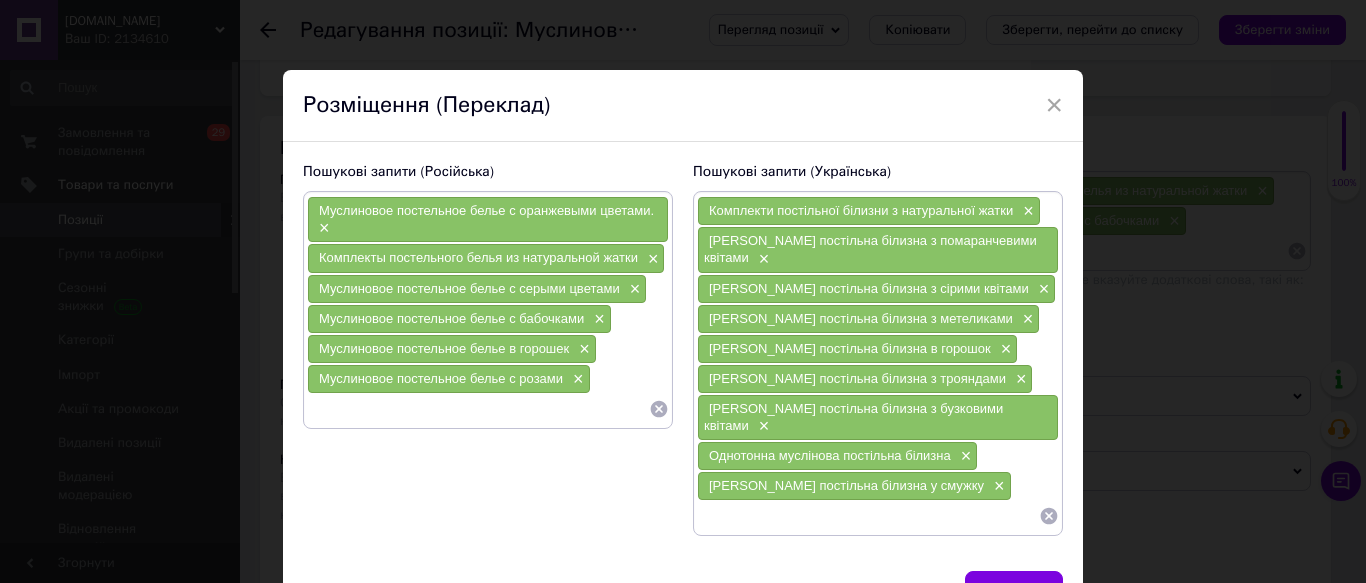 click at bounding box center [478, 409] 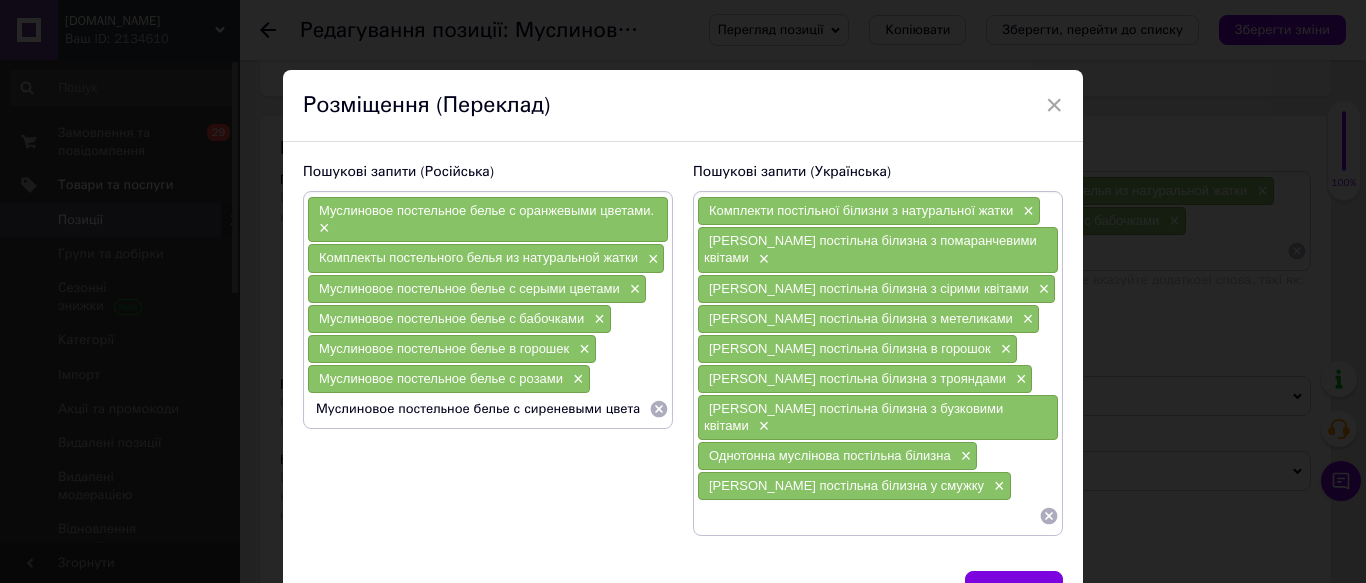 scroll, scrollTop: 0, scrollLeft: 3, axis: horizontal 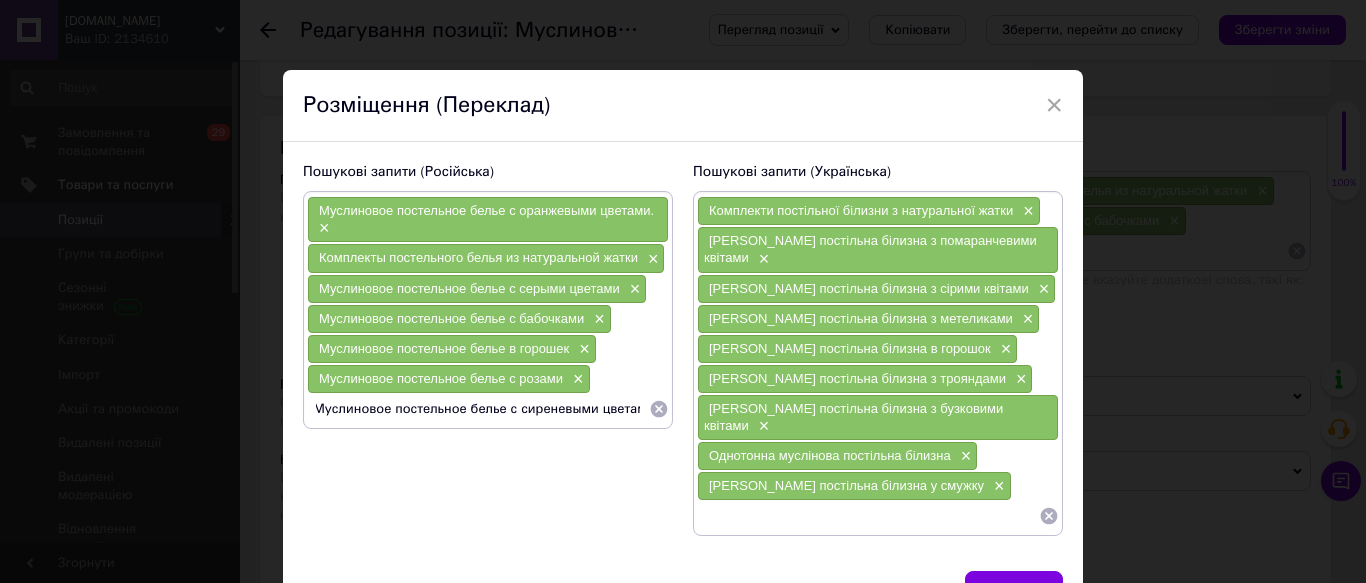 type on "Муслиновое постельное белье с сиреневыми цветами" 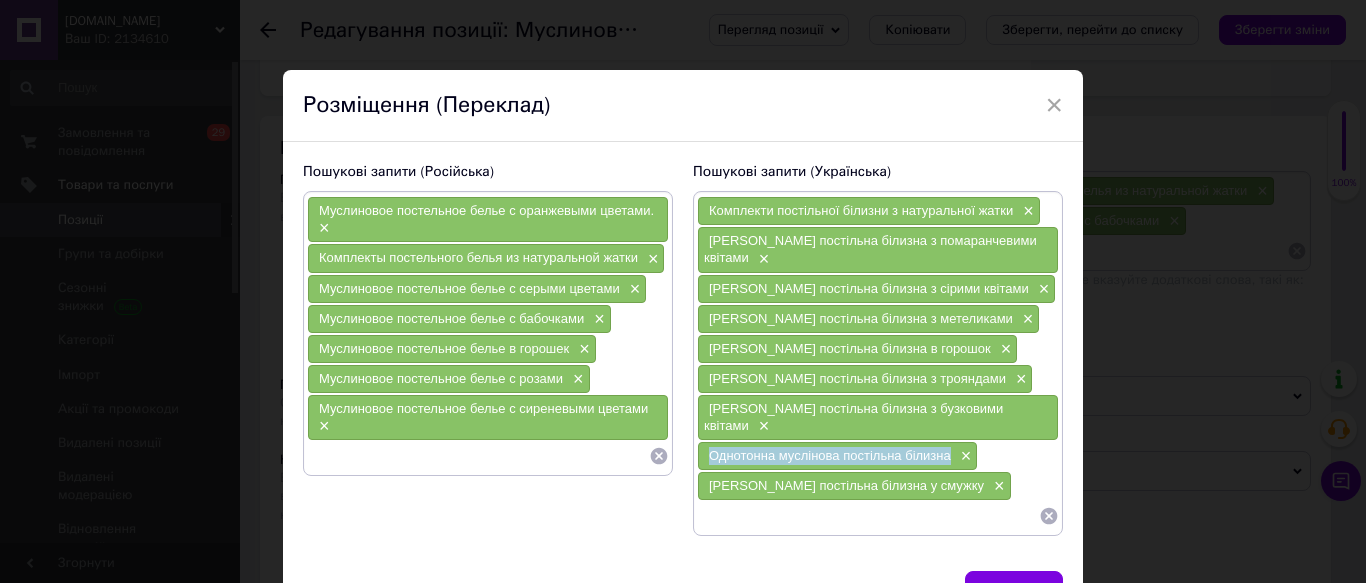 drag, startPoint x: 949, startPoint y: 441, endPoint x: 702, endPoint y: 440, distance: 247.00203 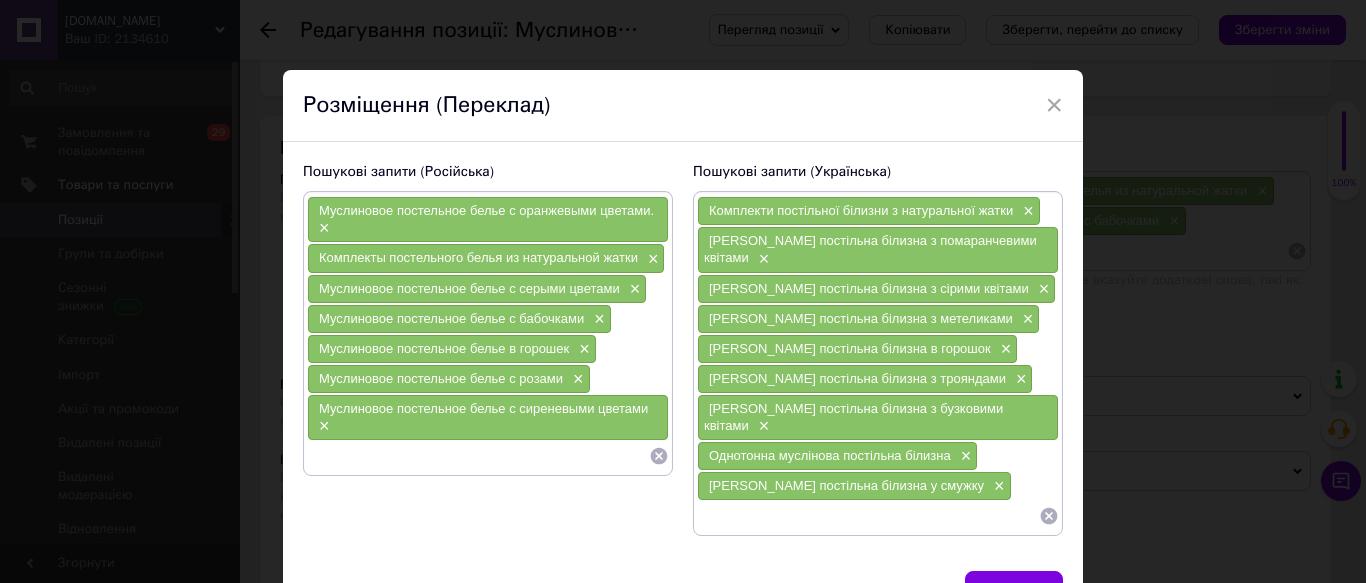 click at bounding box center (478, 456) 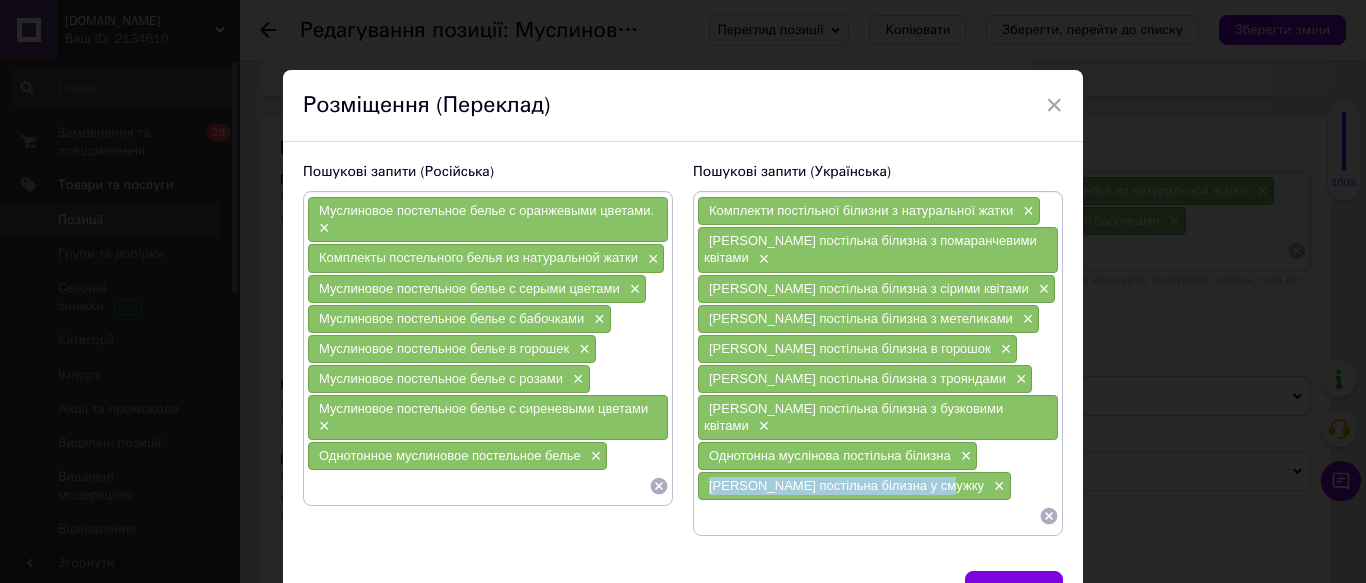 drag, startPoint x: 935, startPoint y: 462, endPoint x: 702, endPoint y: 471, distance: 233.17375 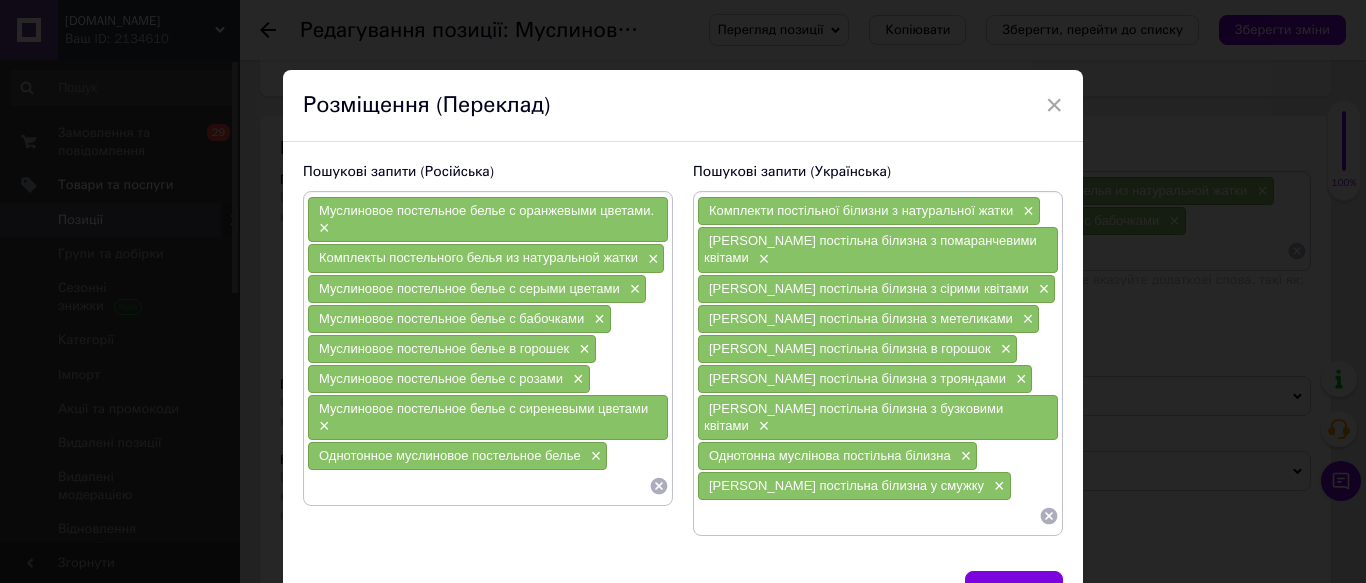 click at bounding box center [478, 486] 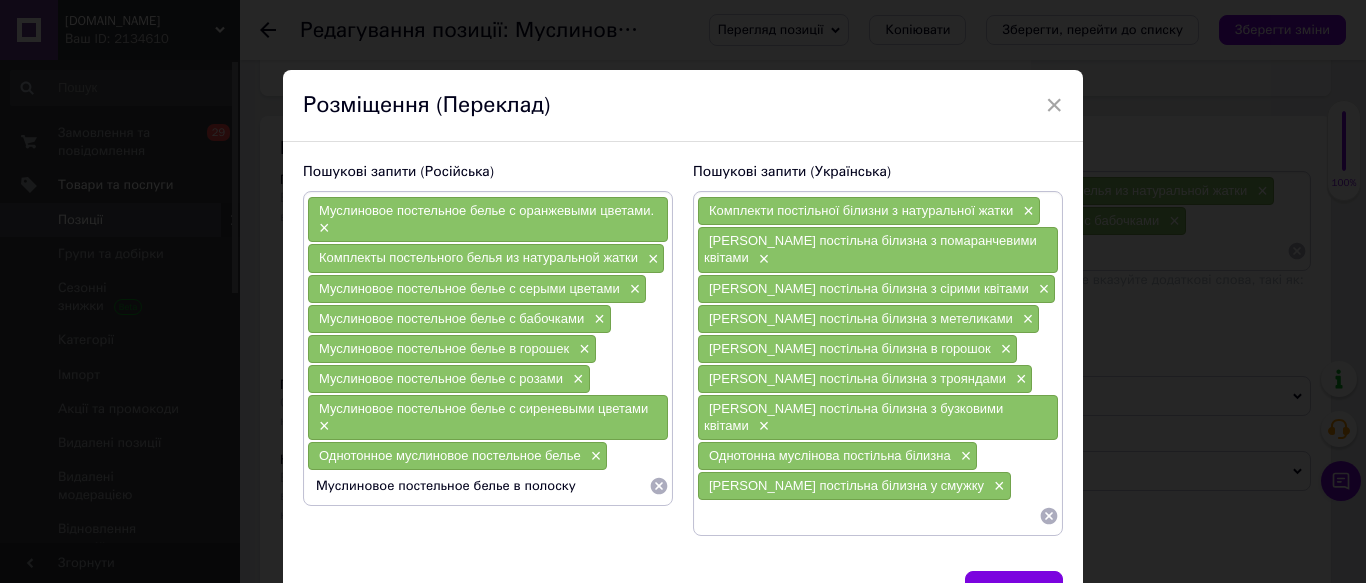 type 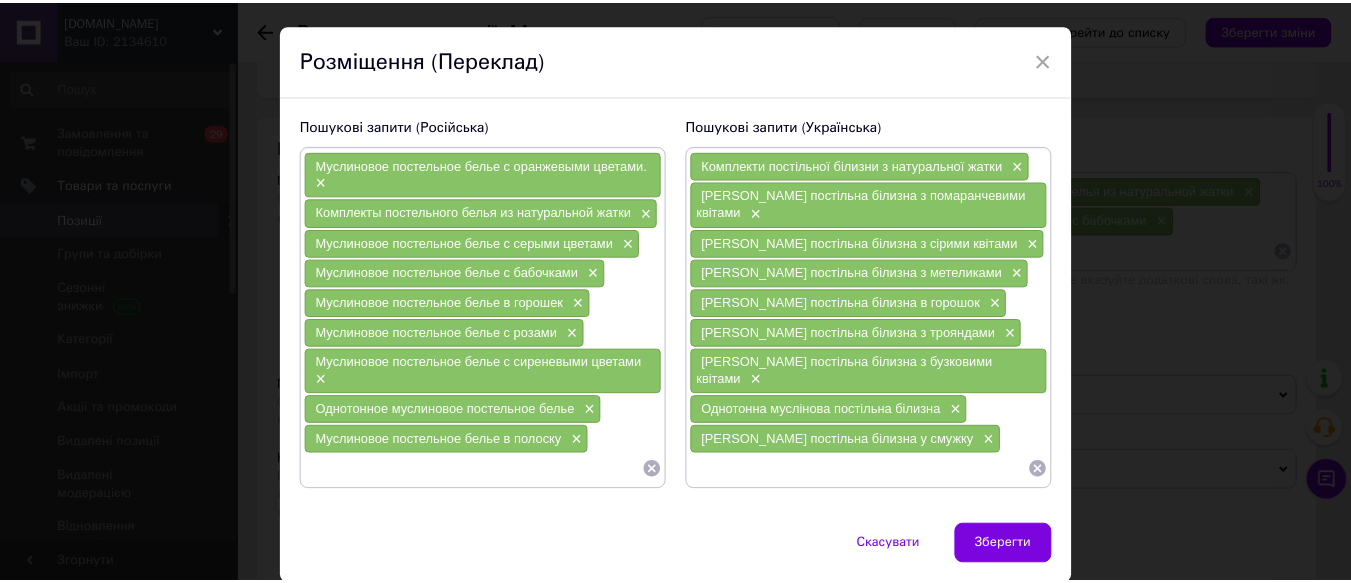scroll, scrollTop: 119, scrollLeft: 0, axis: vertical 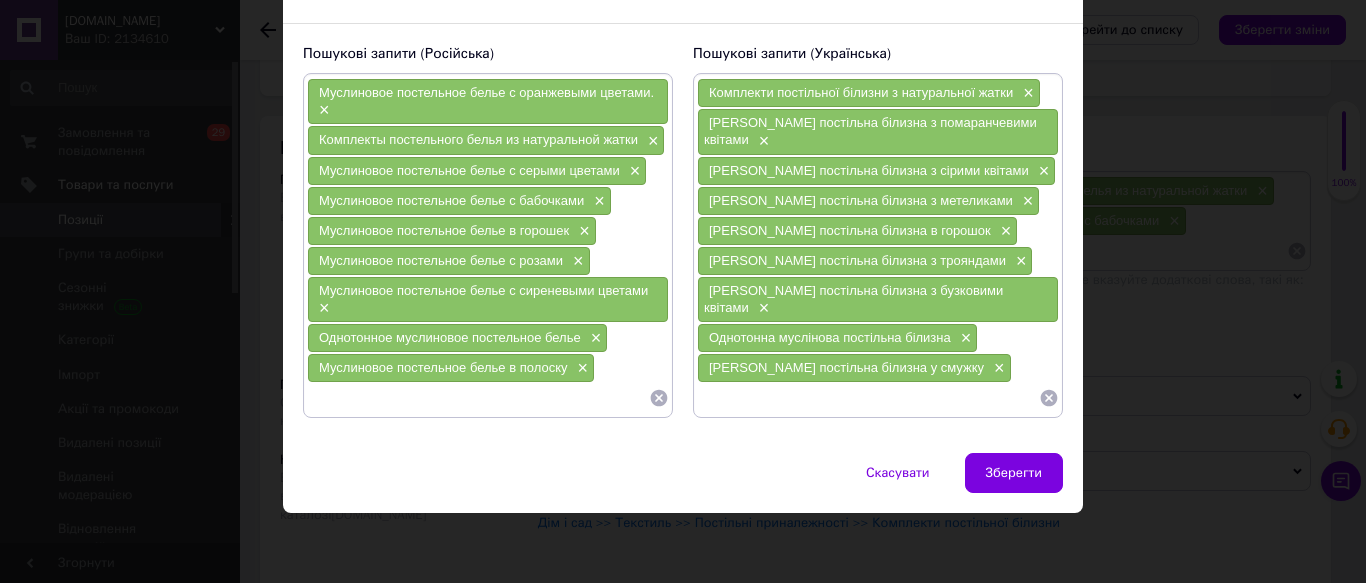 drag, startPoint x: 1008, startPoint y: 472, endPoint x: 1129, endPoint y: 498, distance: 123.76187 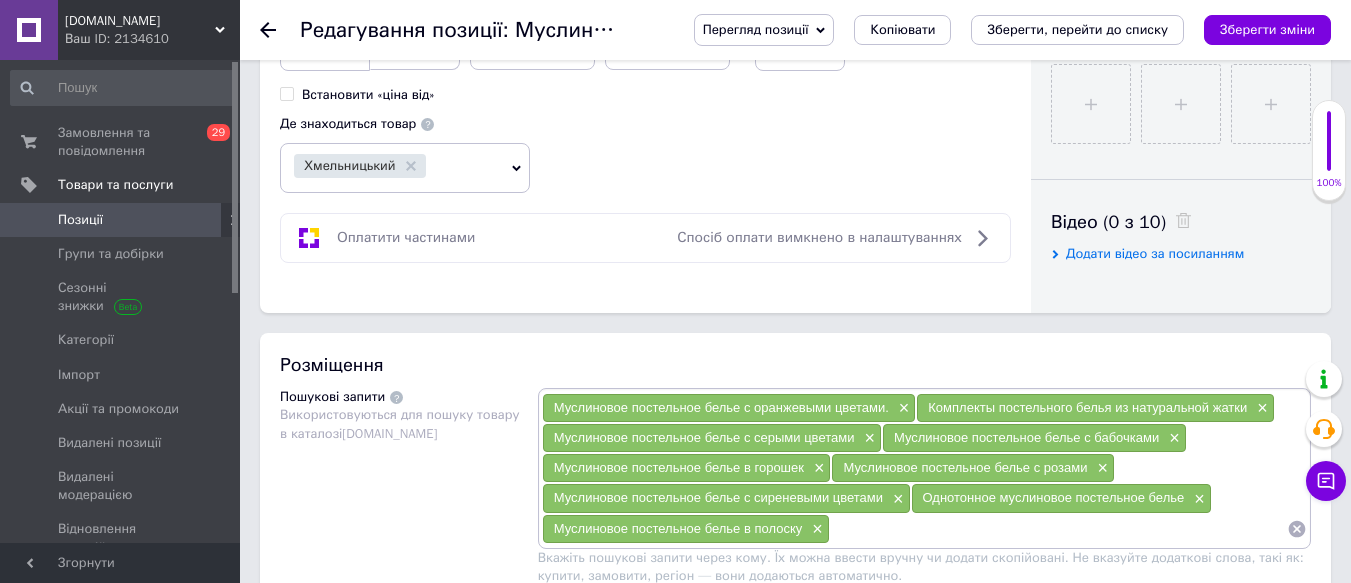 scroll, scrollTop: 700, scrollLeft: 0, axis: vertical 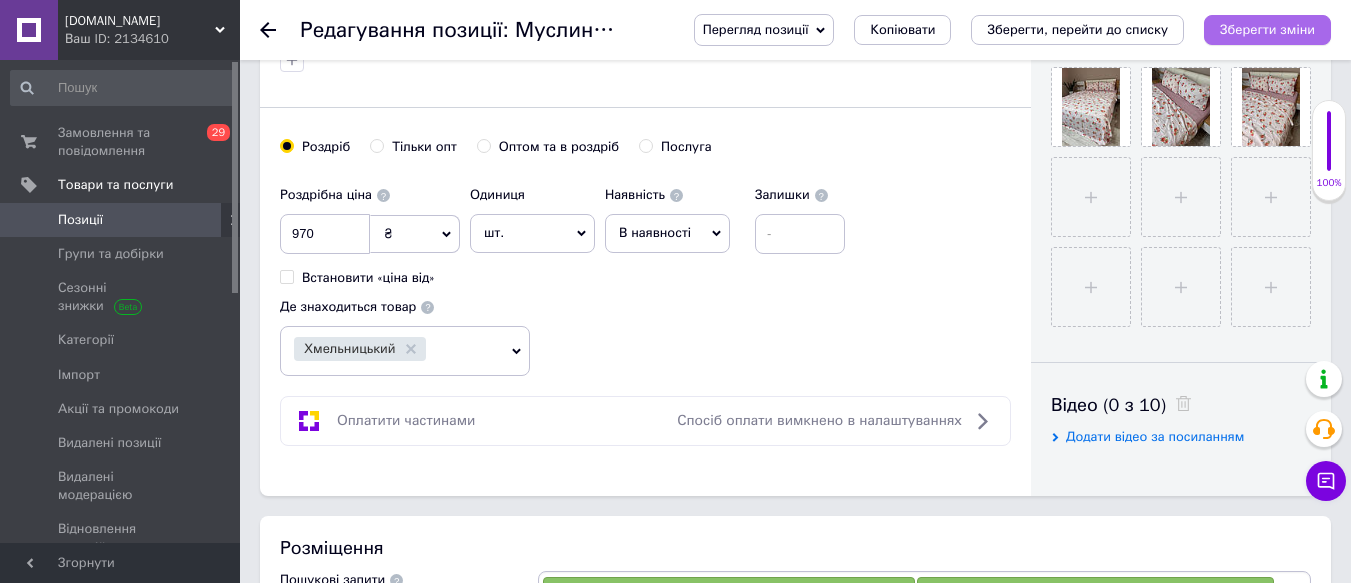 click on "Зберегти зміни" at bounding box center [1267, 29] 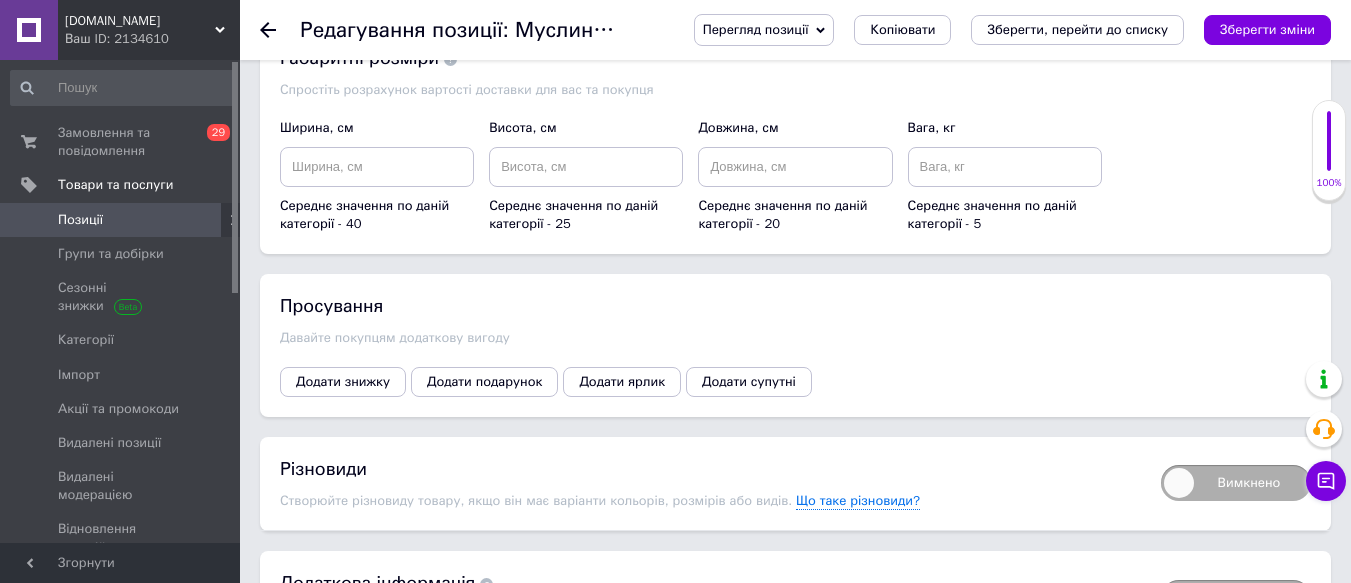 scroll, scrollTop: 3300, scrollLeft: 0, axis: vertical 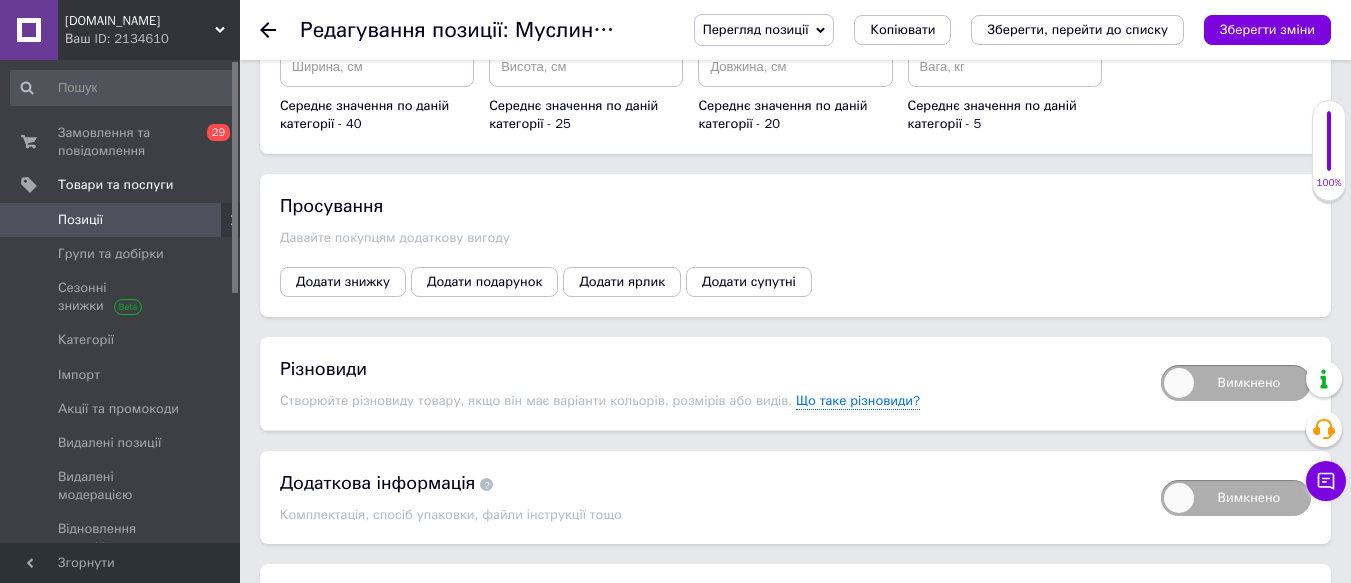 click on "Вимкнено" at bounding box center [1236, 383] 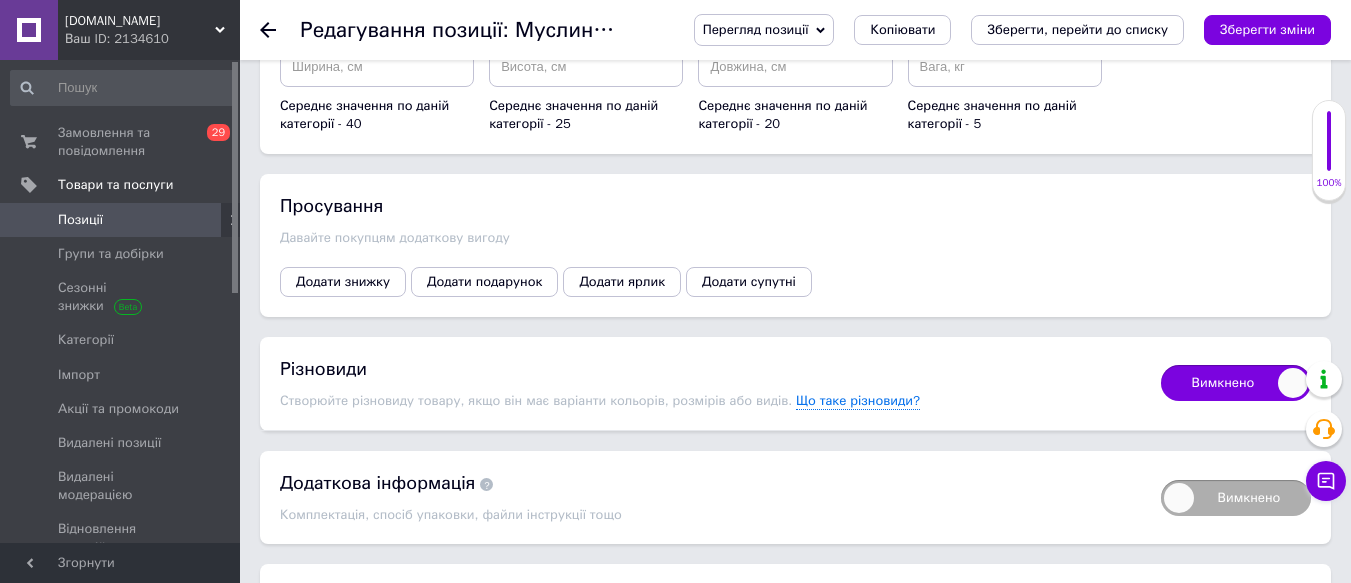 checkbox on "true" 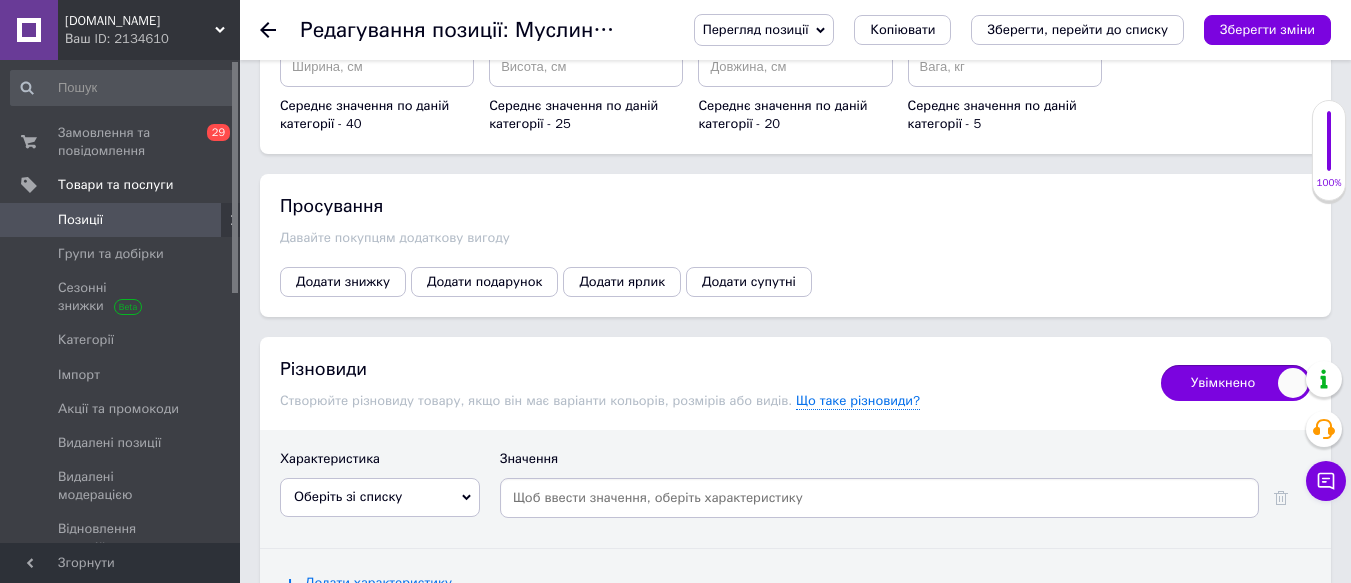 scroll, scrollTop: 3500, scrollLeft: 0, axis: vertical 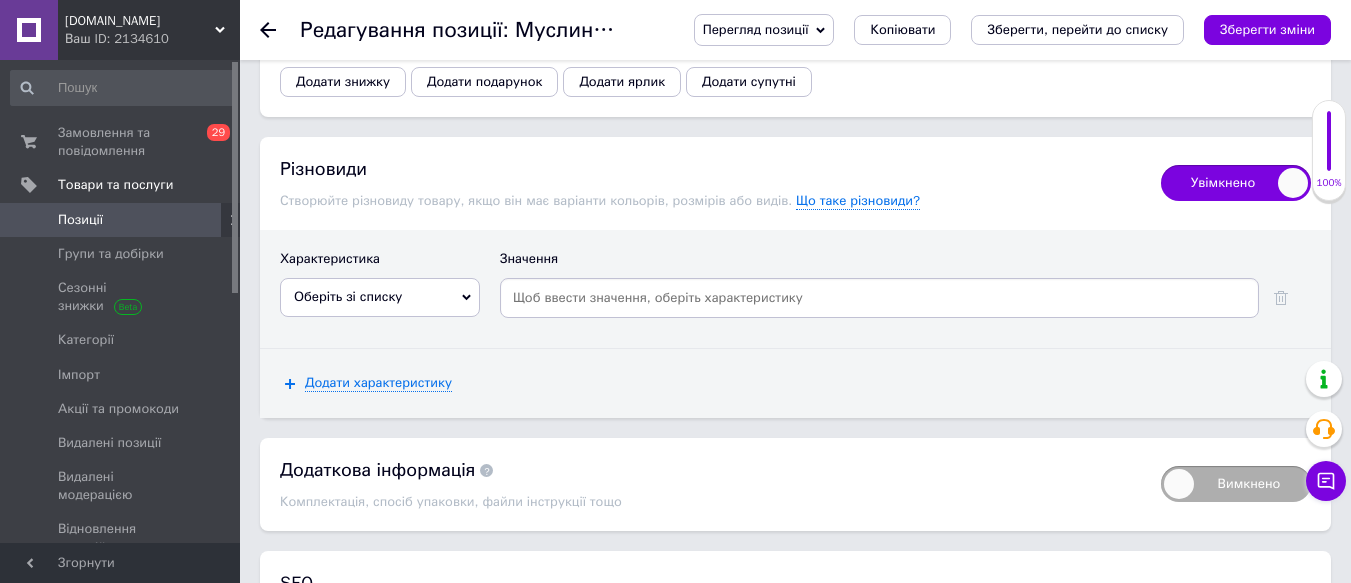 click on "Оберіть зі списку" at bounding box center (380, 297) 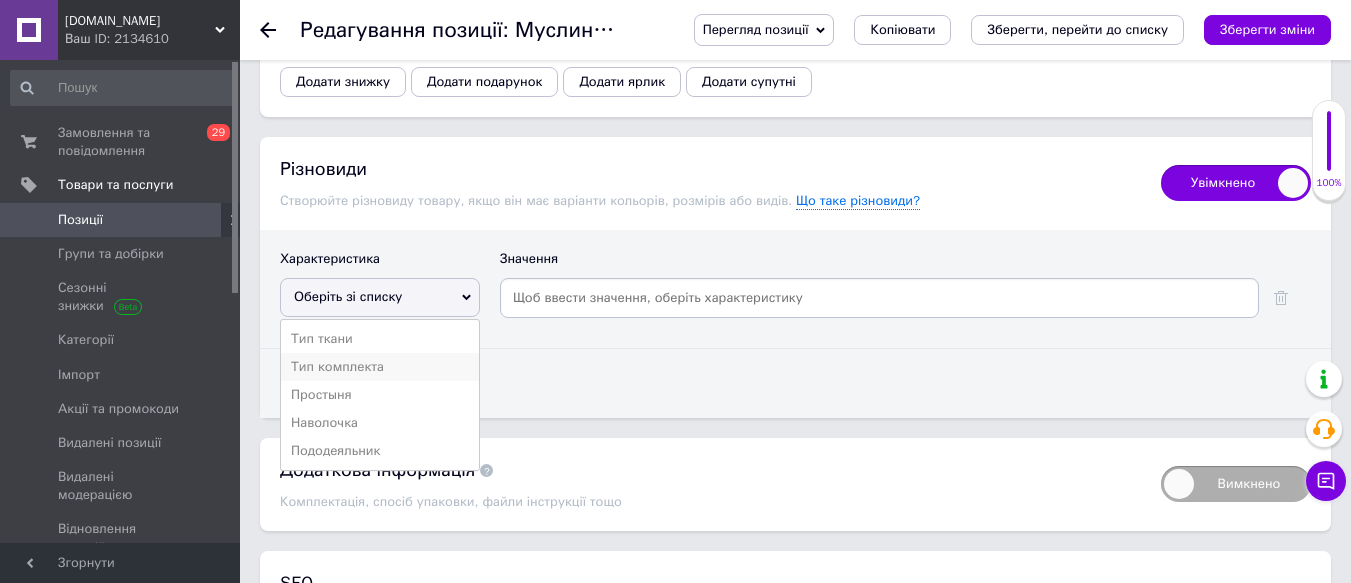 click on "Тип комплекта" at bounding box center (380, 367) 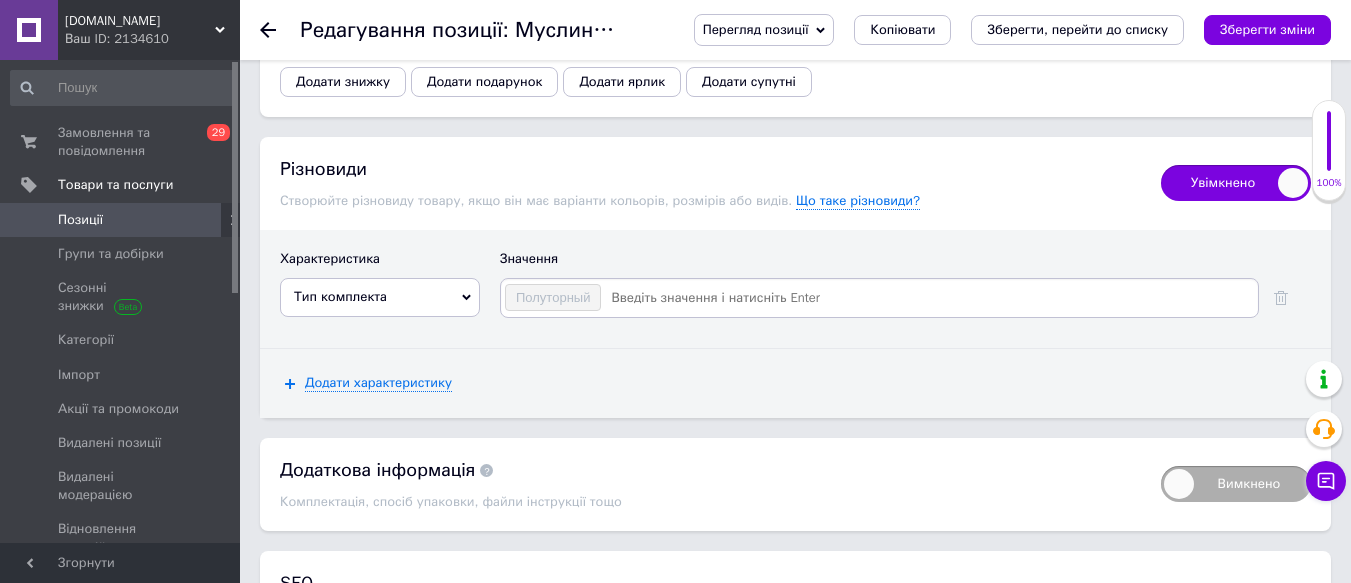 click at bounding box center [928, 298] 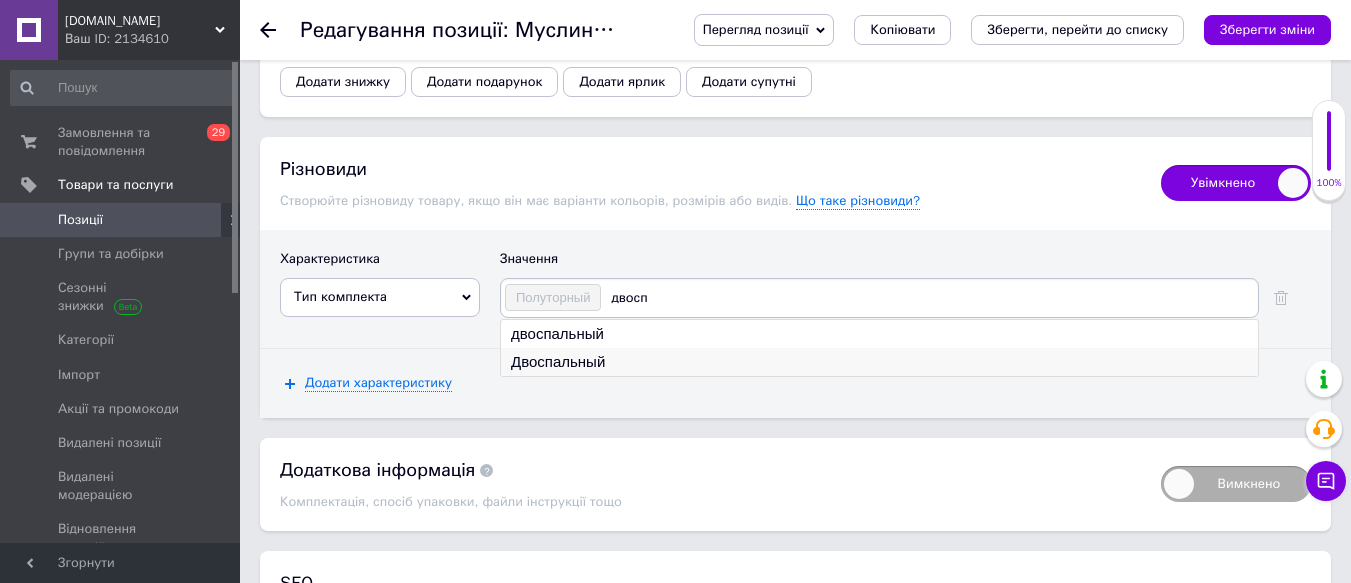 type on "двосп" 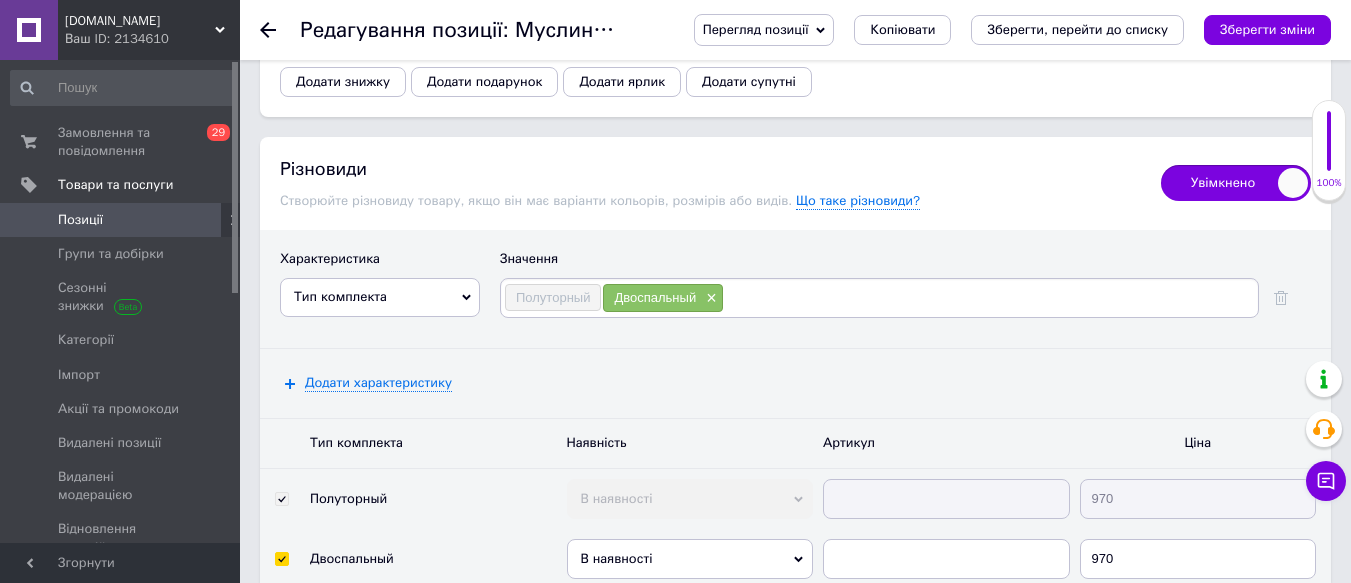 click at bounding box center [989, 298] 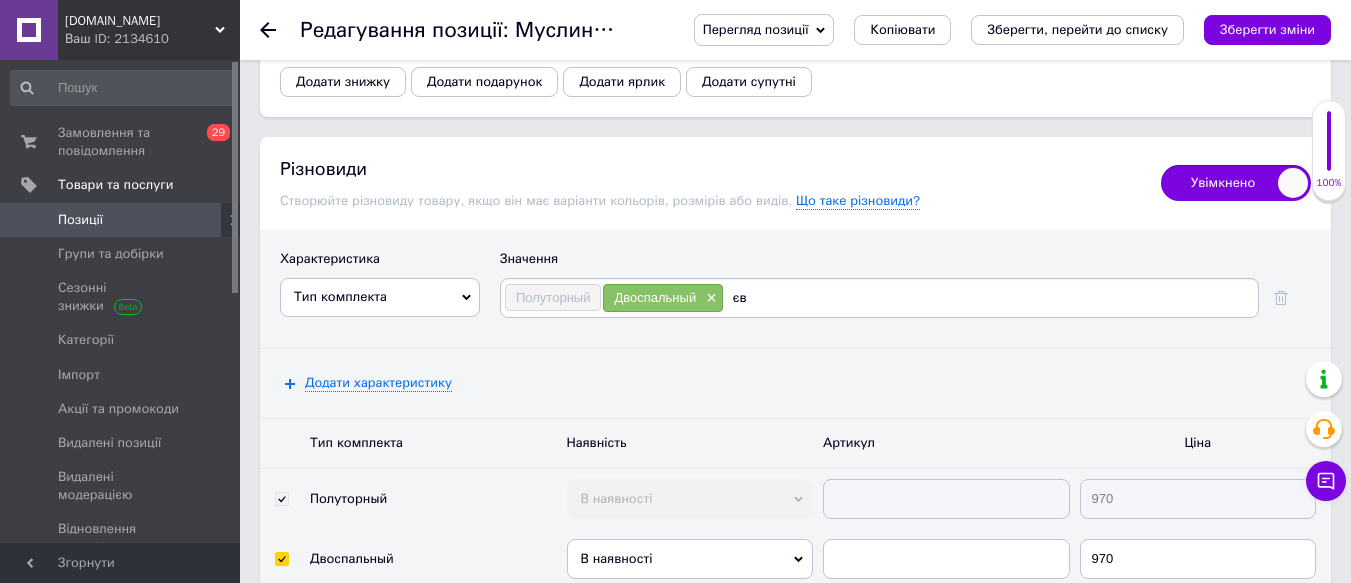 type on "є" 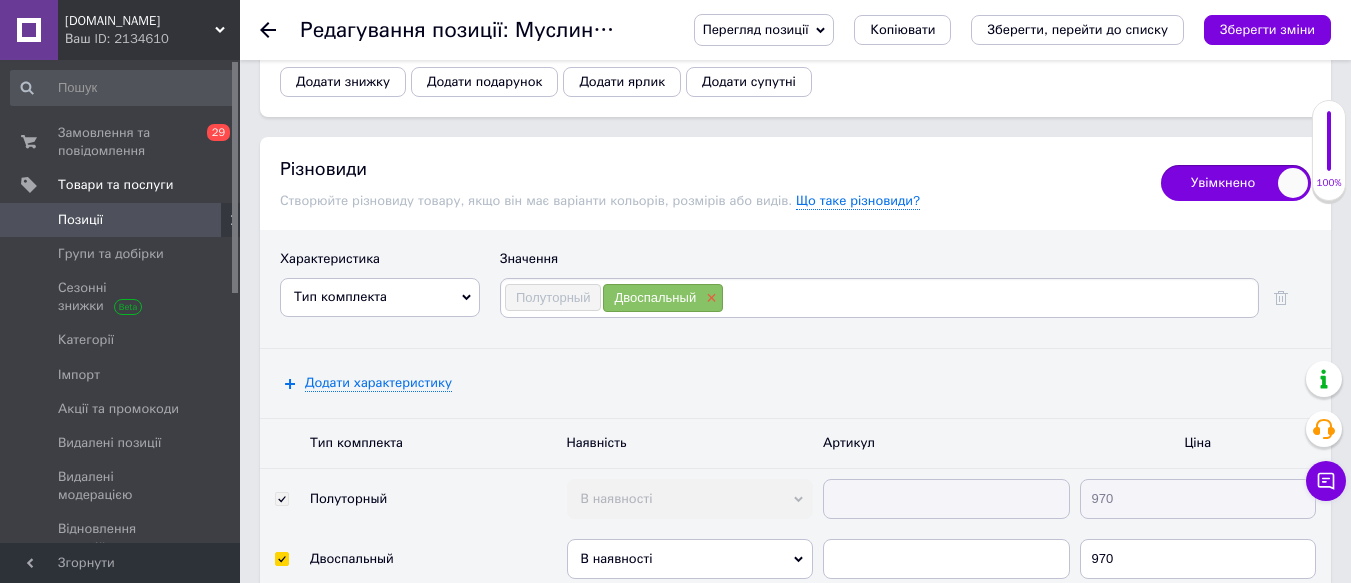 click on "×" at bounding box center (709, 298) 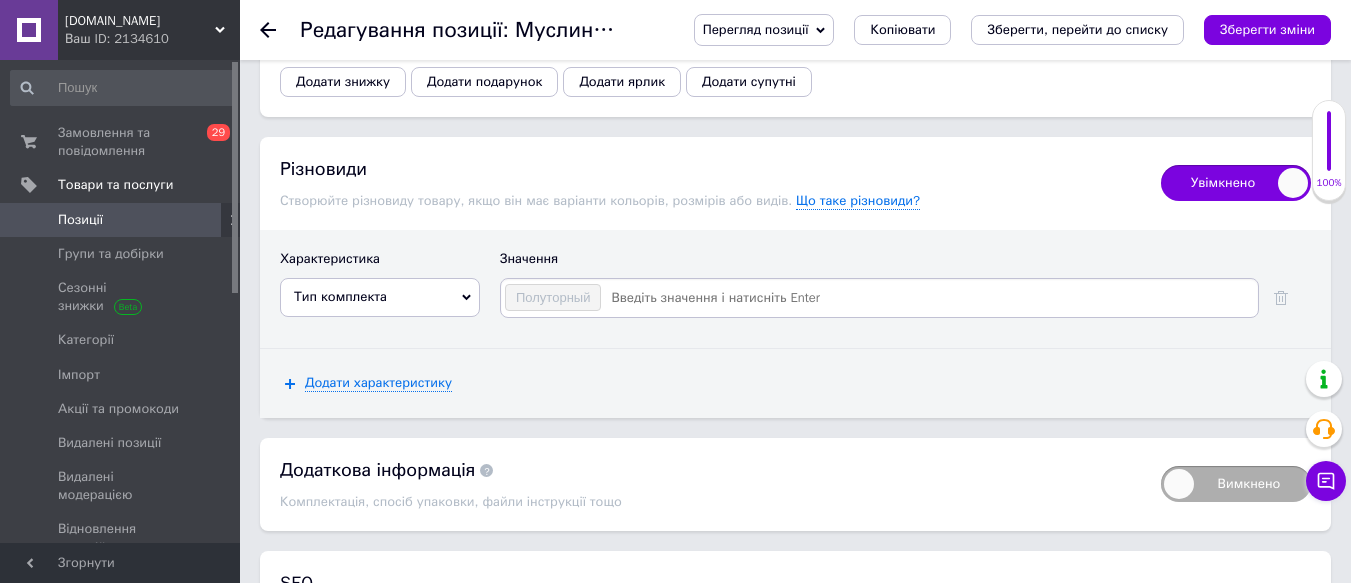 click at bounding box center (928, 298) 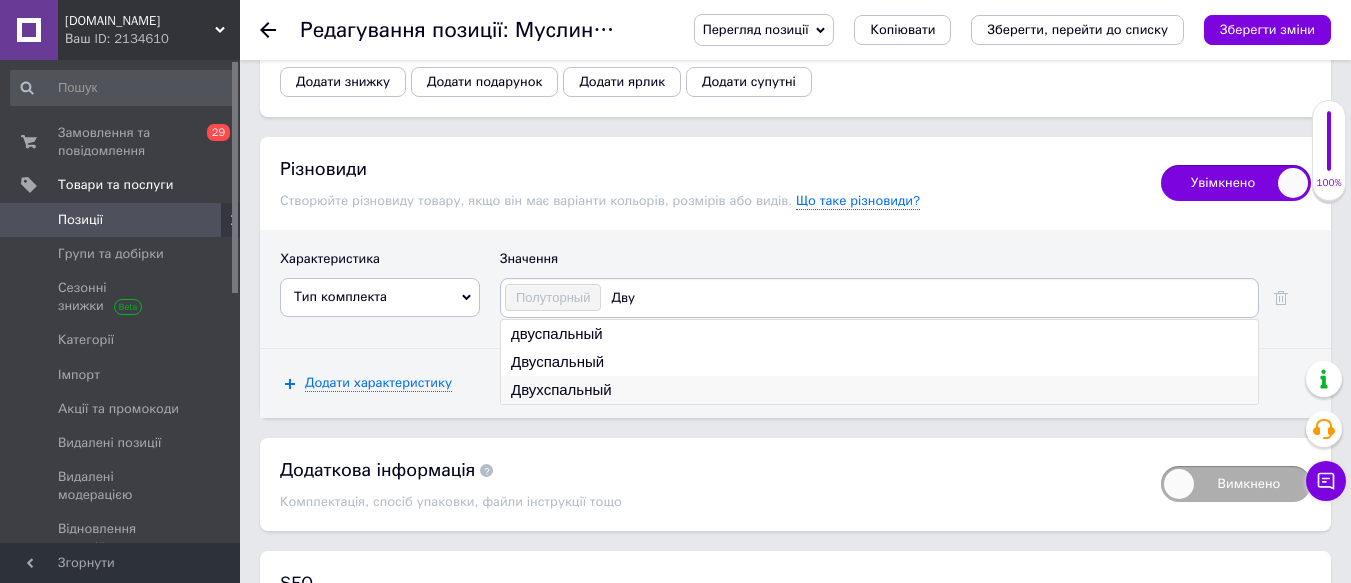 type on "Дву" 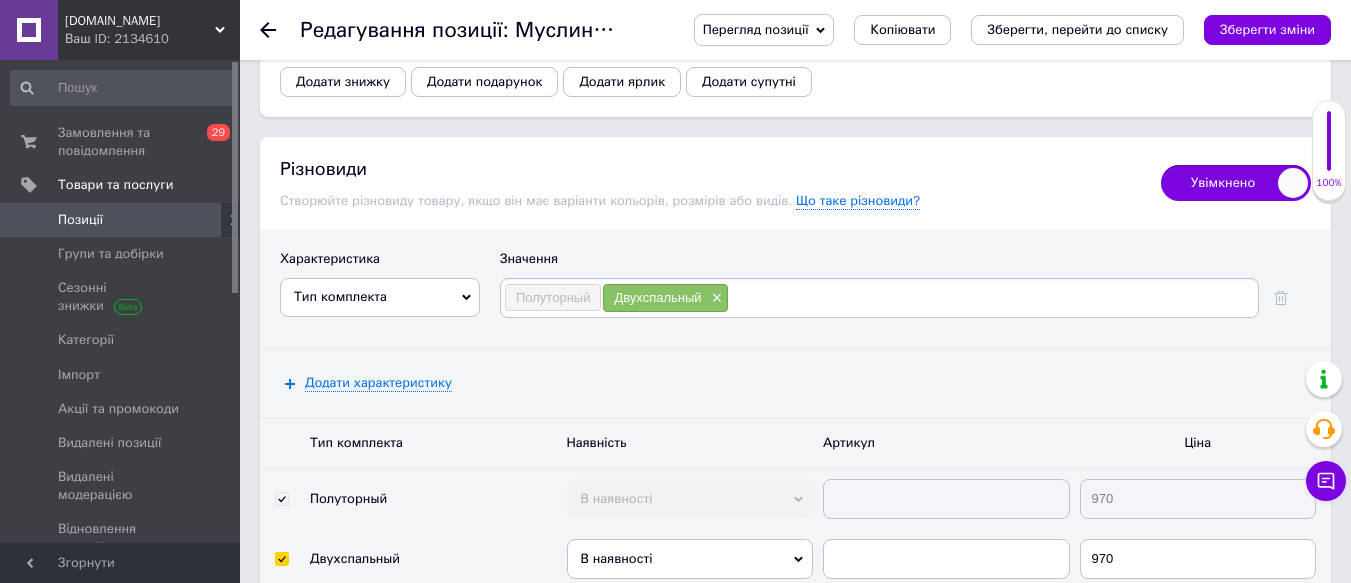 click at bounding box center (992, 298) 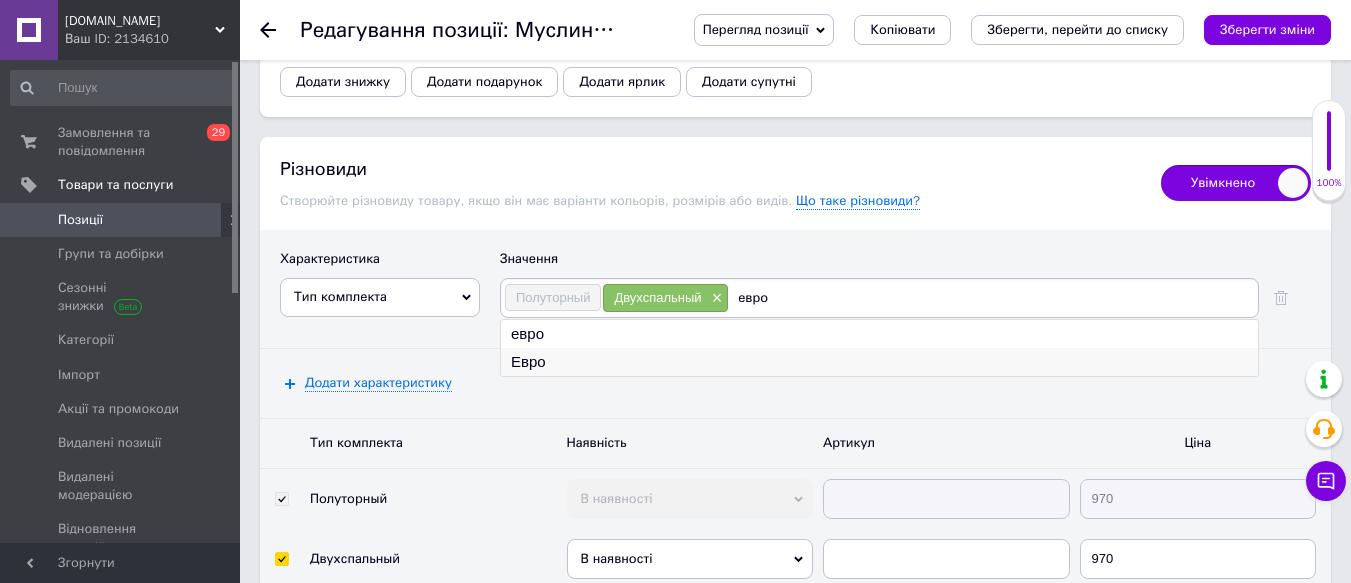 type on "евро" 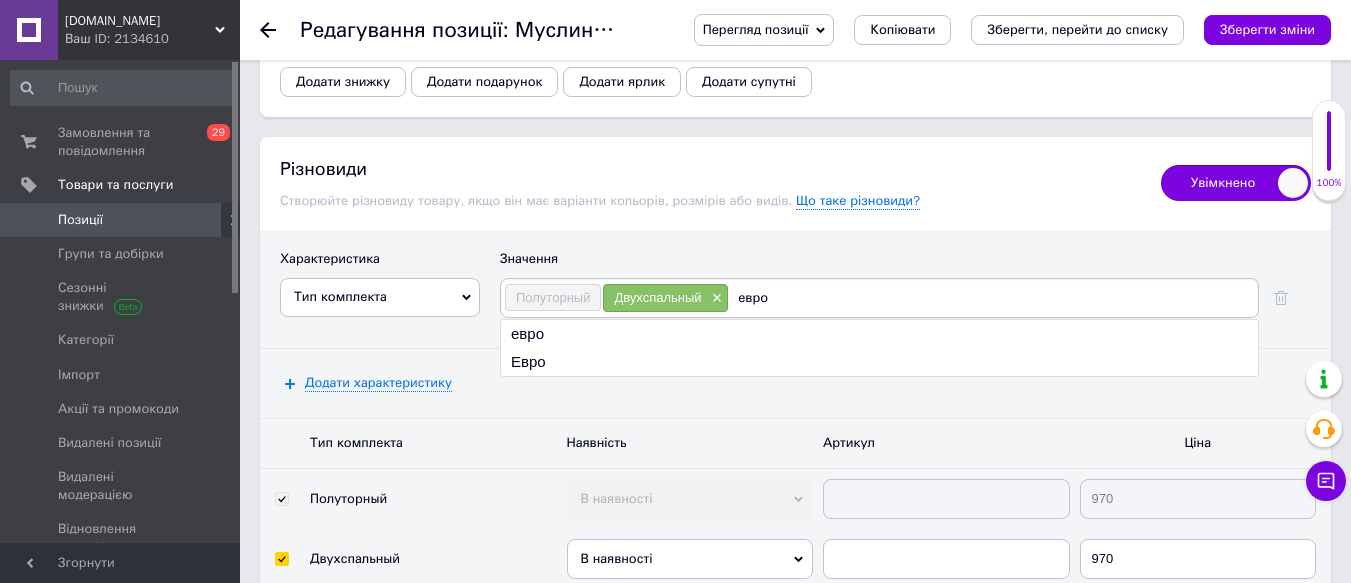 click on "Евро" at bounding box center [879, 362] 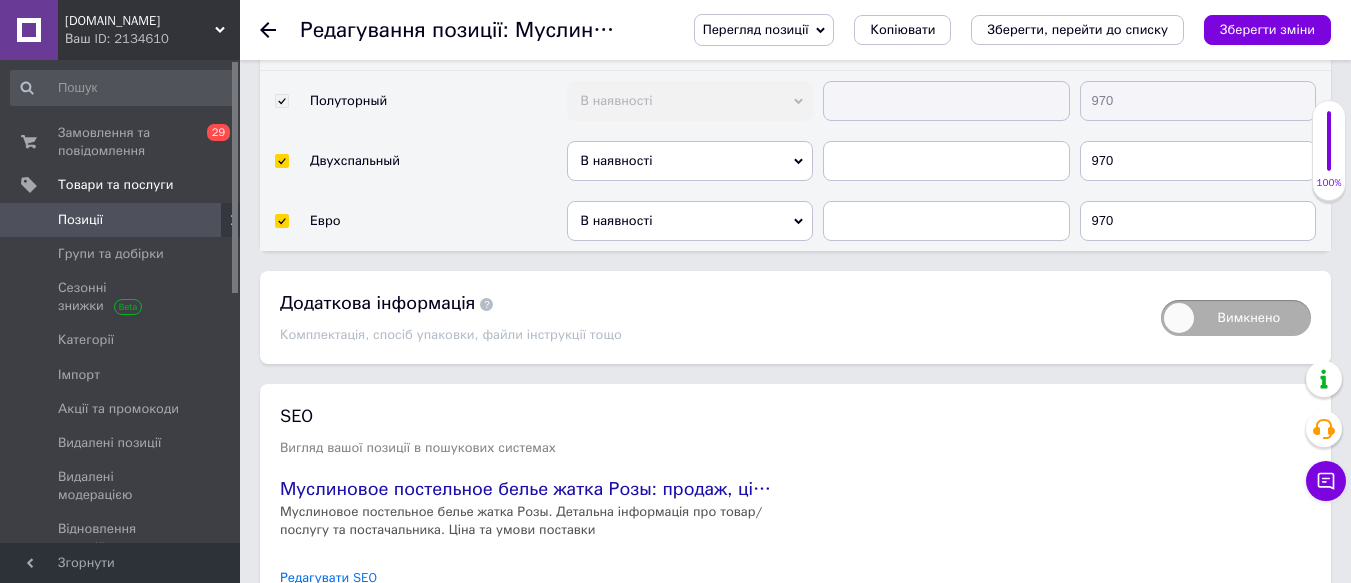 scroll, scrollTop: 3900, scrollLeft: 0, axis: vertical 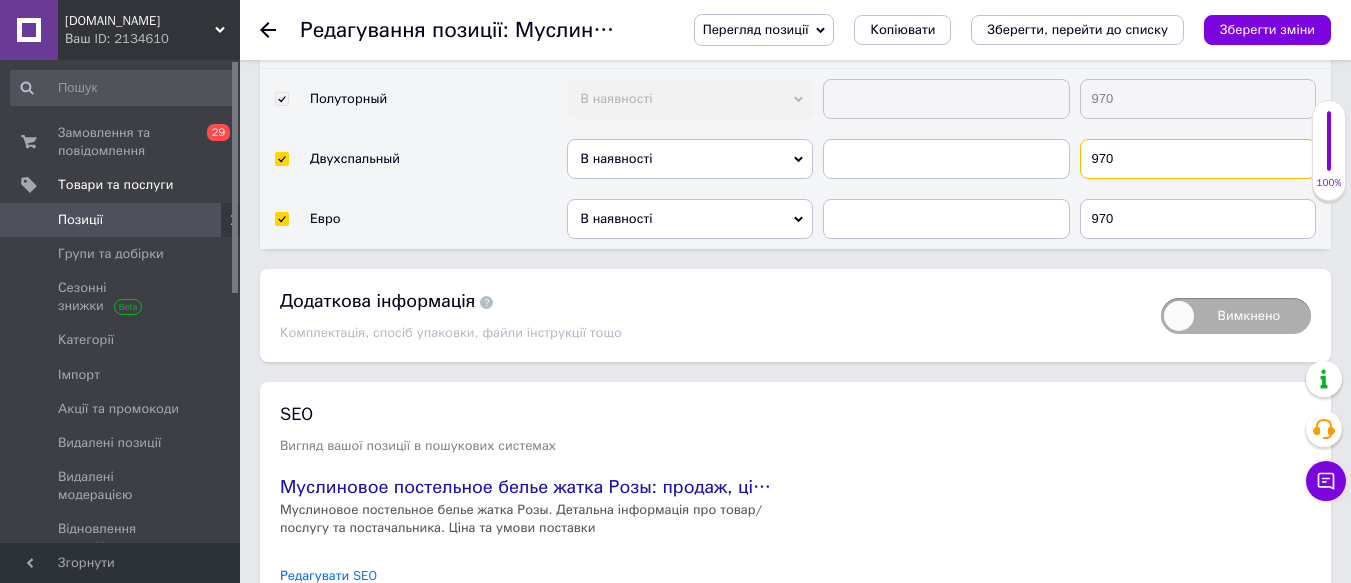 drag, startPoint x: 1134, startPoint y: 132, endPoint x: 1122, endPoint y: 145, distance: 17.691807 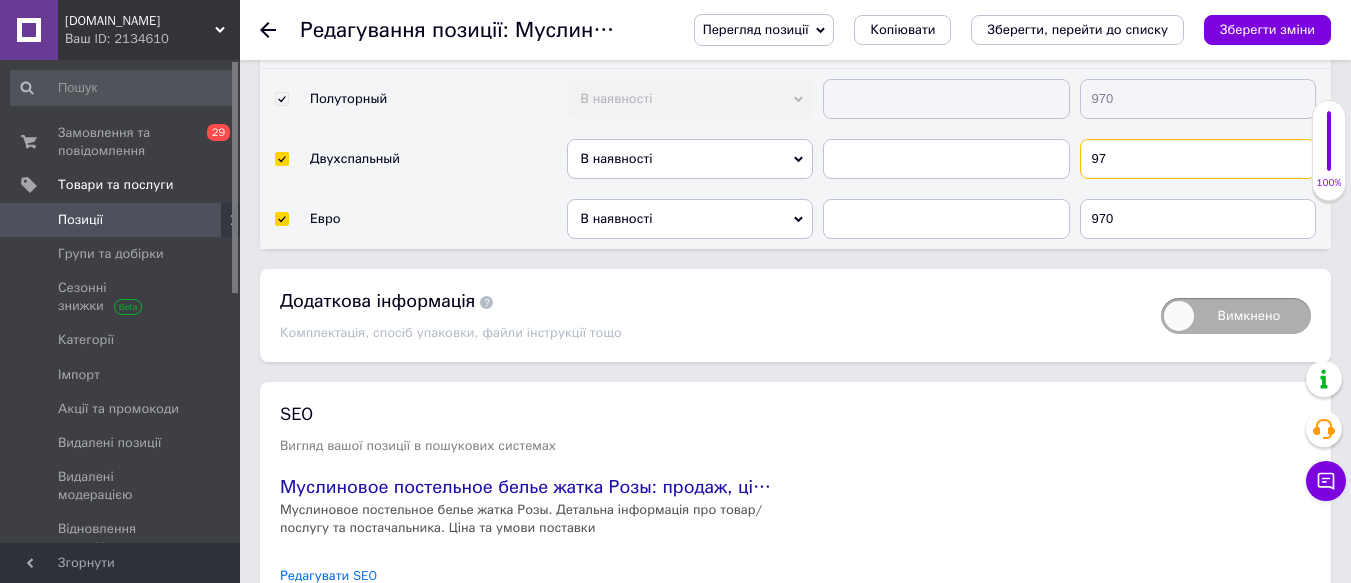 type on "9" 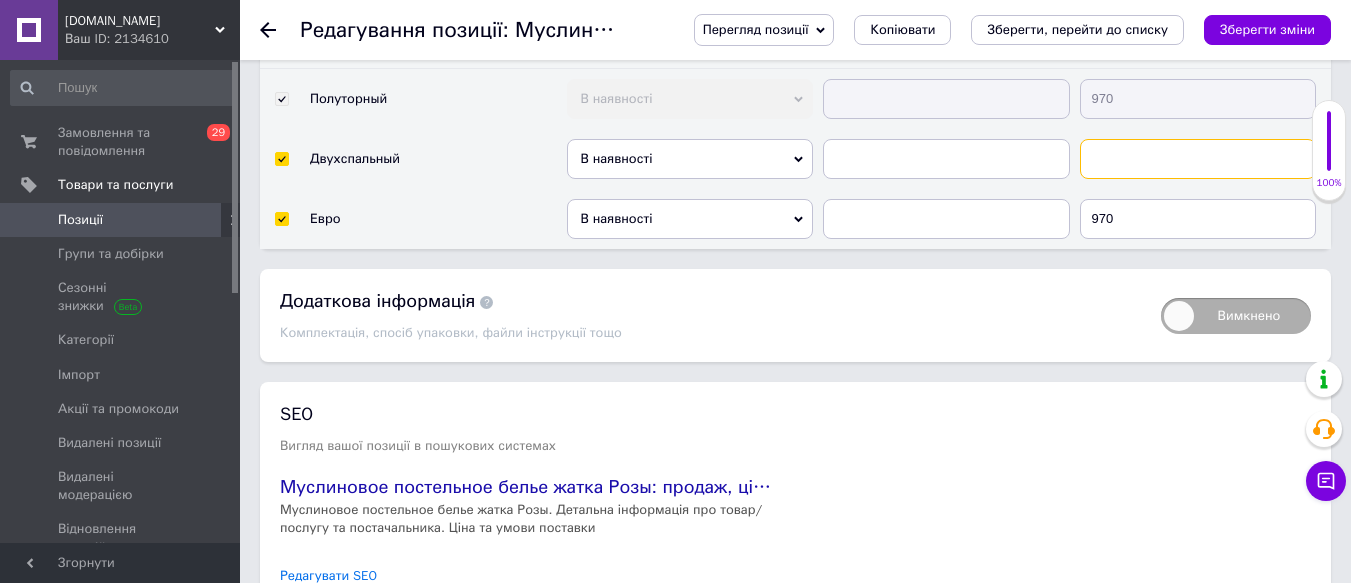 type on "0" 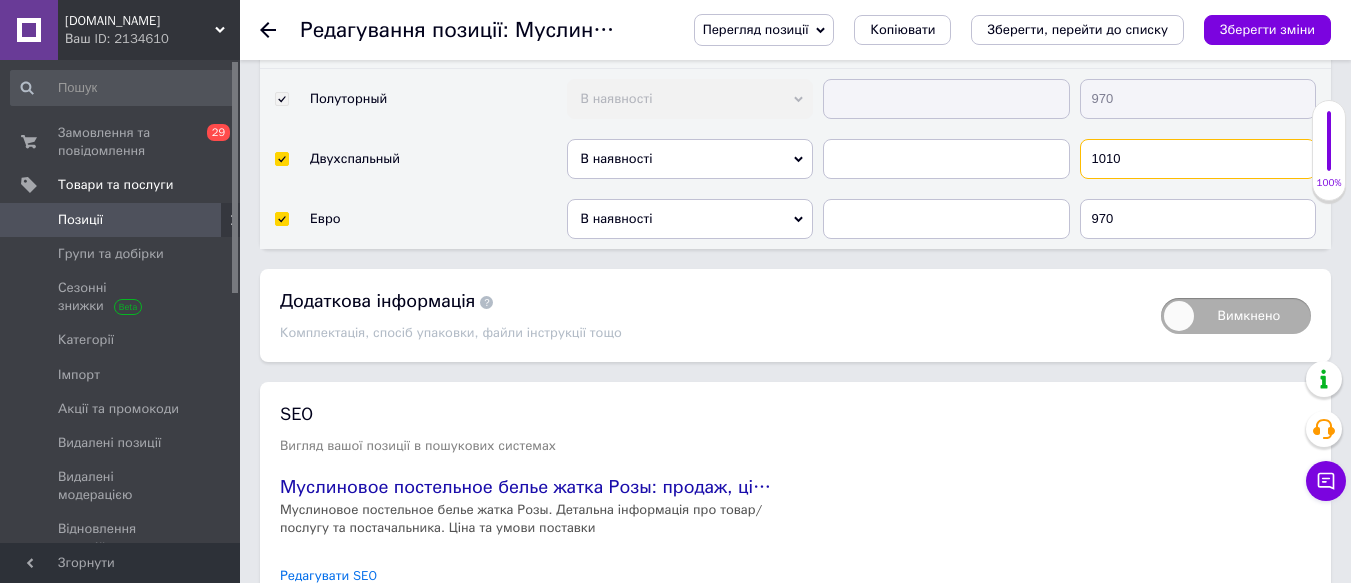 type on "1010" 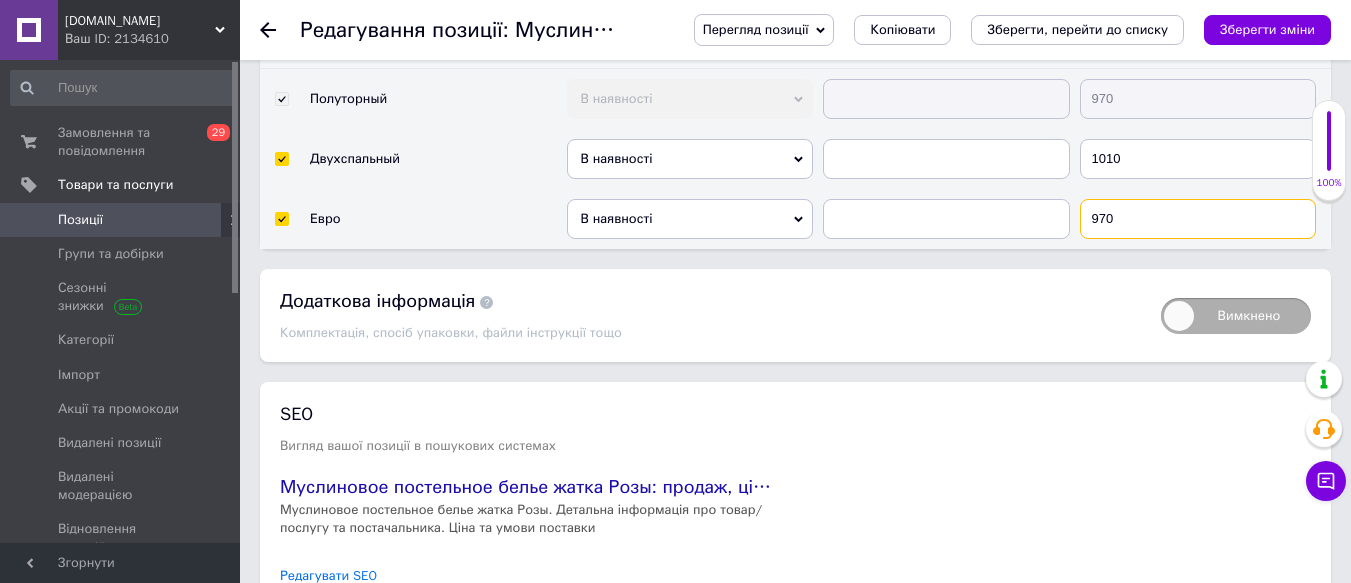 click on "970" at bounding box center (1198, 219) 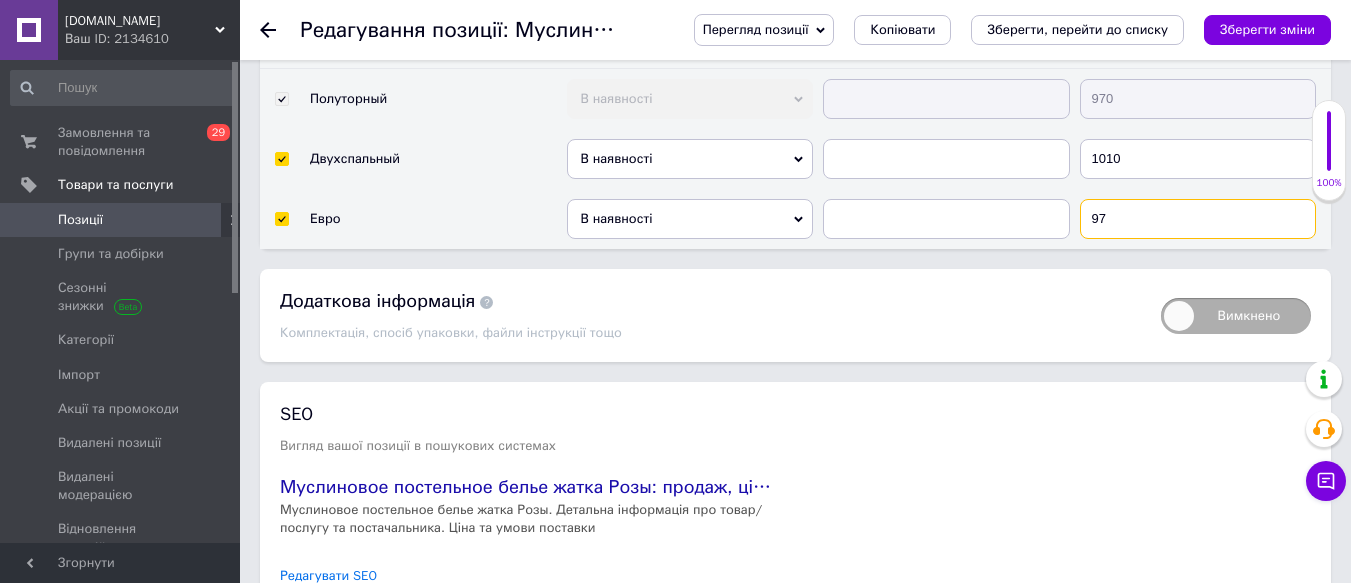 type on "9" 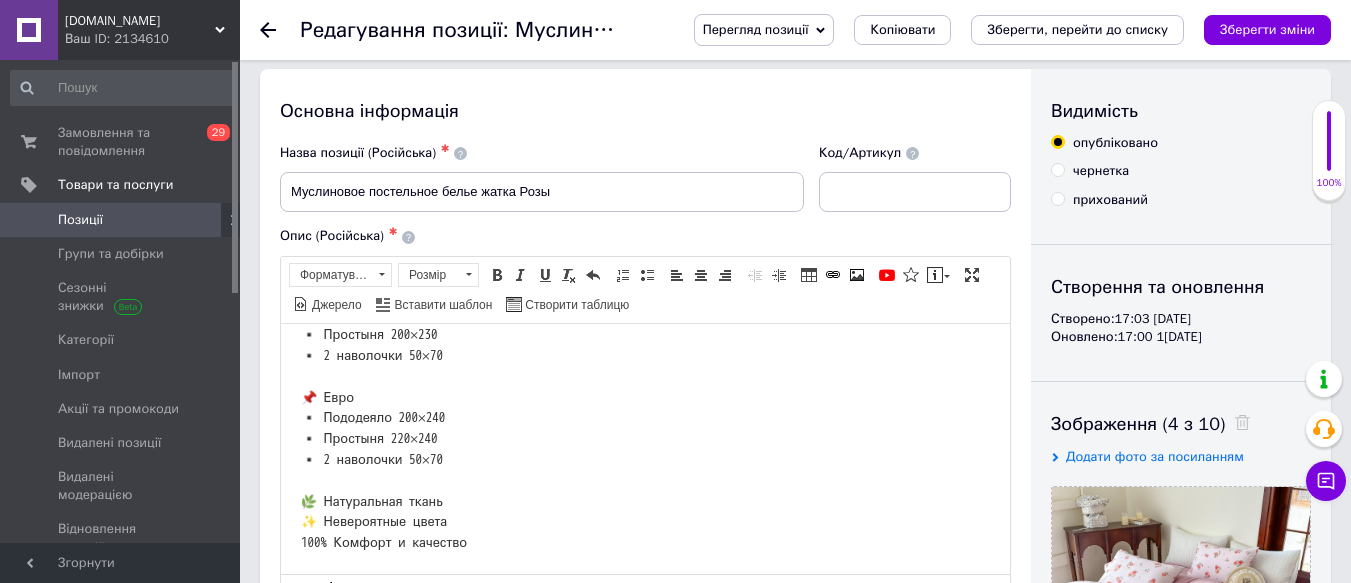 scroll, scrollTop: 0, scrollLeft: 0, axis: both 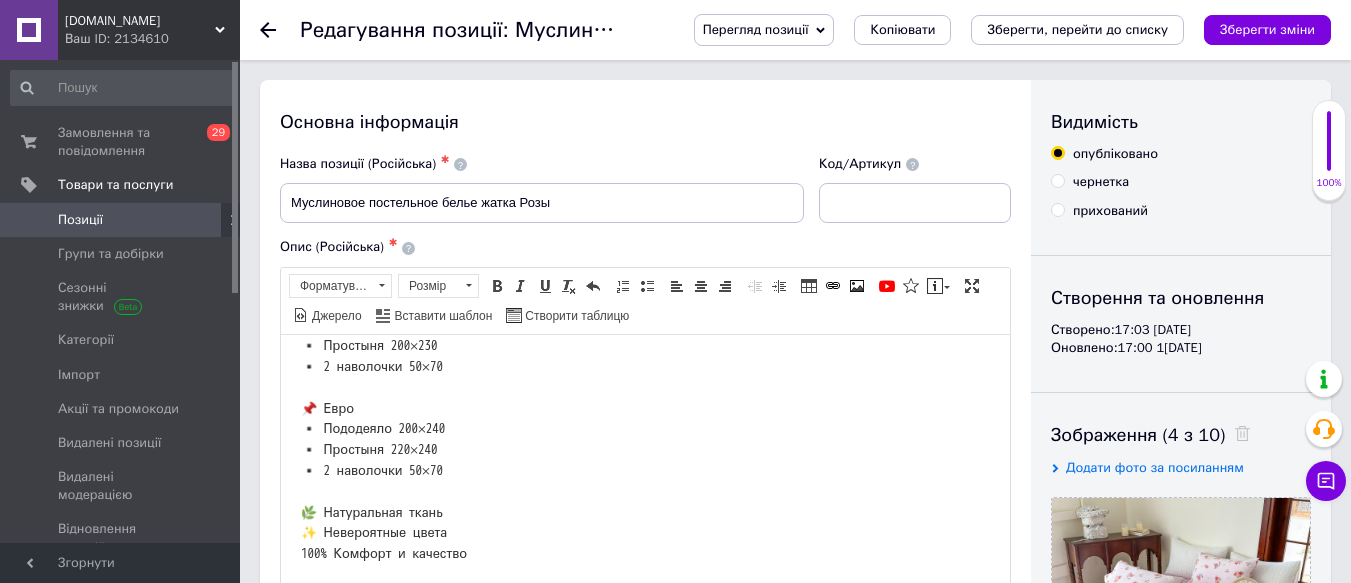 type on "1050" 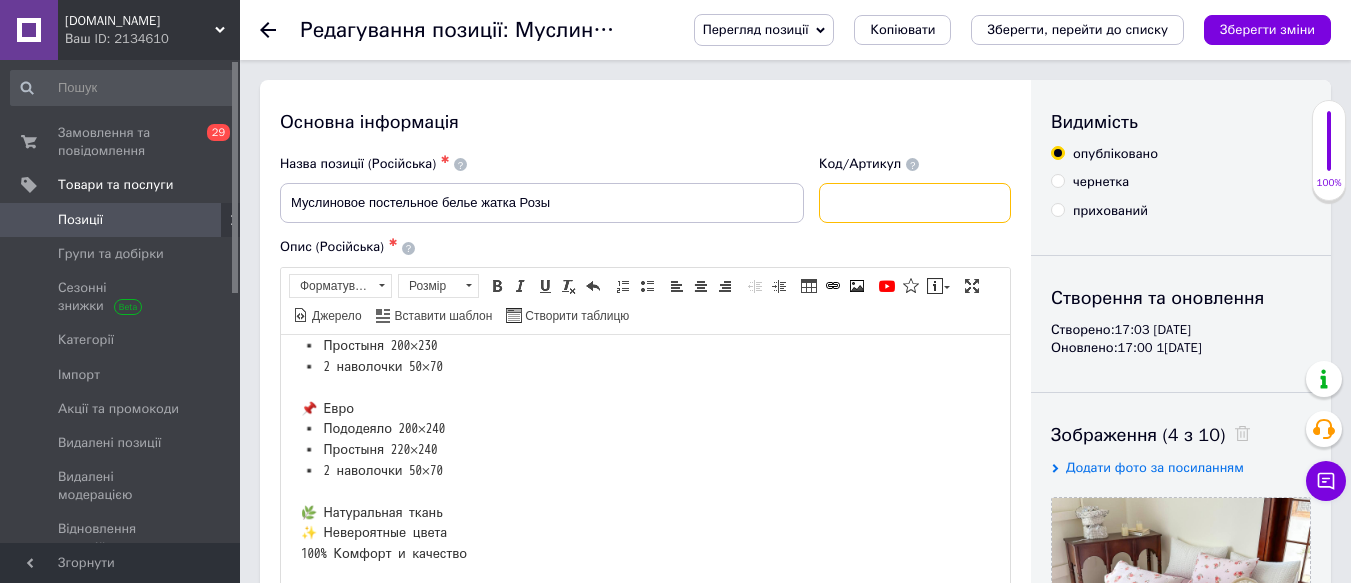 click at bounding box center (915, 203) 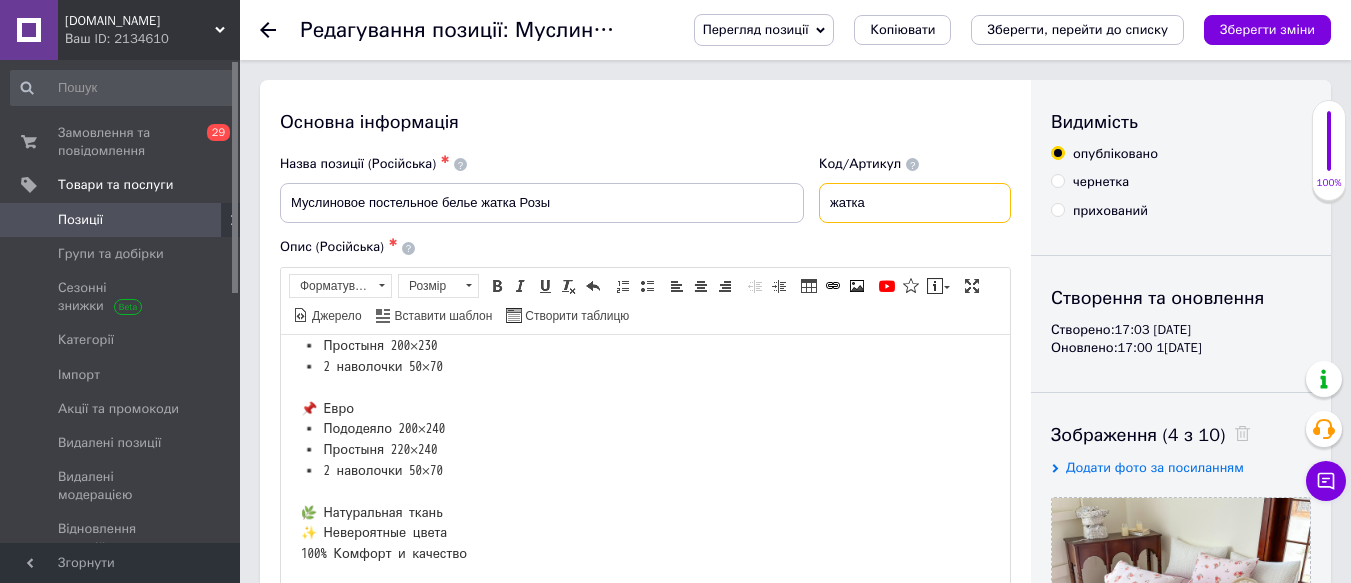drag, startPoint x: 888, startPoint y: 199, endPoint x: 824, endPoint y: 214, distance: 65.734314 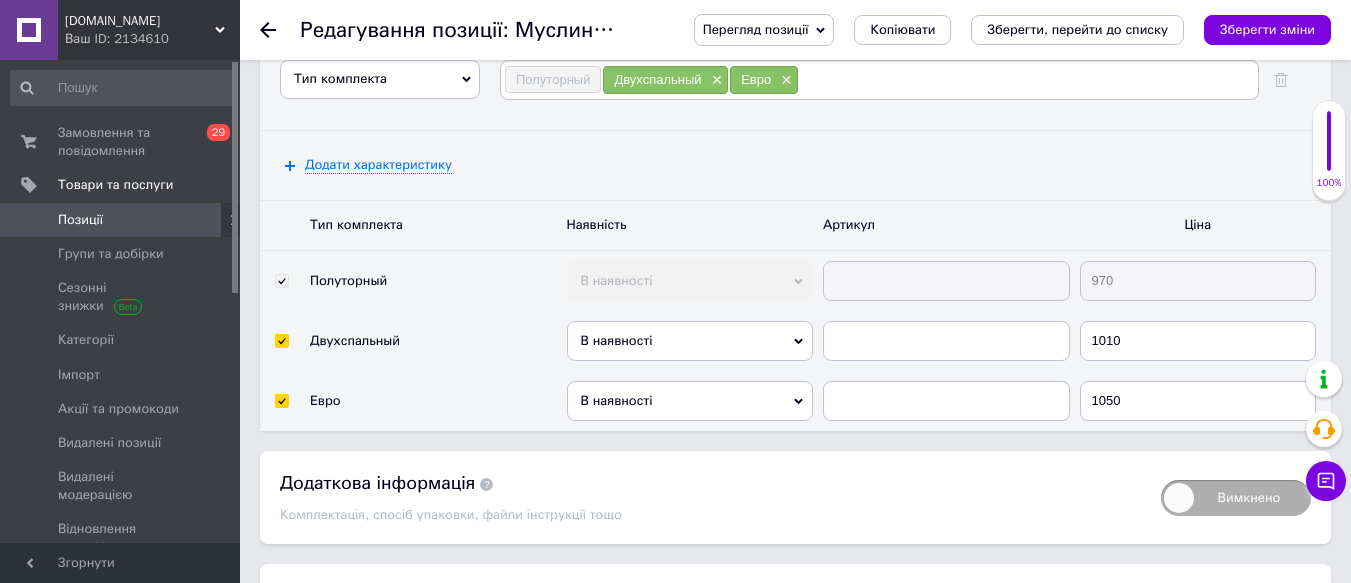 scroll, scrollTop: 3800, scrollLeft: 0, axis: vertical 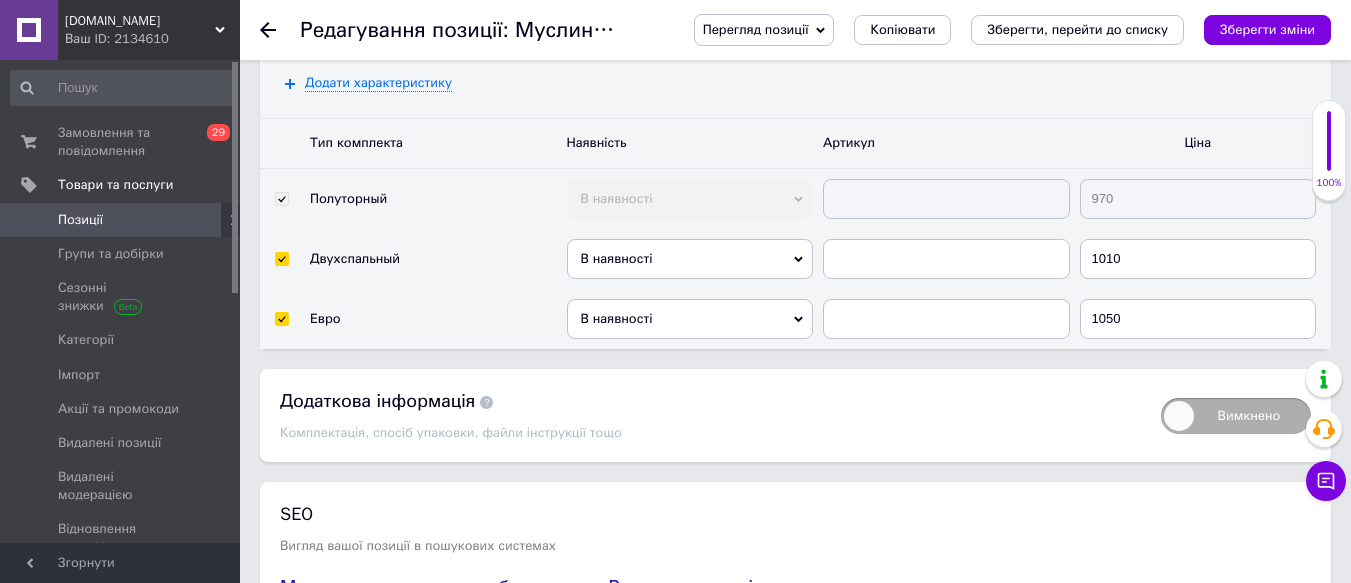 type on "жатка" 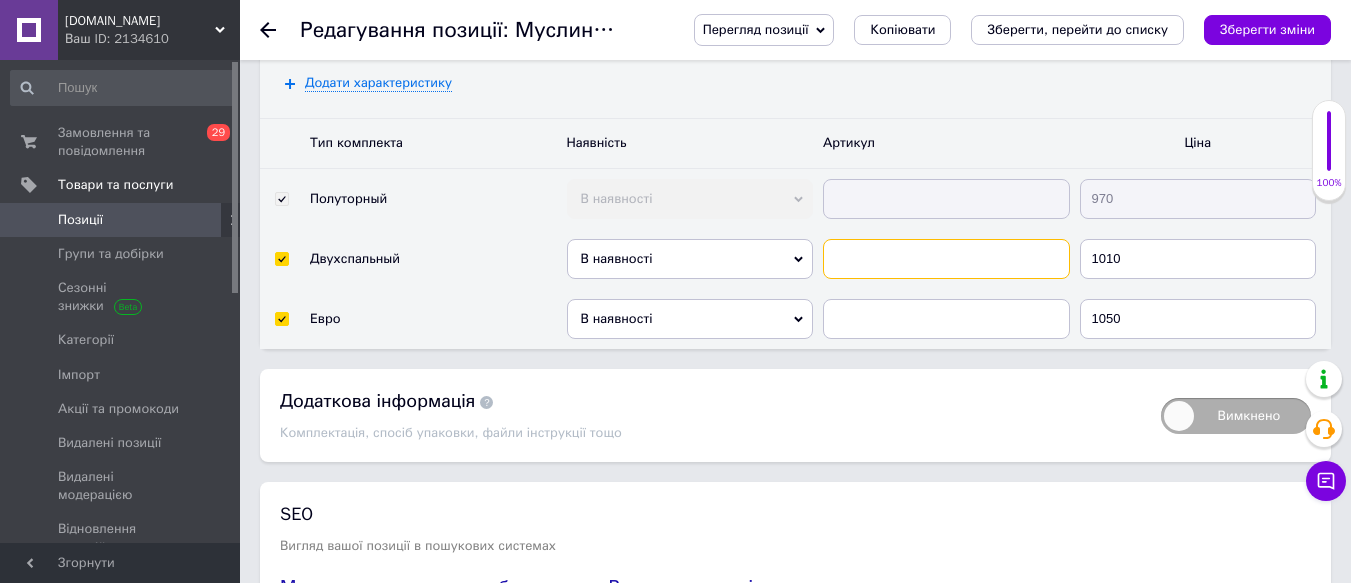 click at bounding box center [946, 259] 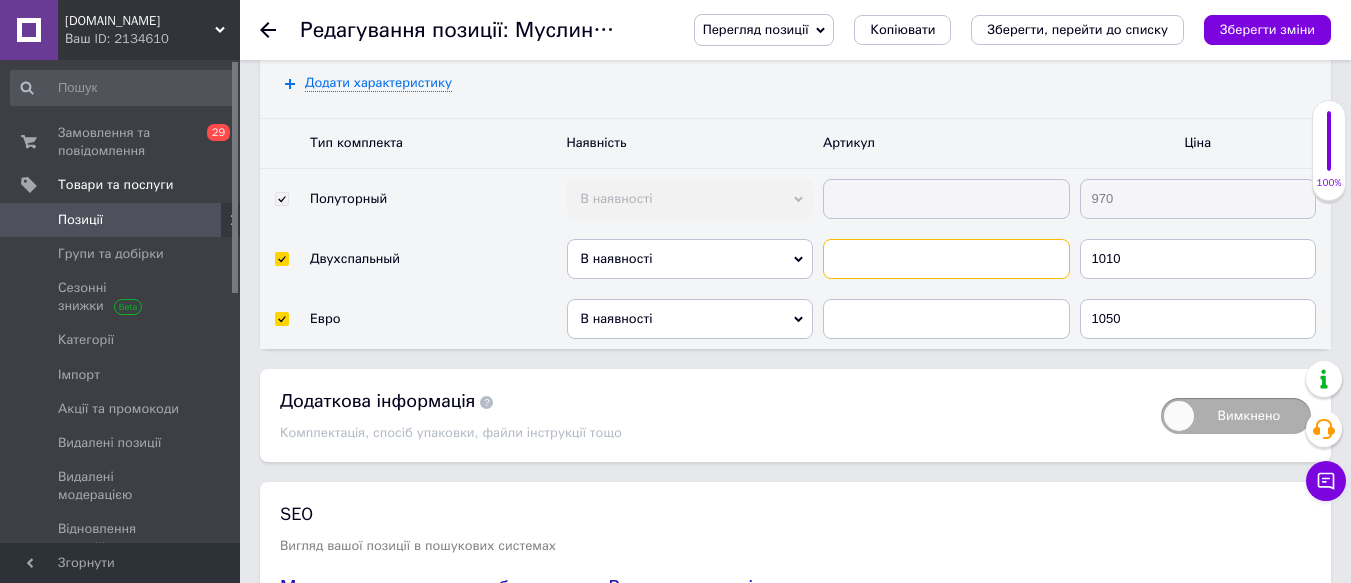 paste on "жатка" 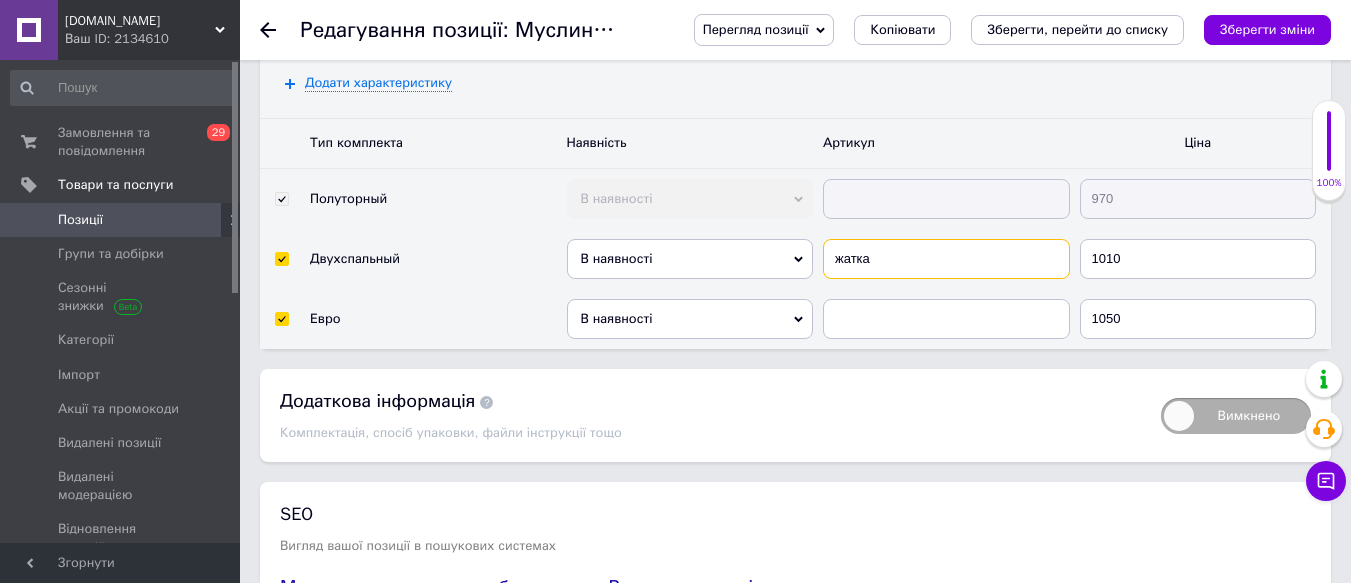 type on "жатка" 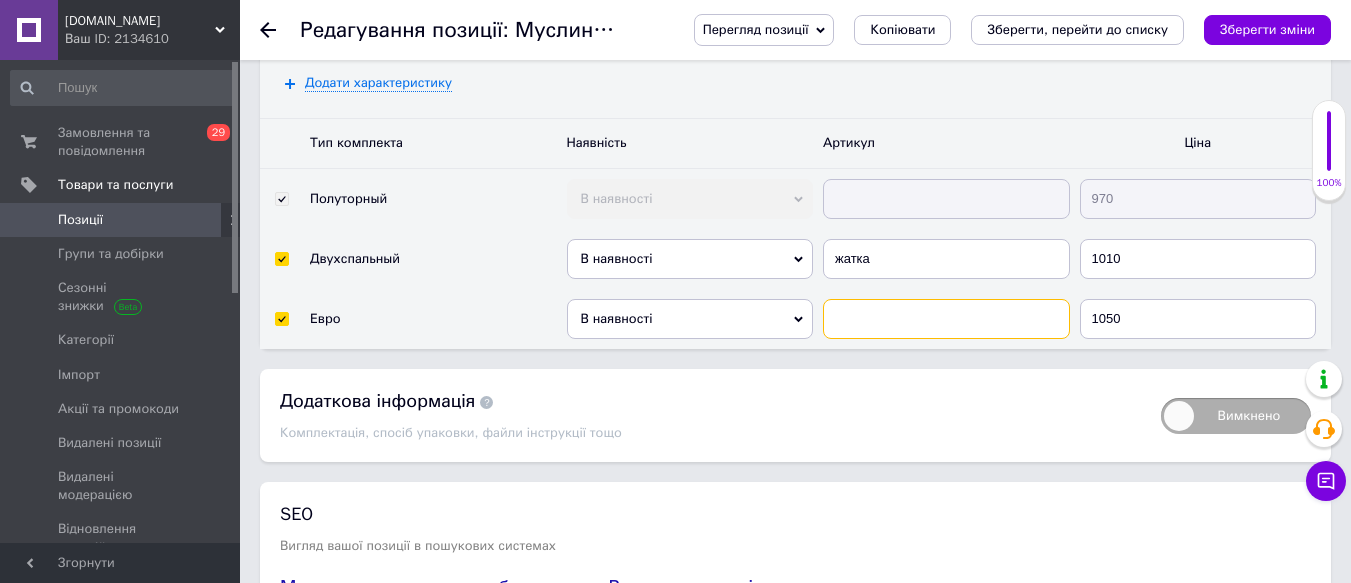 click at bounding box center (946, 319) 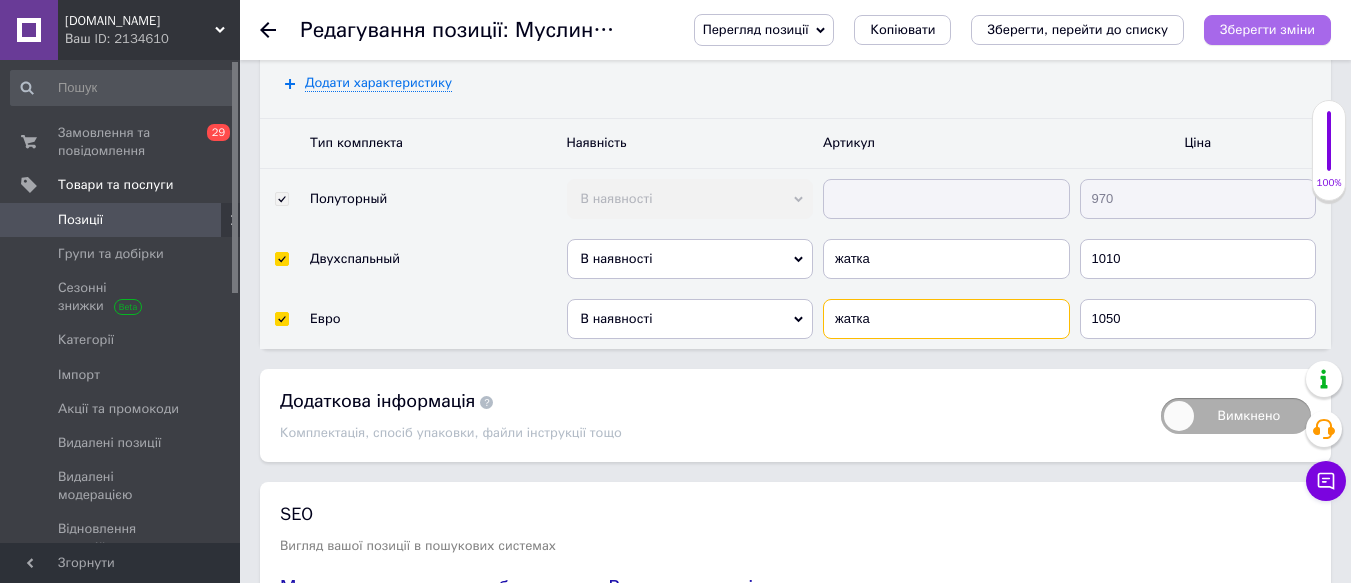 type on "жатка" 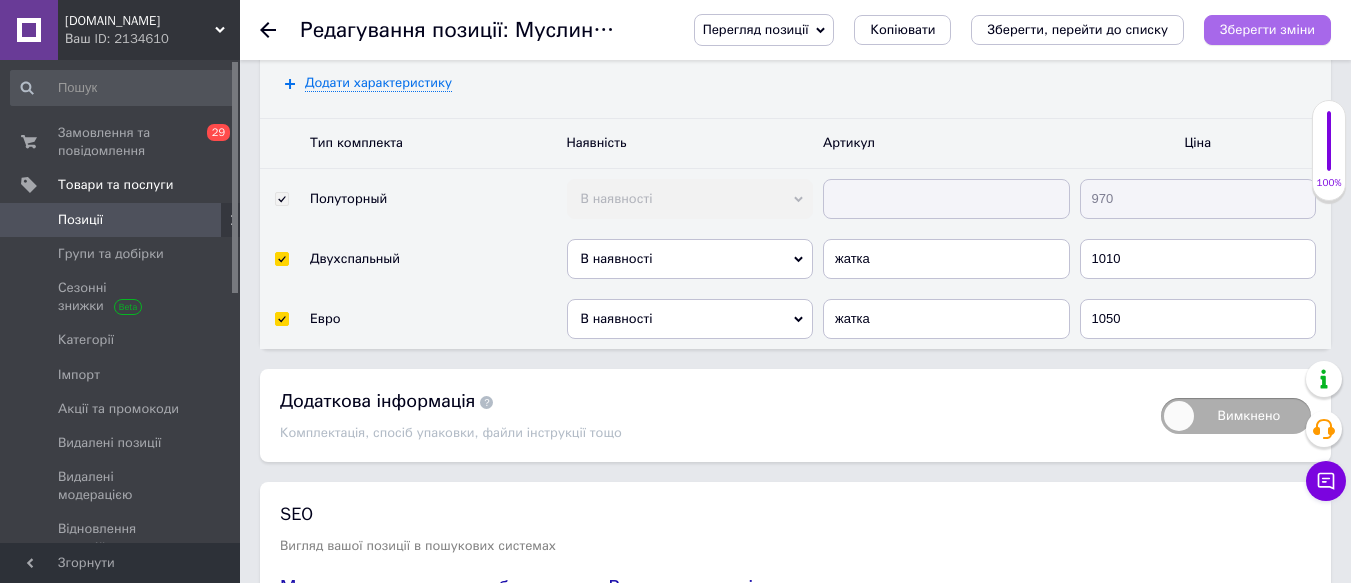 click on "Зберегти зміни" at bounding box center (1267, 30) 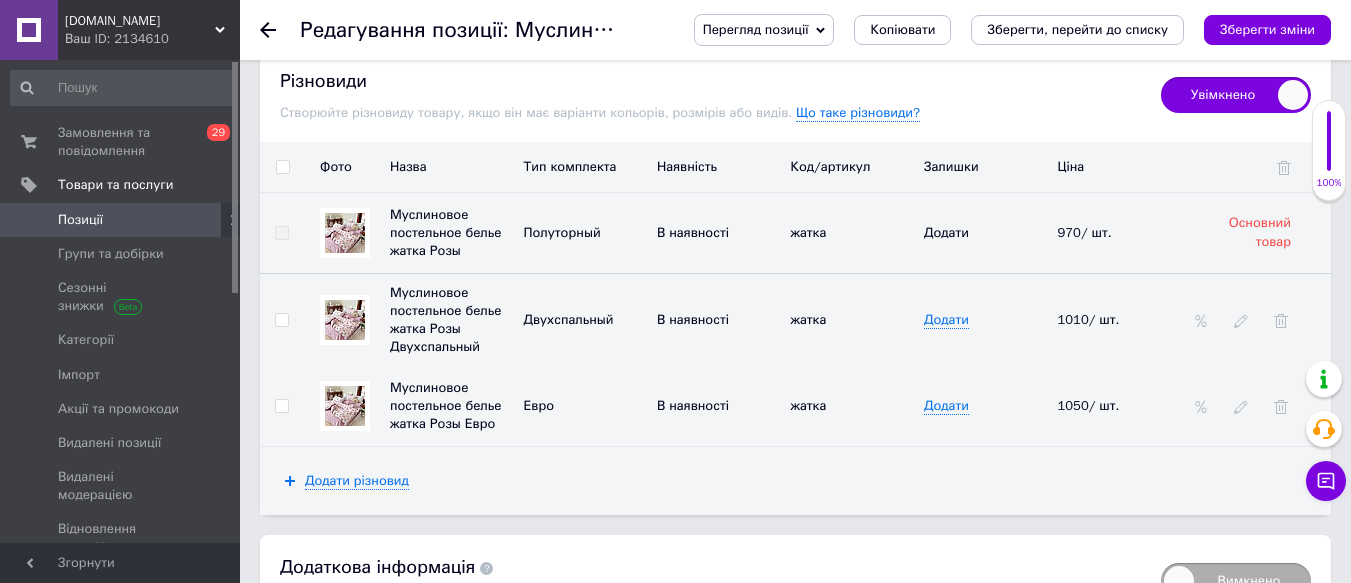 scroll, scrollTop: 3600, scrollLeft: 0, axis: vertical 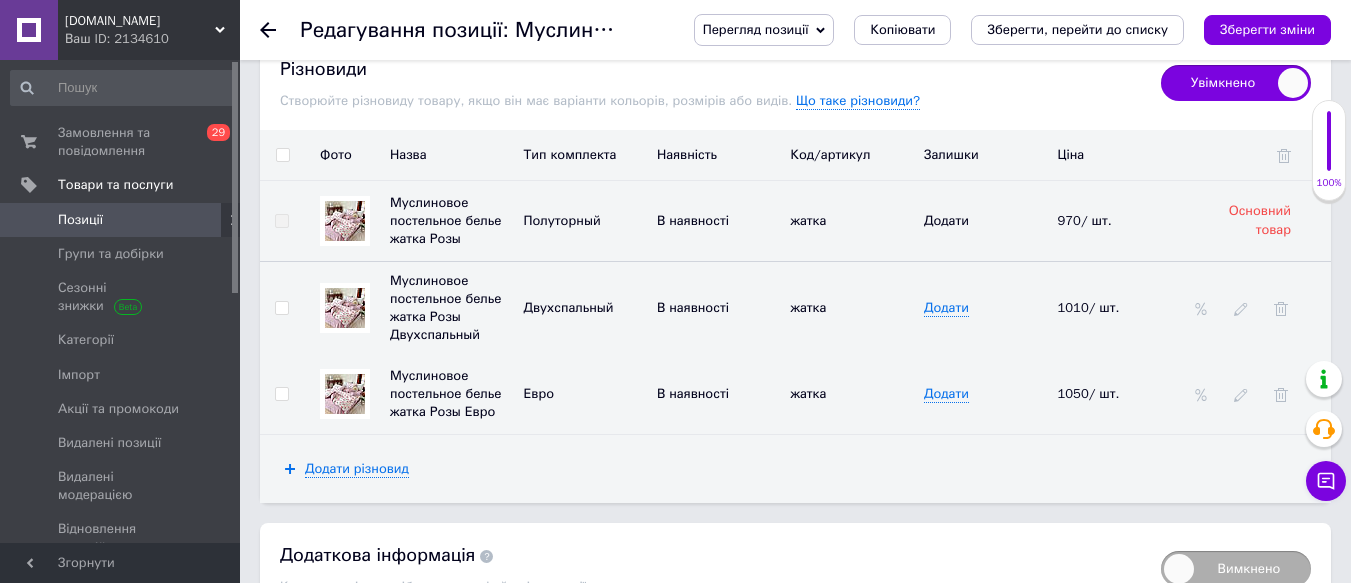 click at bounding box center (345, 308) 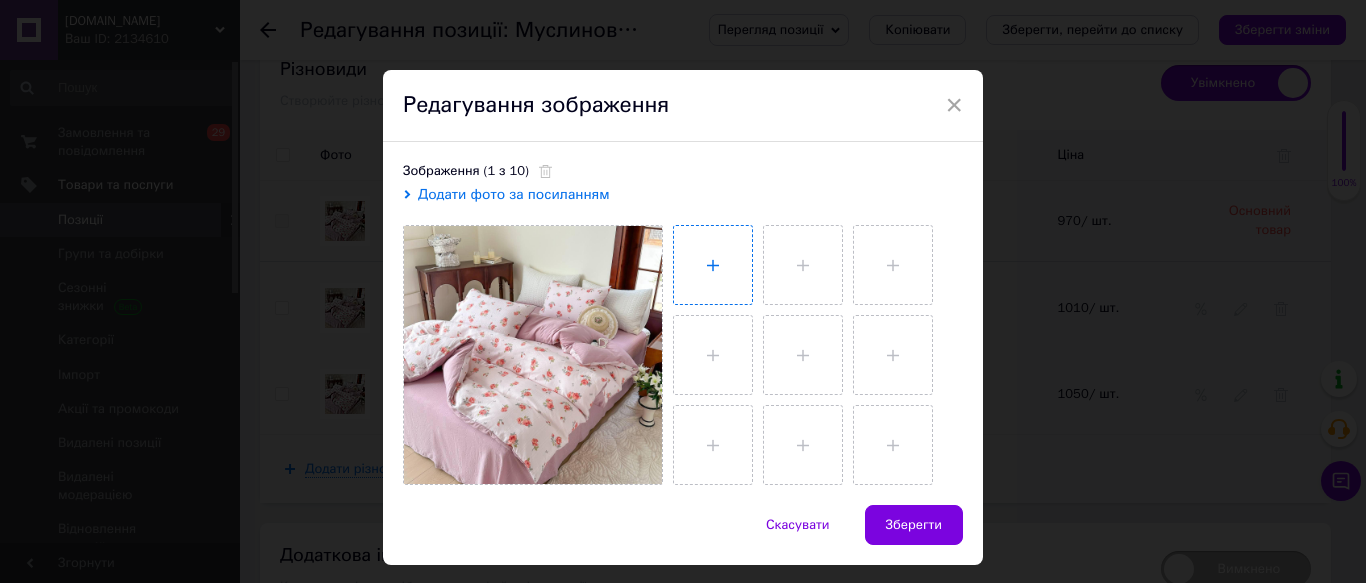 click at bounding box center [713, 265] 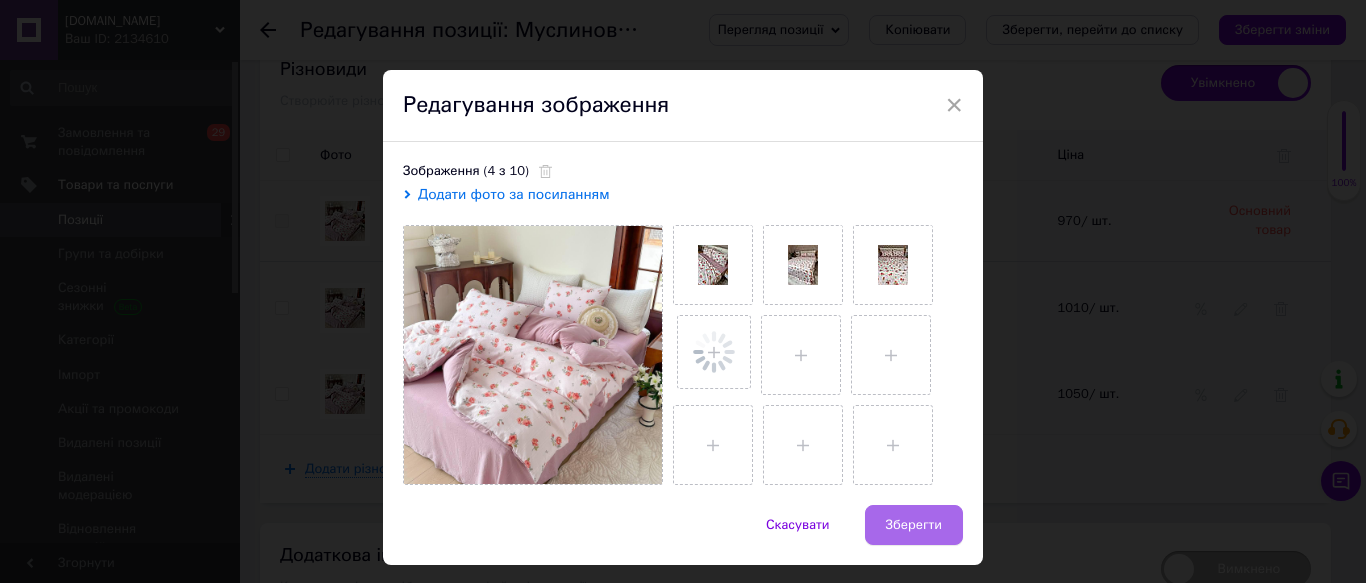click on "Зберегти" at bounding box center (914, 525) 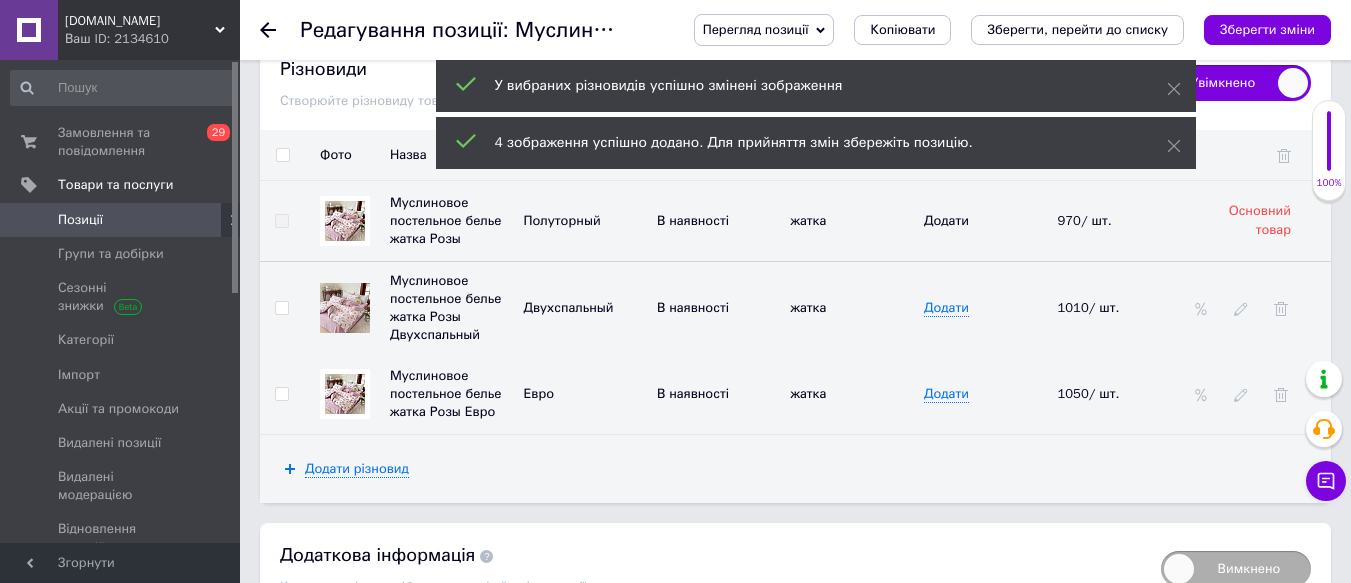 click at bounding box center (345, 394) 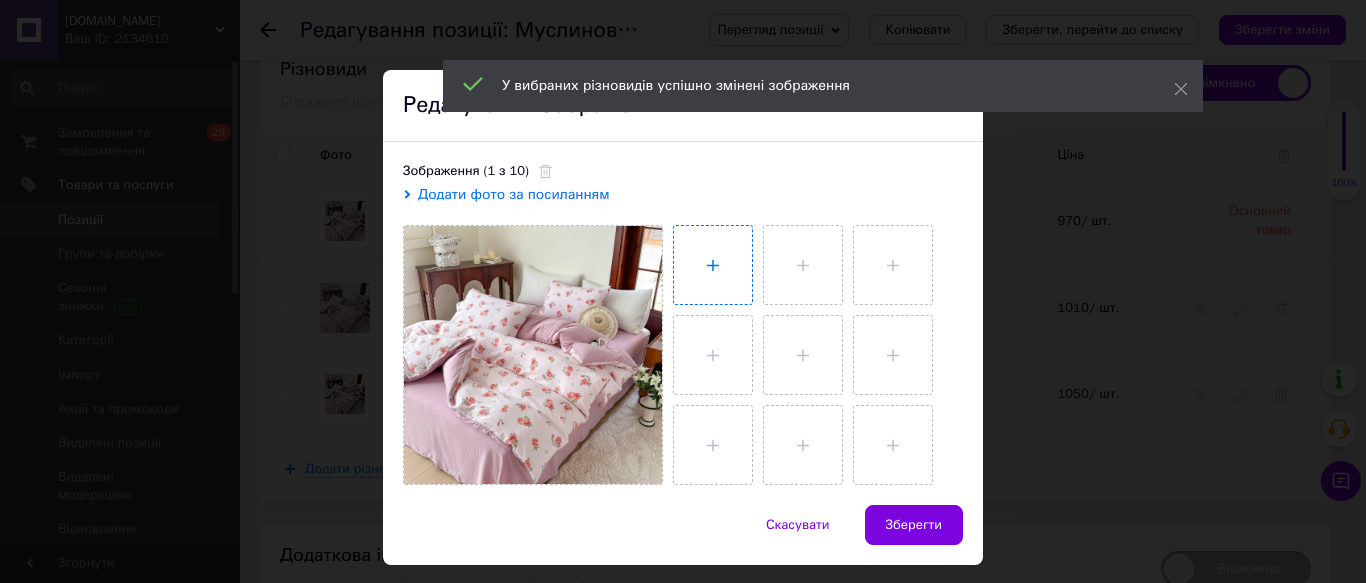 click at bounding box center [713, 265] 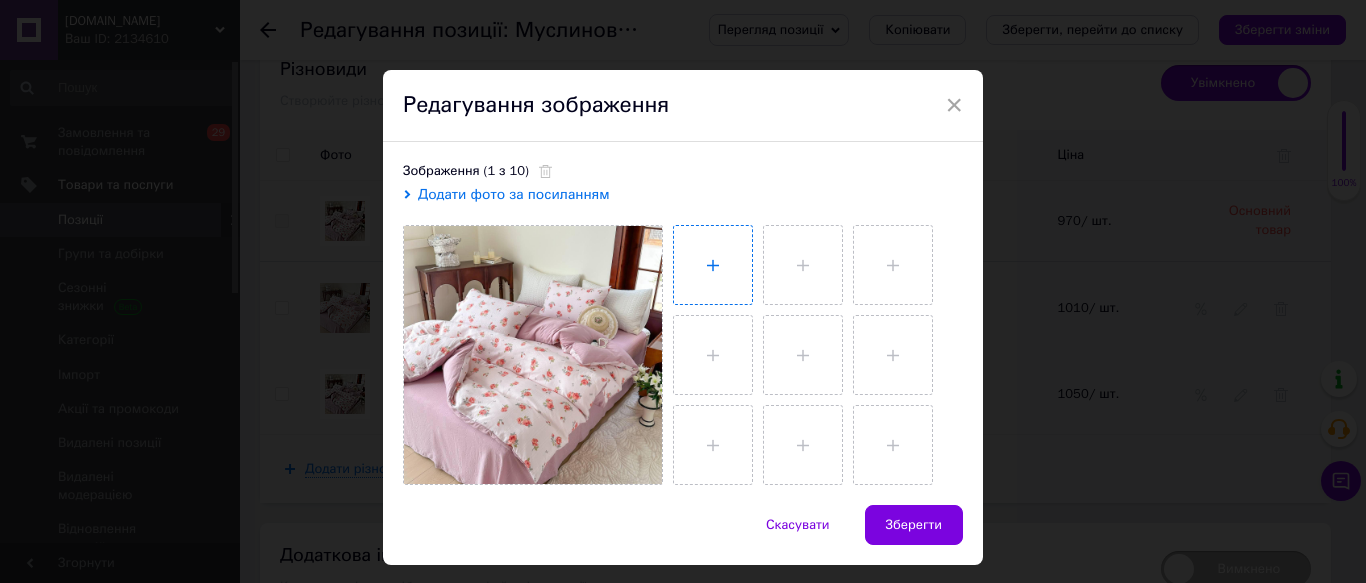 type on "C:\fakepath\photo_2025-07-10_16-22-25.jpg" 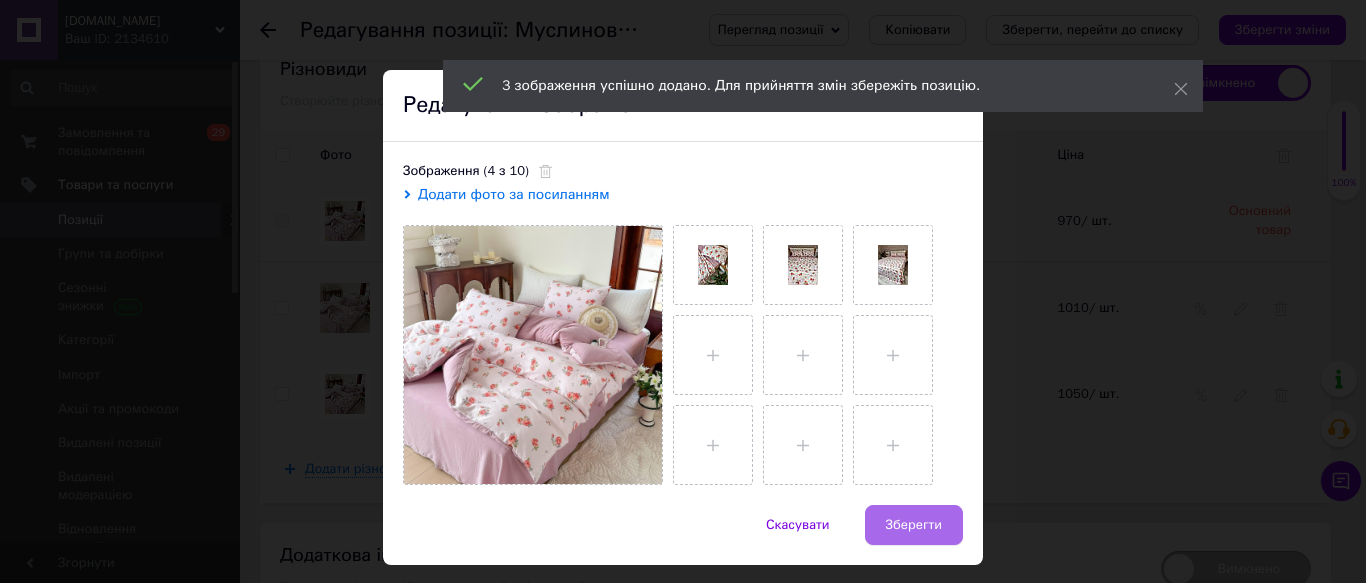 click on "Зберегти" at bounding box center [914, 525] 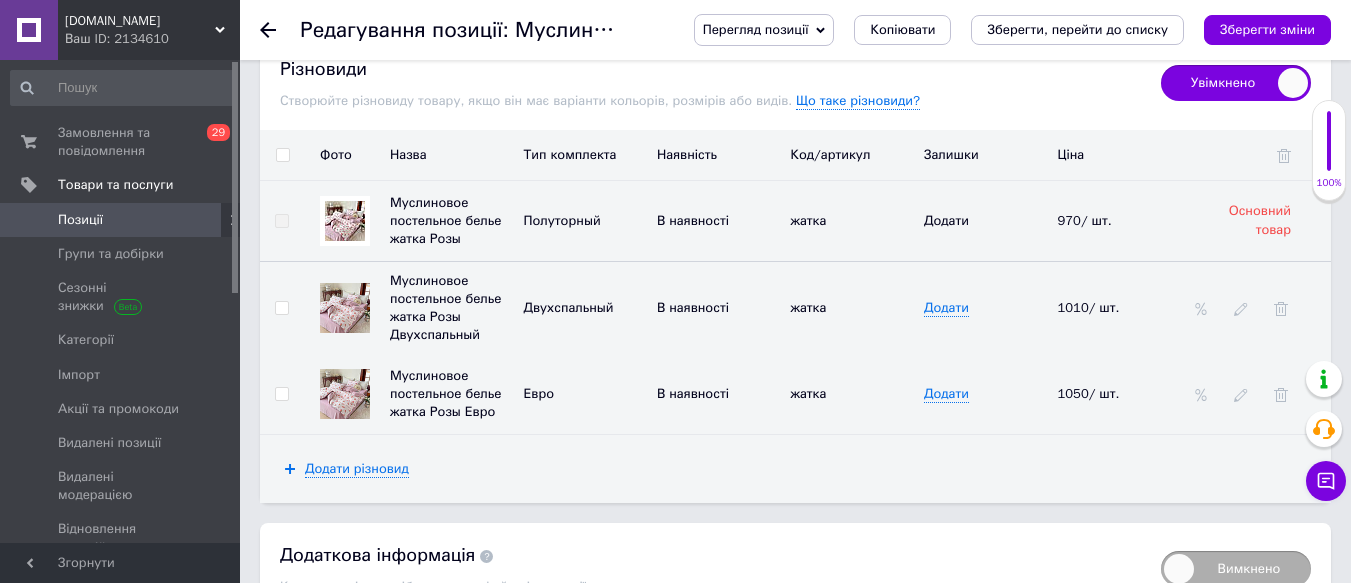 click on "Зберегти зміни" at bounding box center [1267, 29] 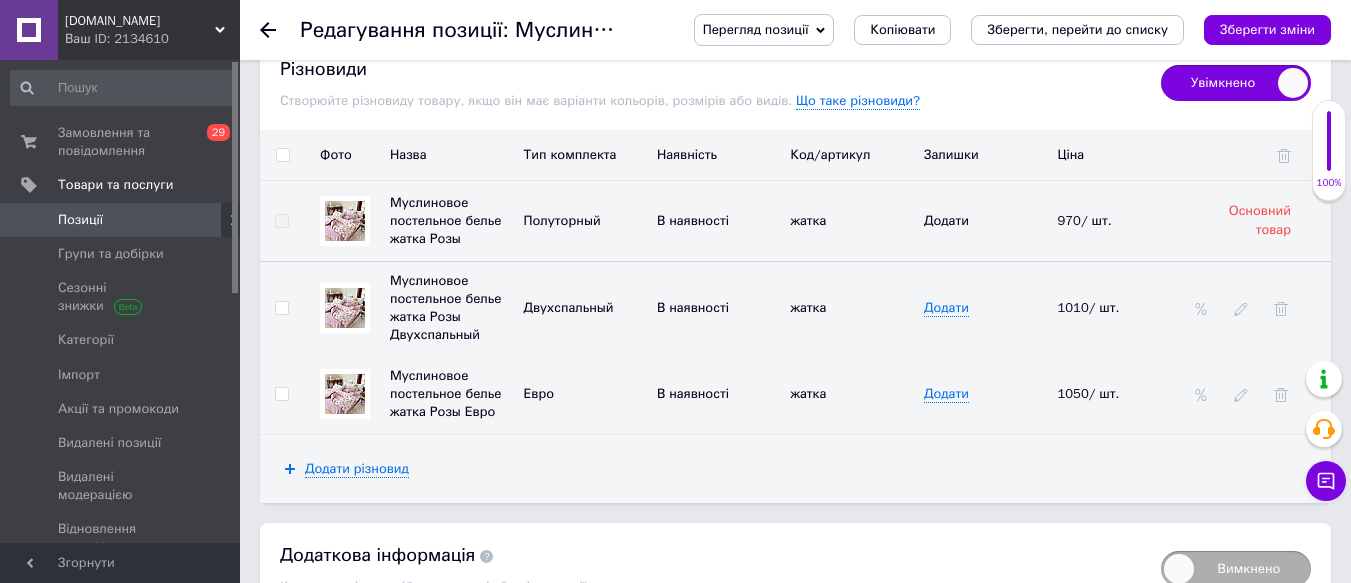 drag, startPoint x: 268, startPoint y: 30, endPoint x: 289, endPoint y: 35, distance: 21.587032 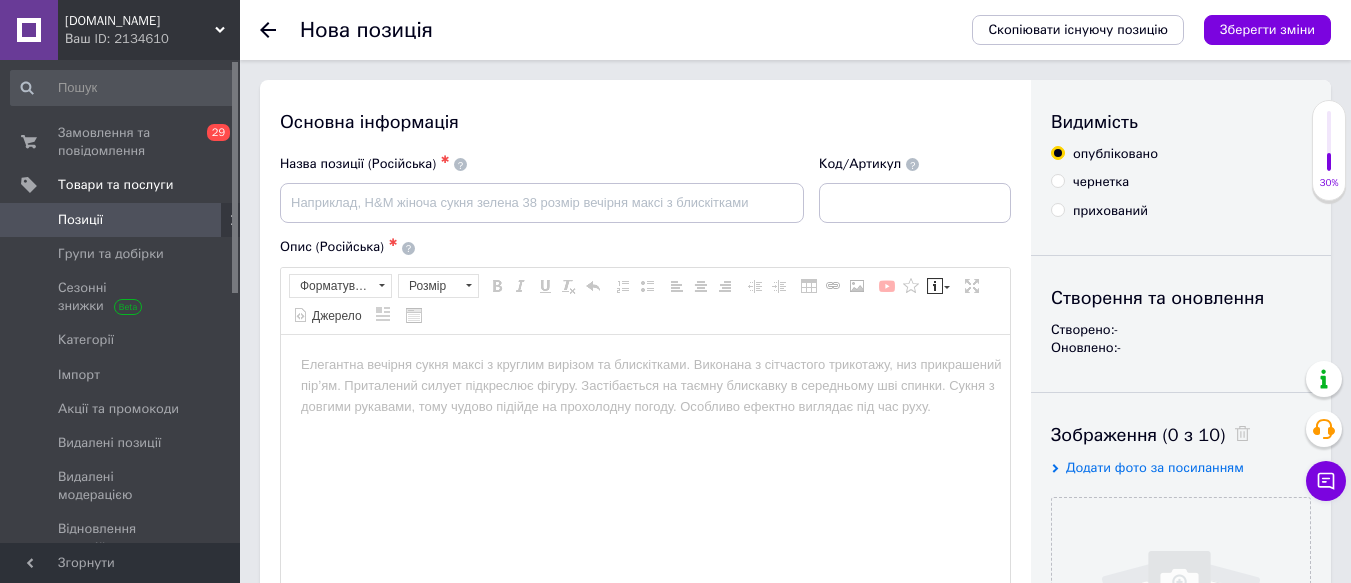 scroll, scrollTop: 0, scrollLeft: 0, axis: both 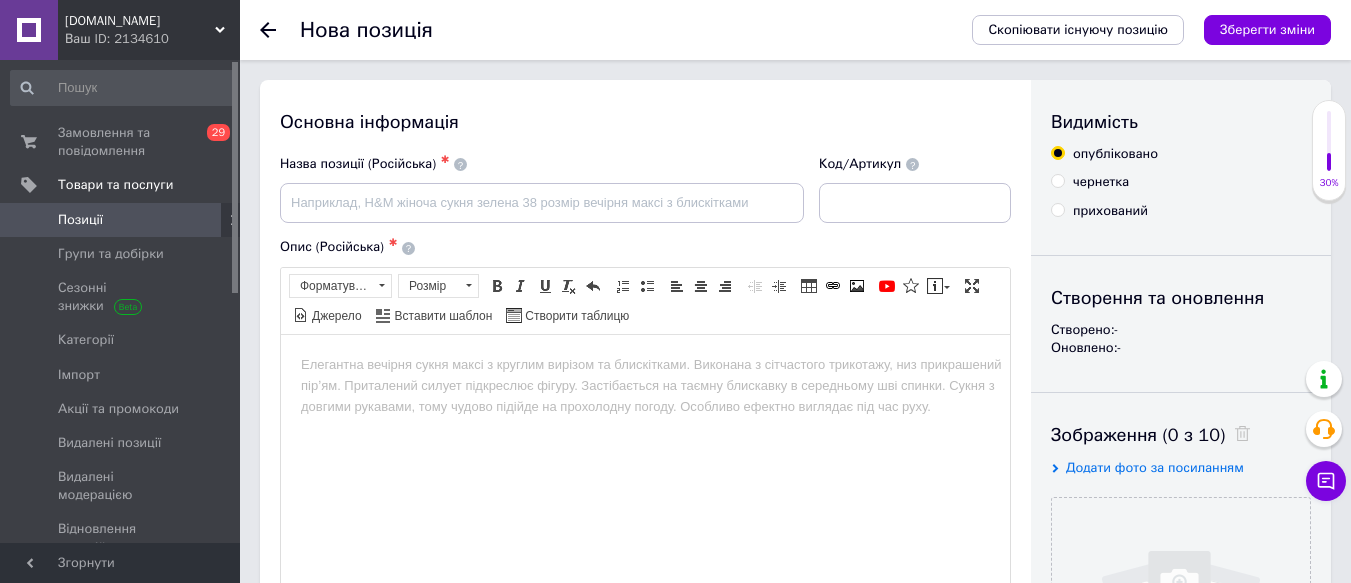 click 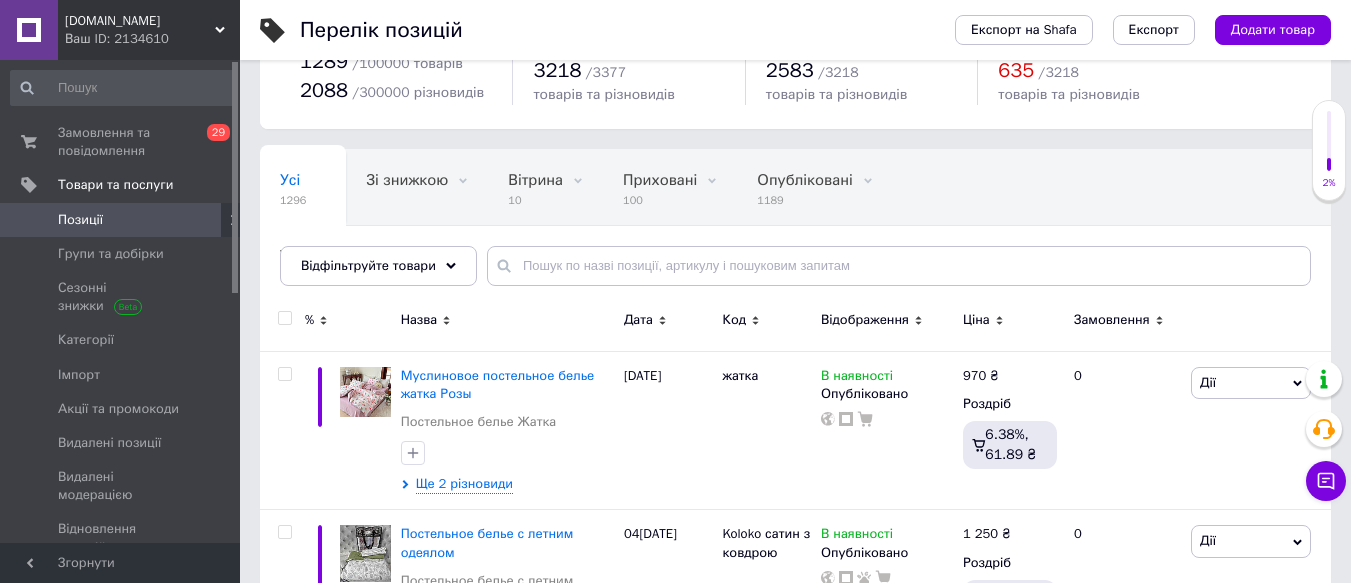 scroll, scrollTop: 200, scrollLeft: 0, axis: vertical 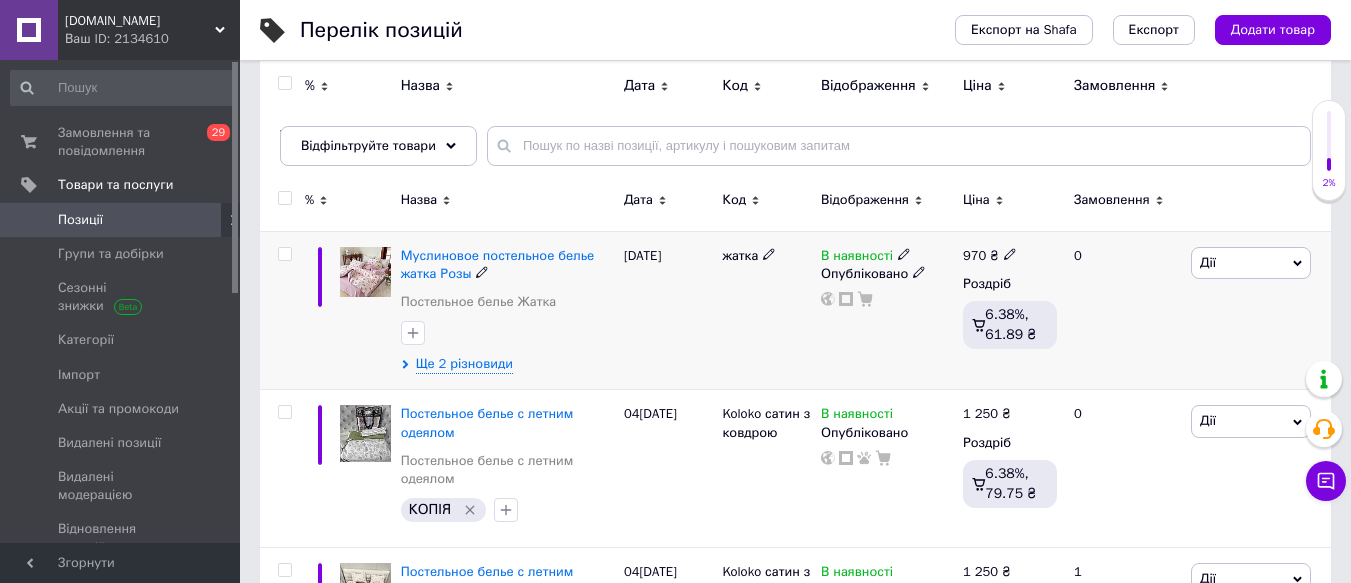 click on "Дії" at bounding box center (1251, 263) 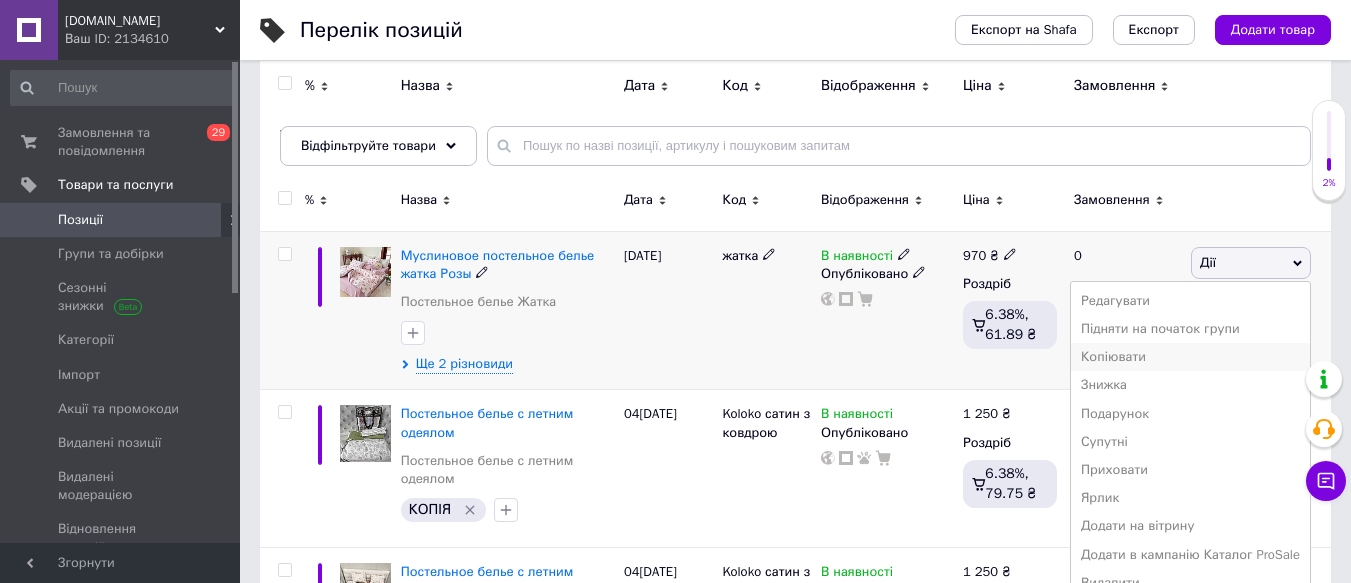 click on "Копіювати" at bounding box center (1190, 357) 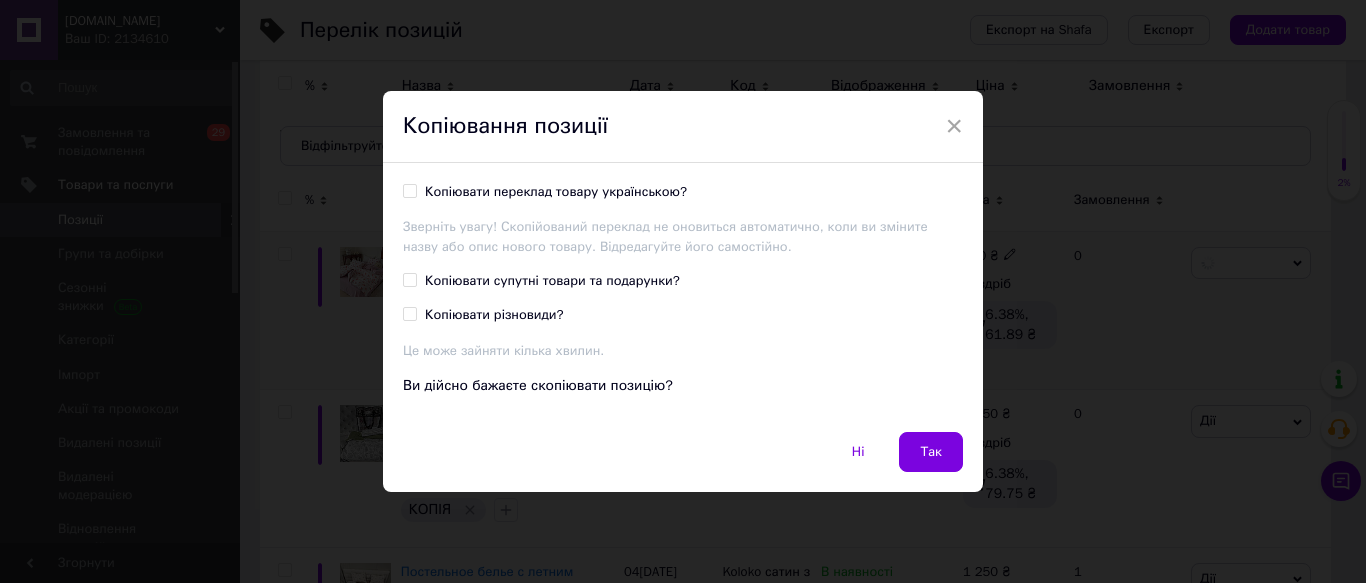 click on "Копіювати переклад товару українською?" at bounding box center (409, 190) 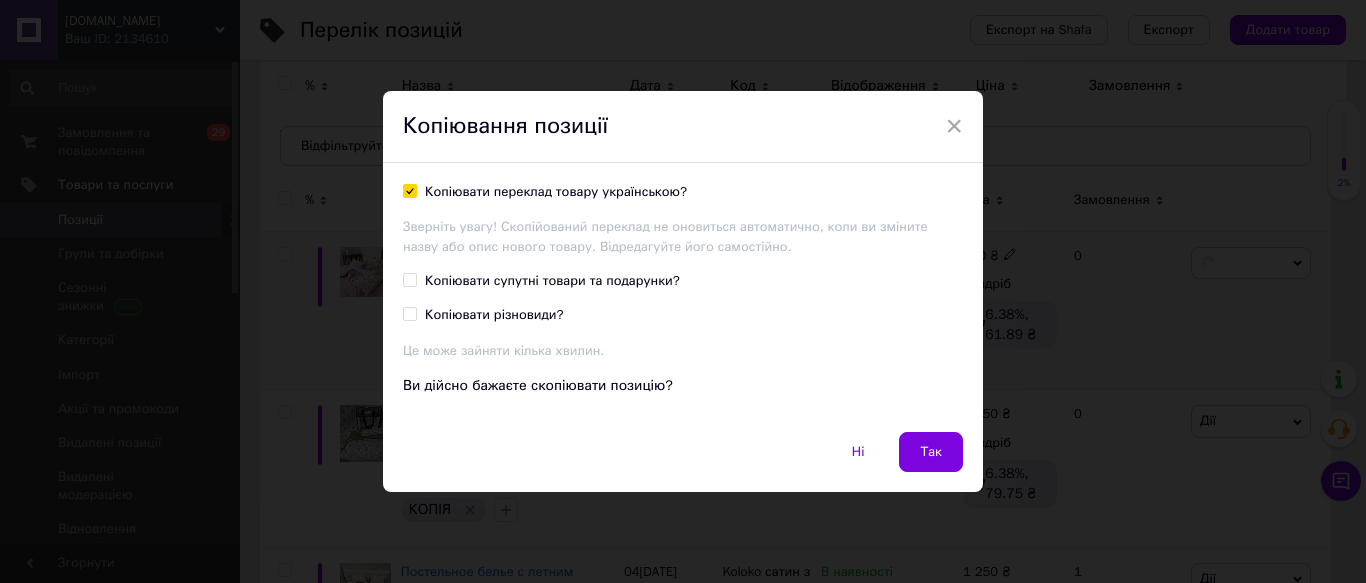 checkbox on "true" 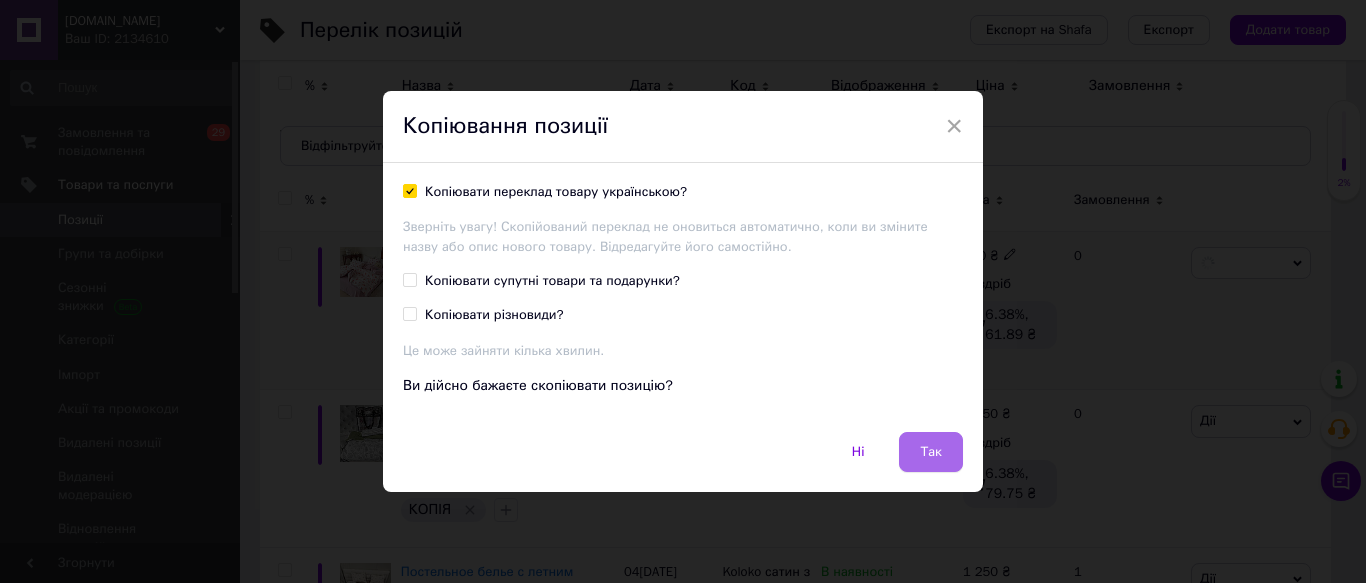 click on "Так" at bounding box center (931, 452) 